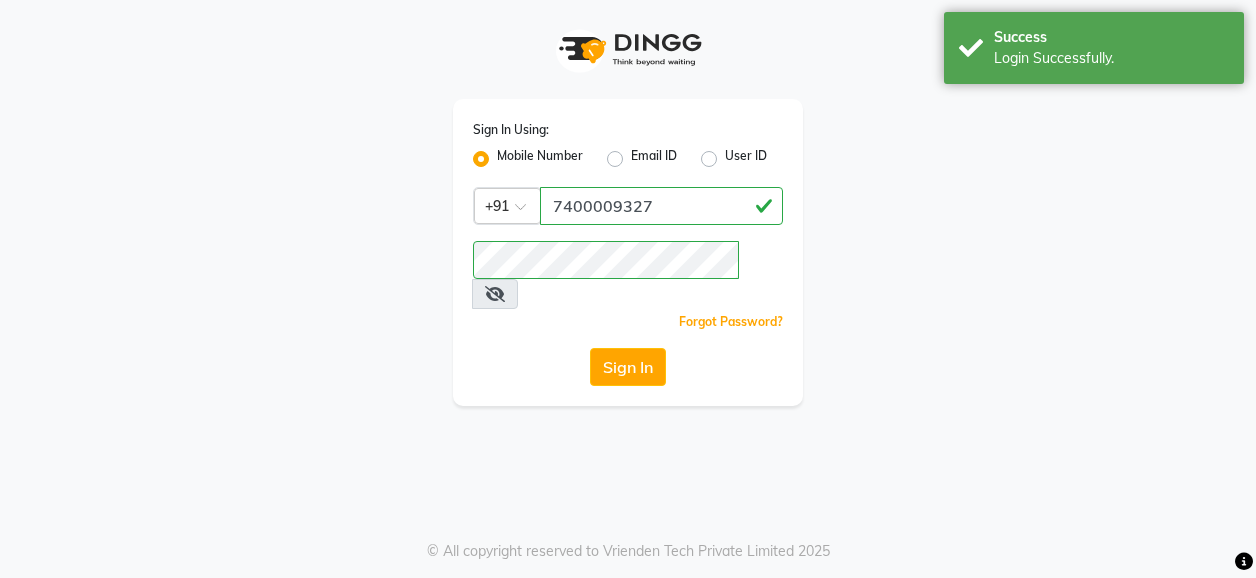 scroll, scrollTop: 0, scrollLeft: 0, axis: both 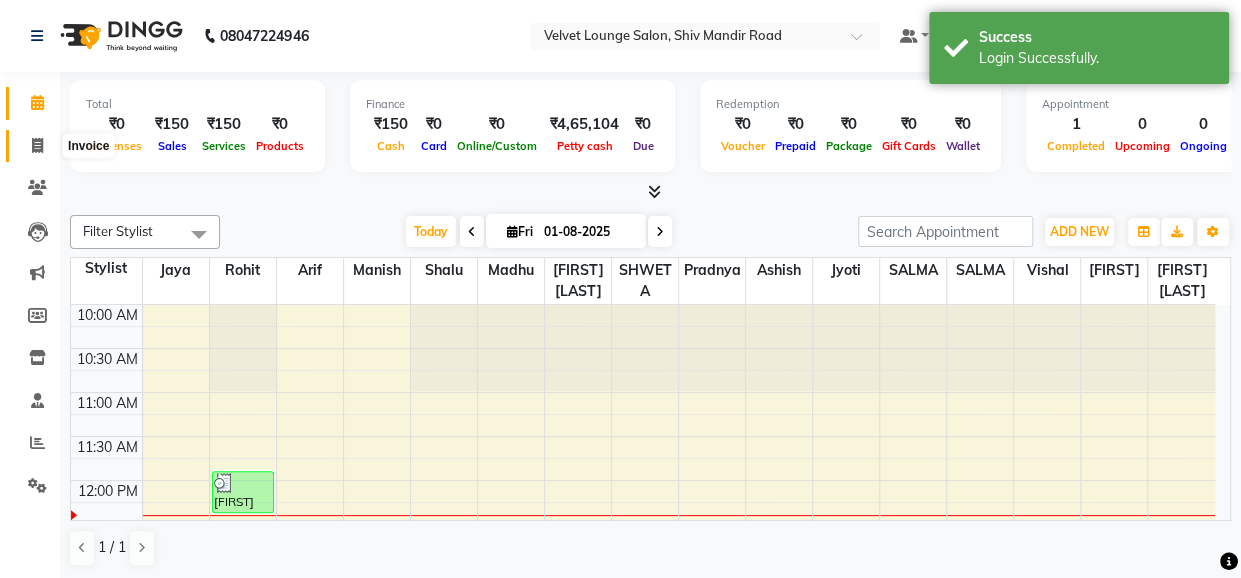 click 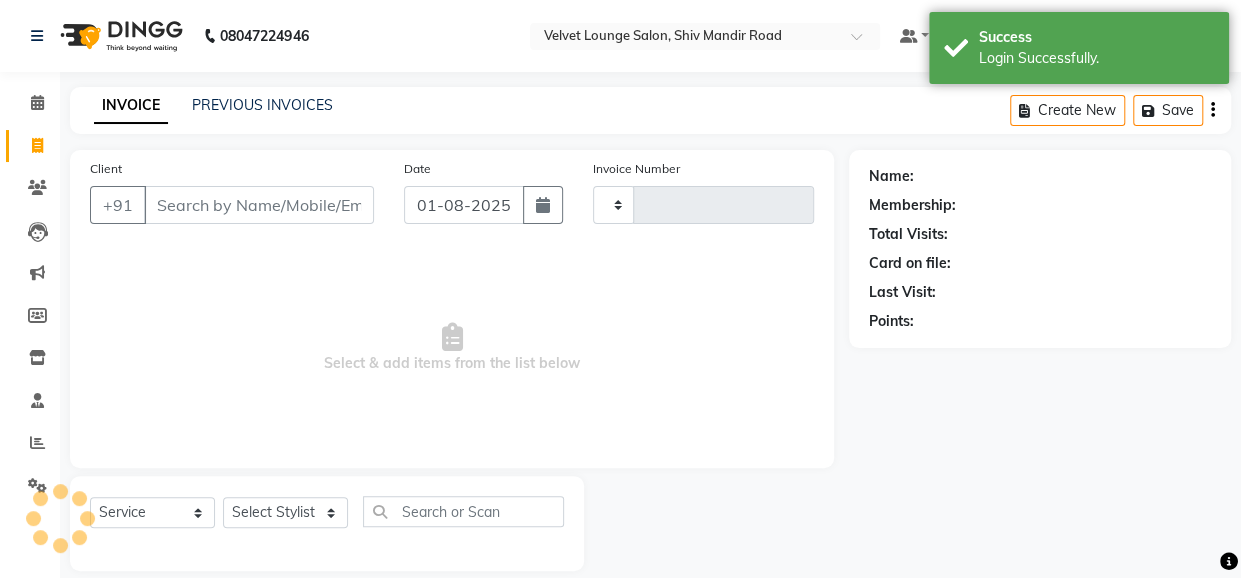 type on "1316" 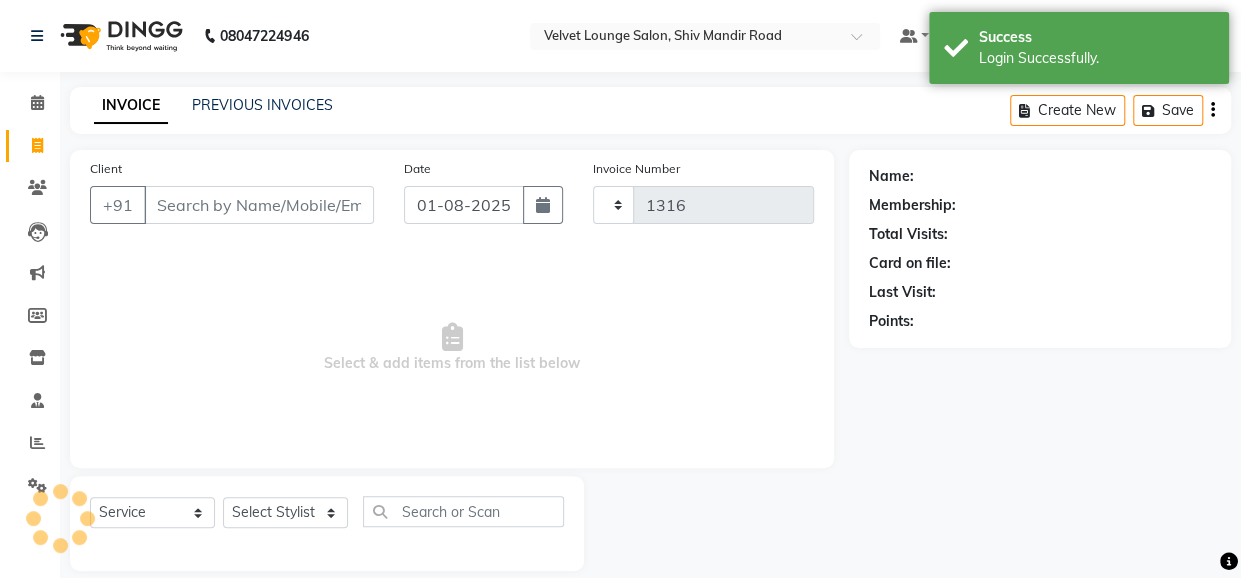 select on "5962" 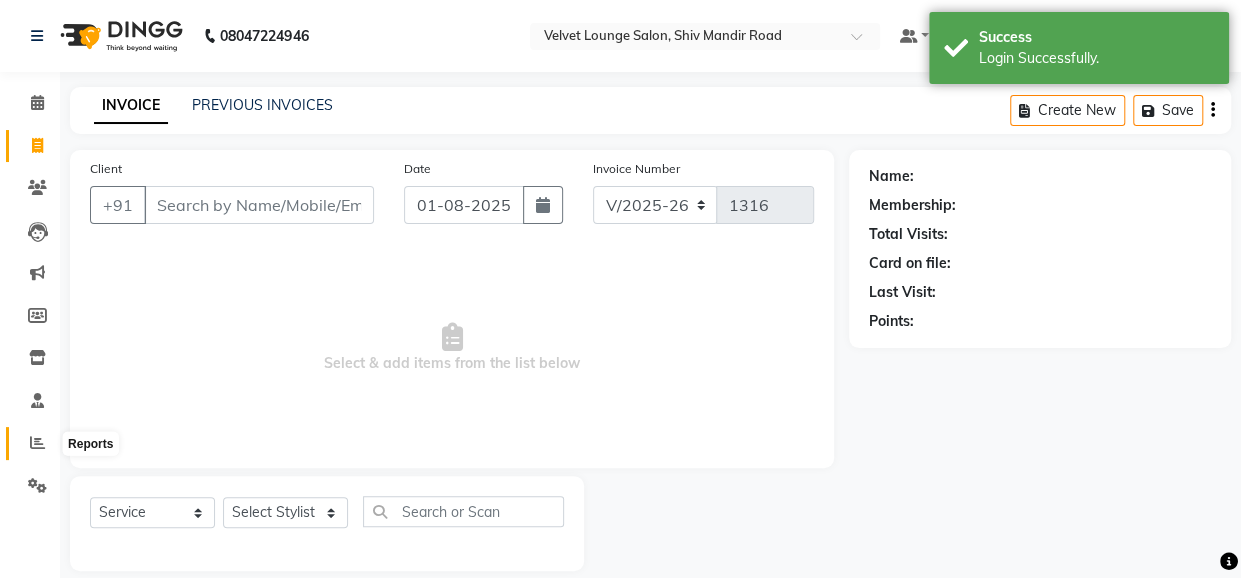 click 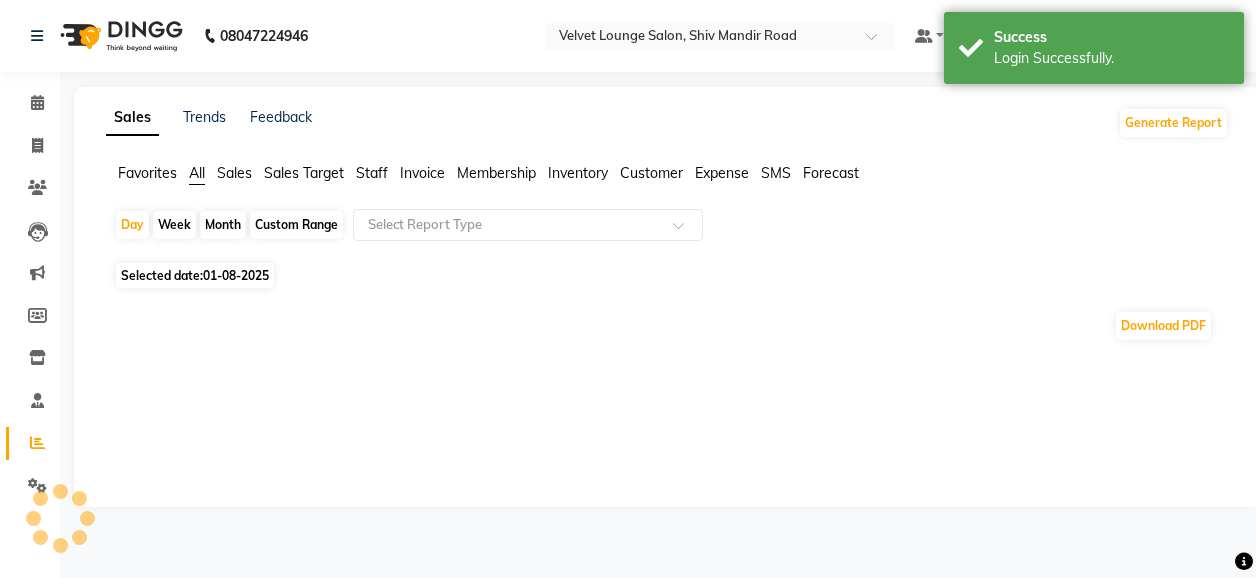 click on "Month" 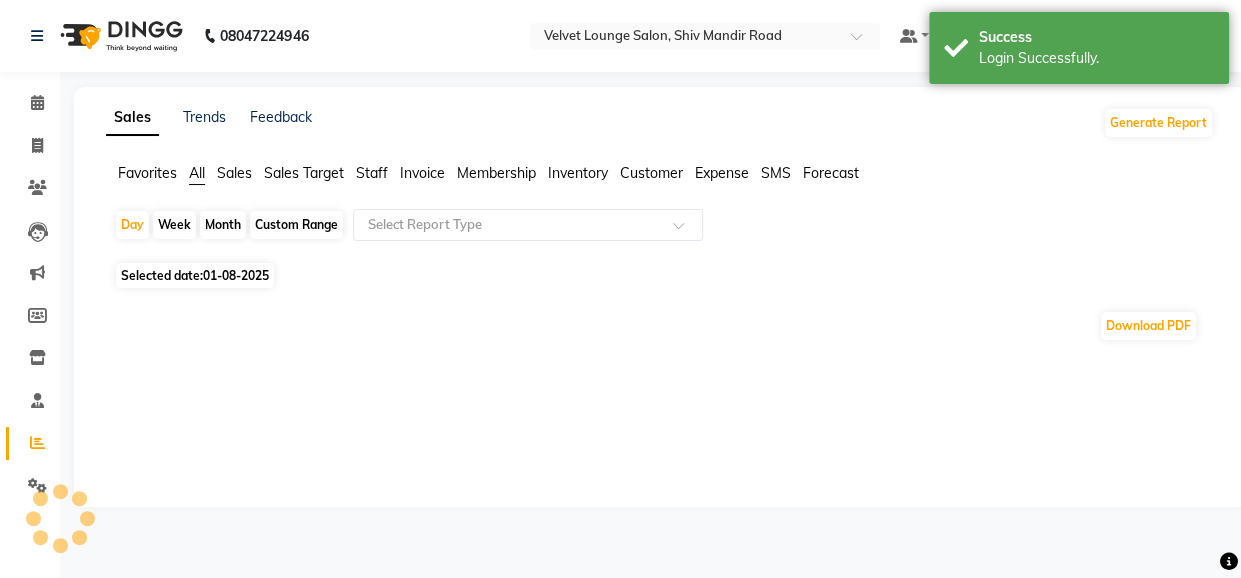 select on "8" 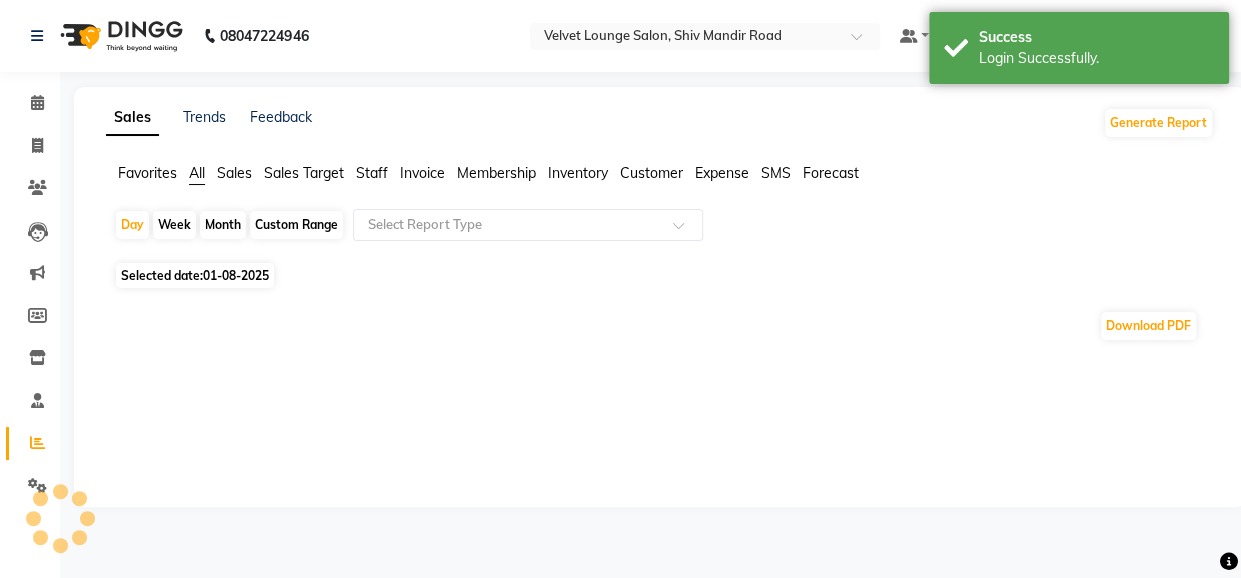 select on "2025" 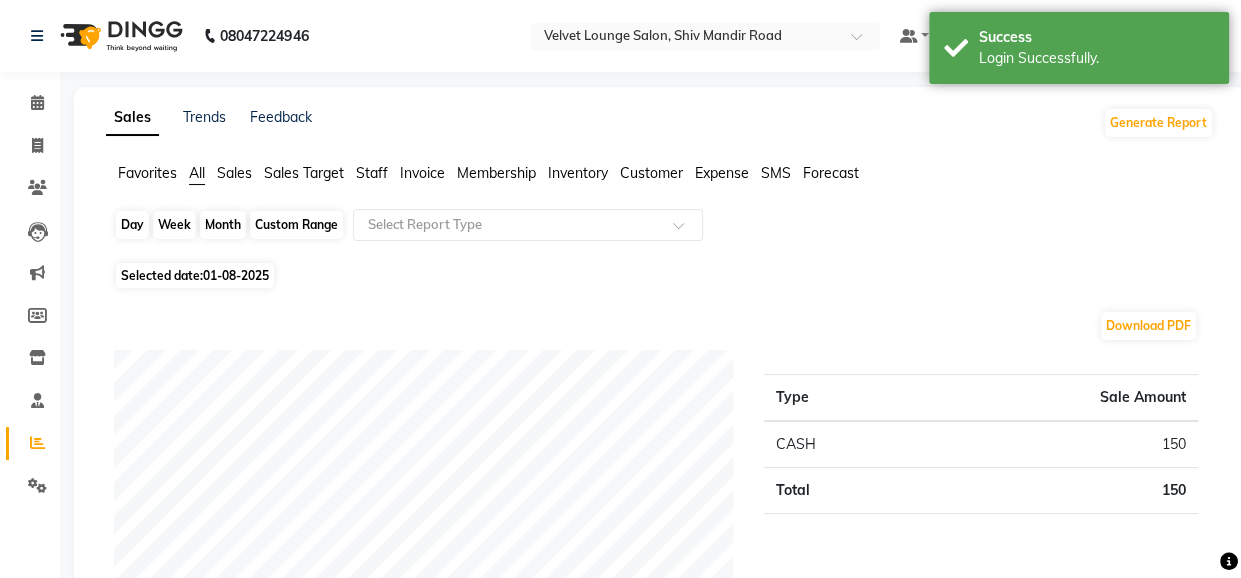 click on "Month" 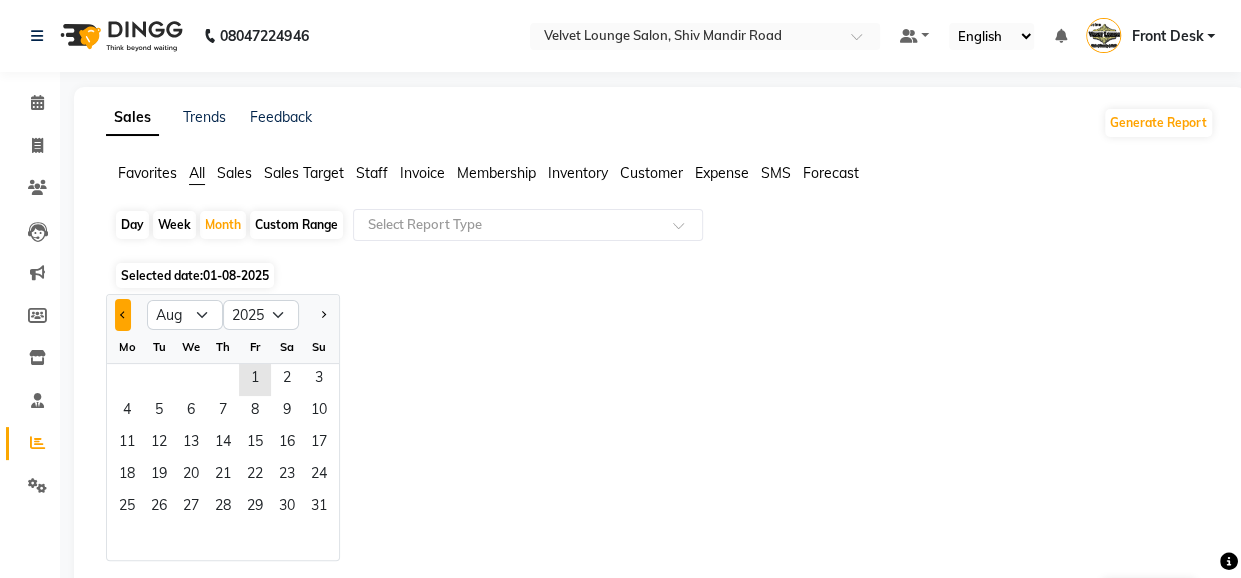 click 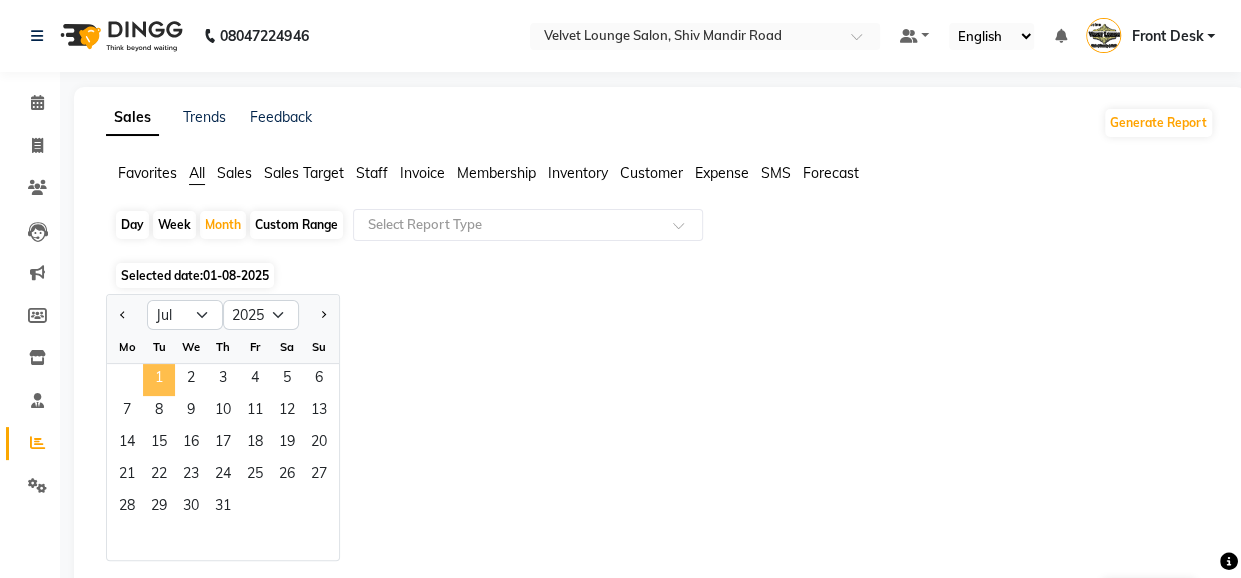 click on "1" 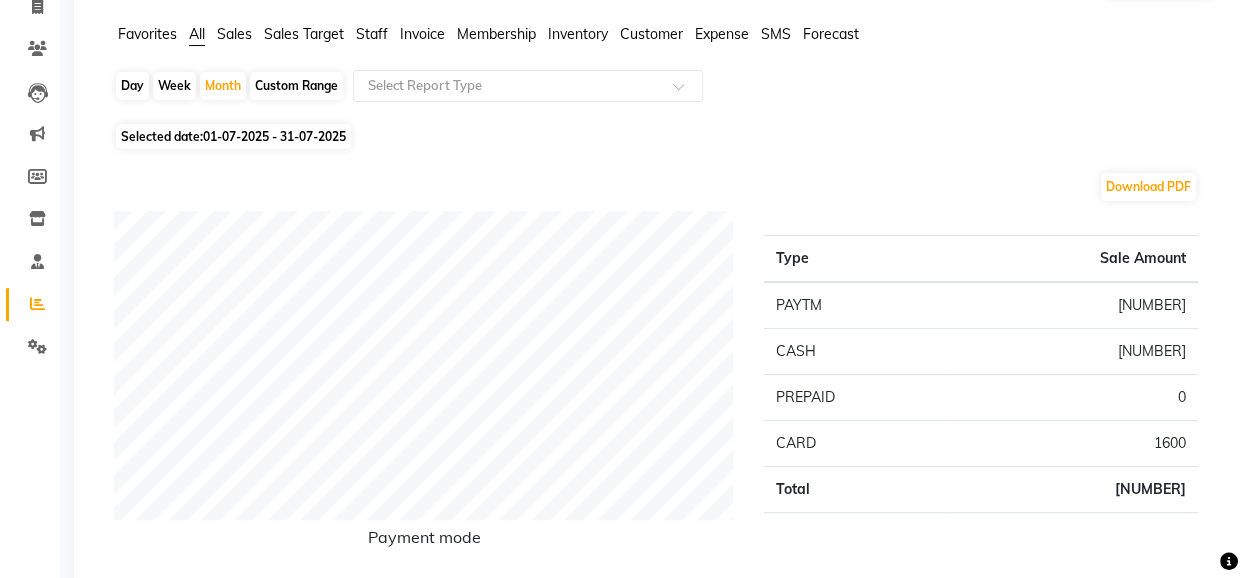 scroll, scrollTop: 160, scrollLeft: 0, axis: vertical 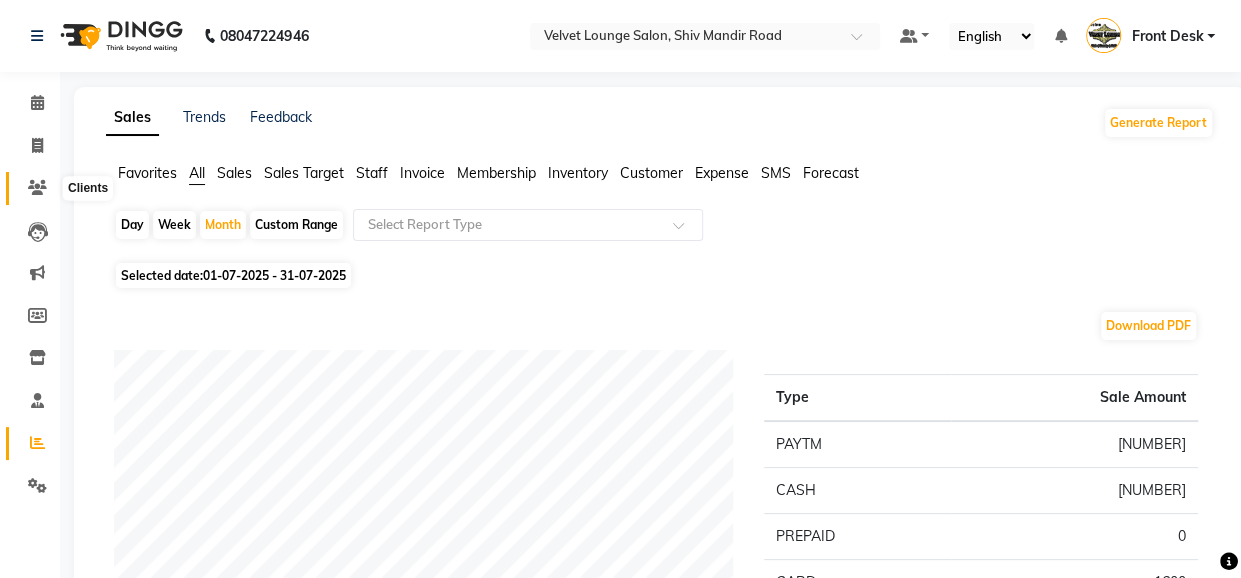 click 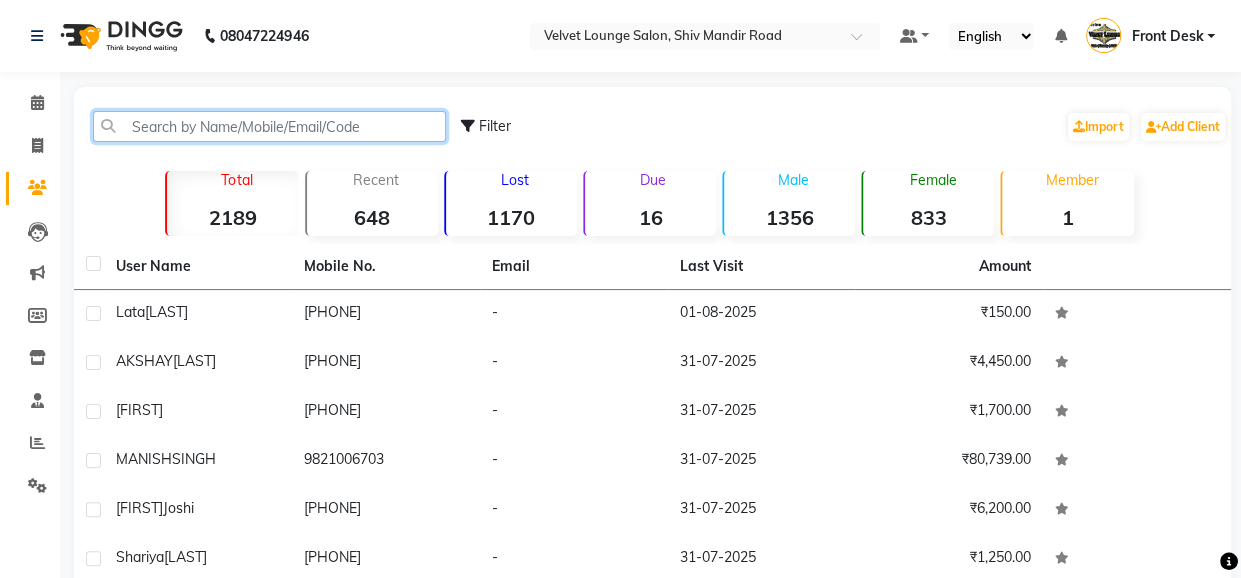 click 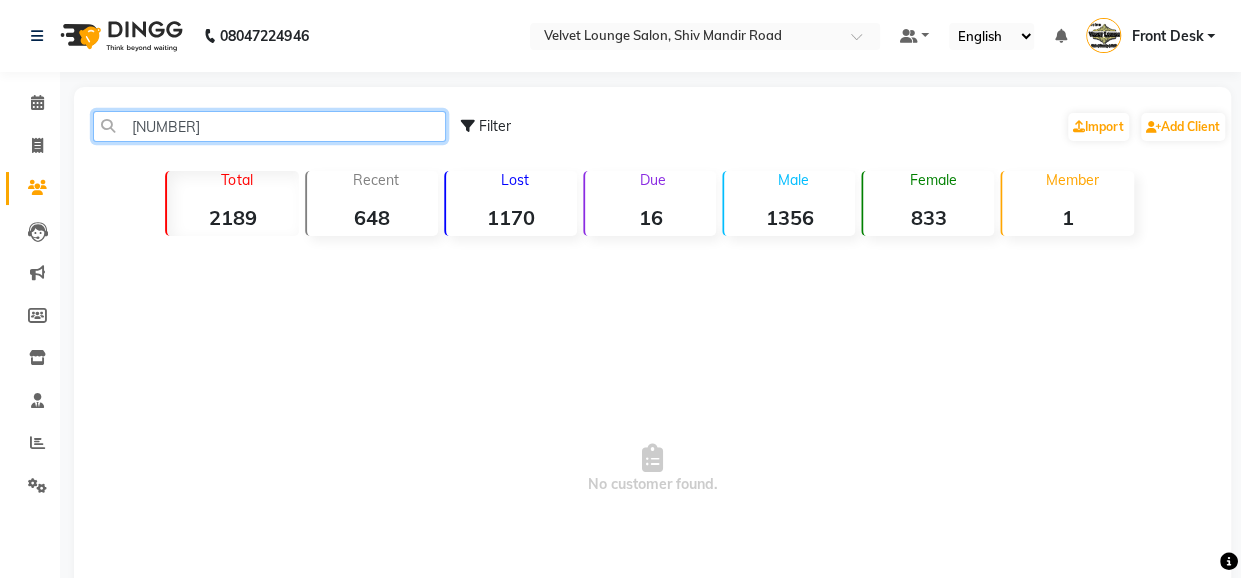 type on "8104585" 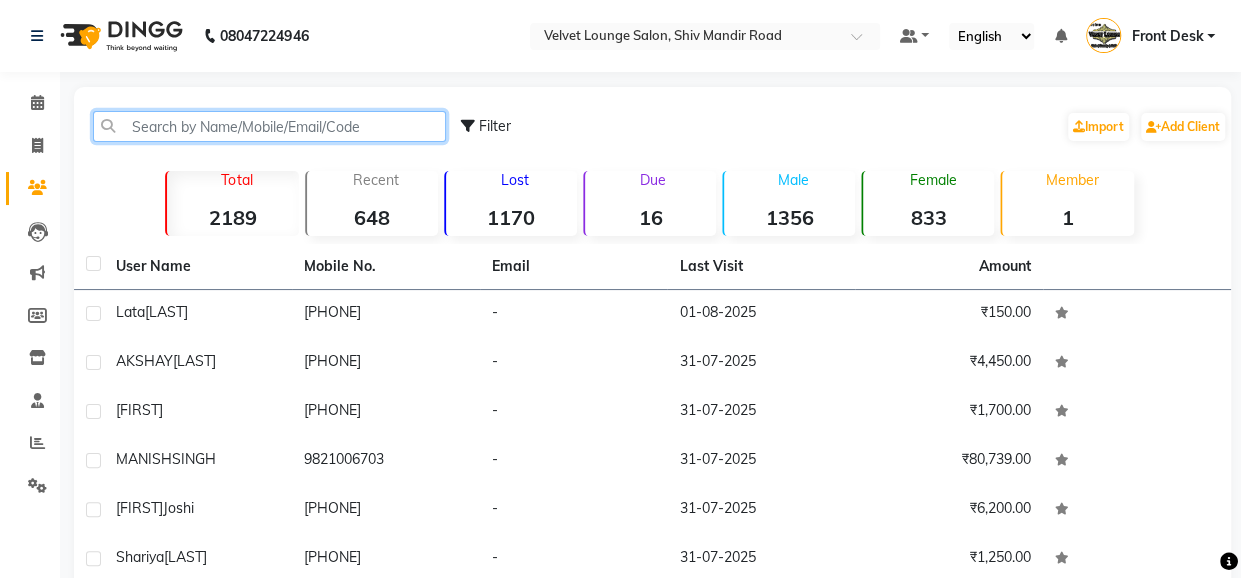 click 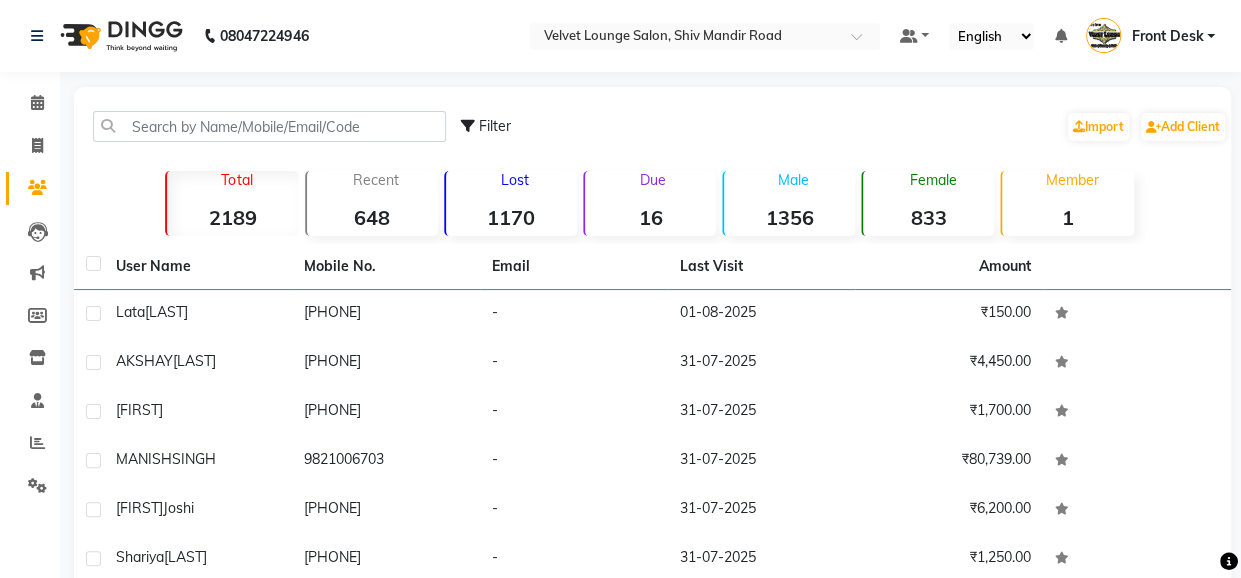 click on "Filter  Import   Add Client" 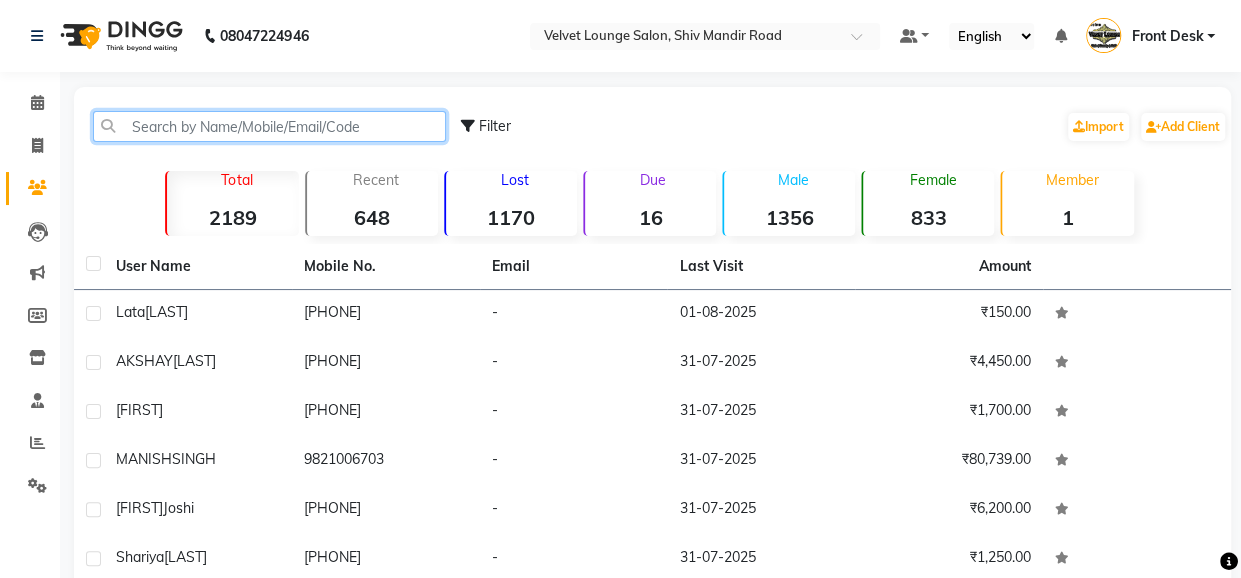 click 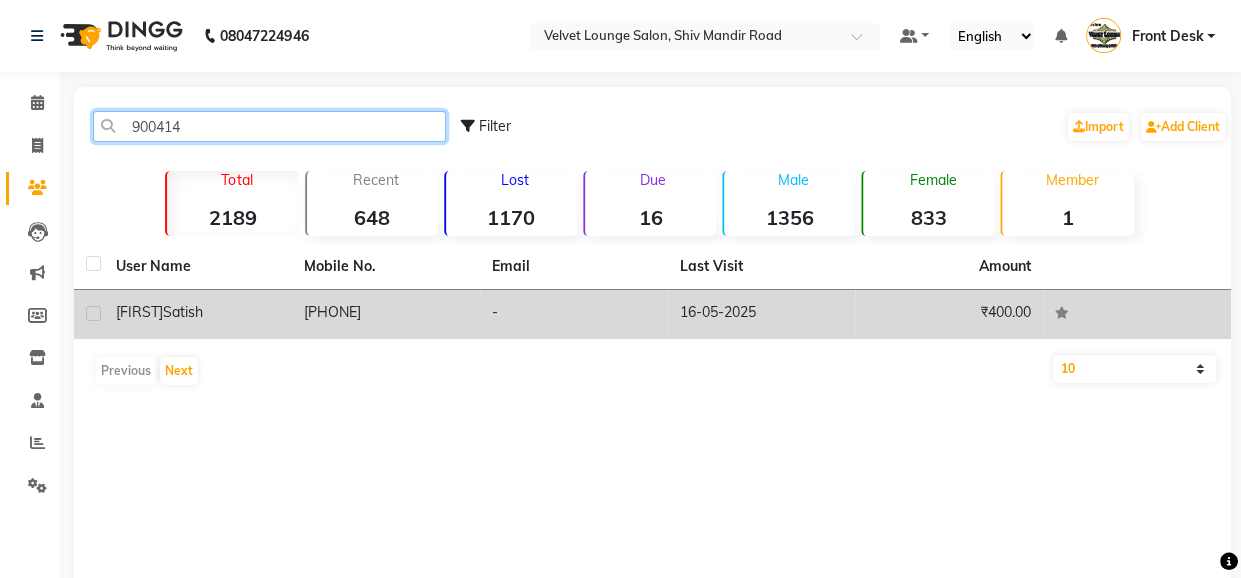 type on "900414" 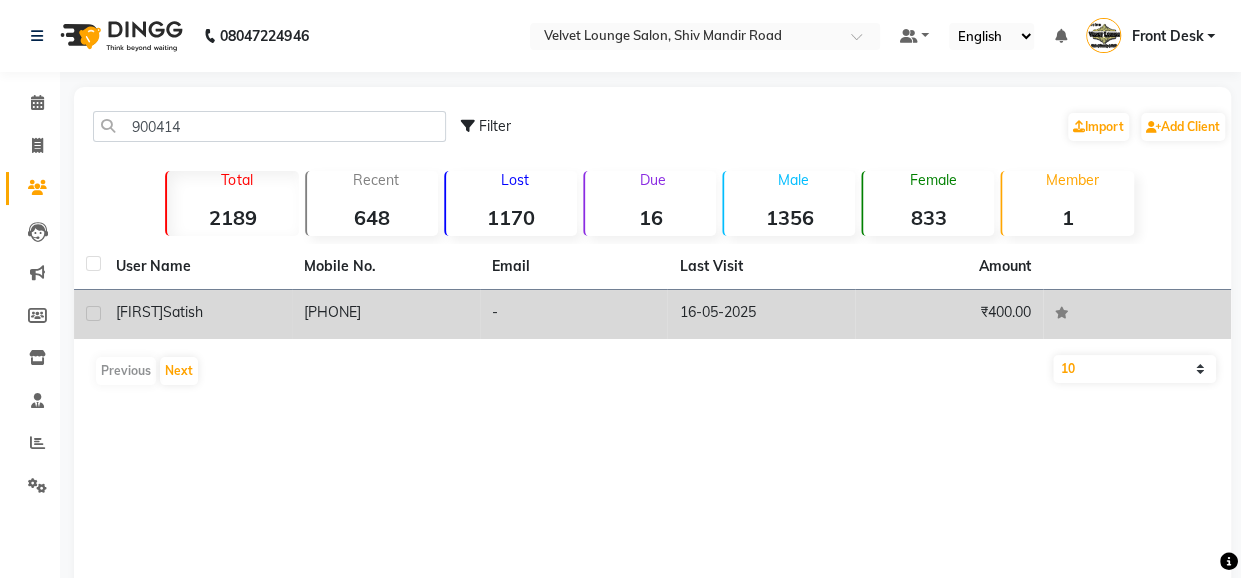 click on "-" 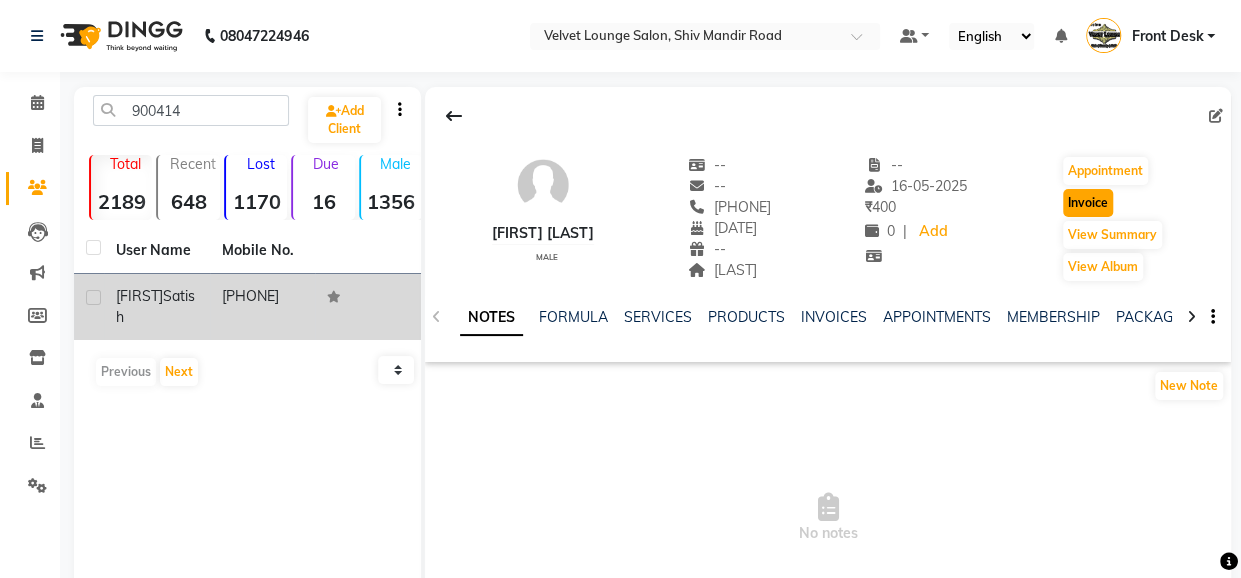click on "Invoice" 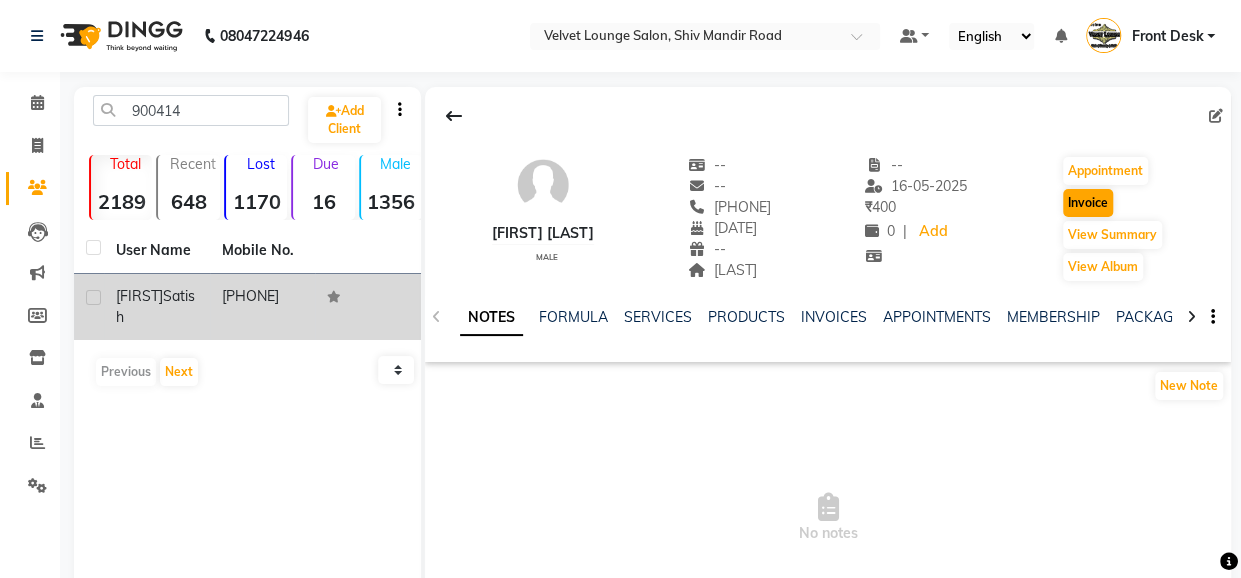 select on "5962" 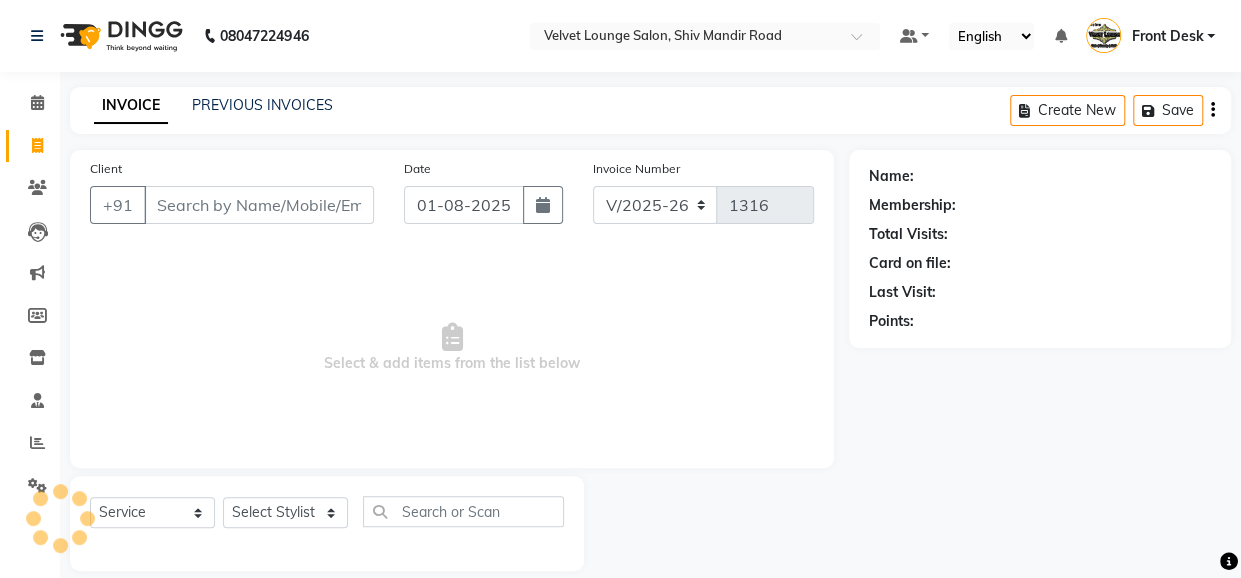 scroll, scrollTop: 22, scrollLeft: 0, axis: vertical 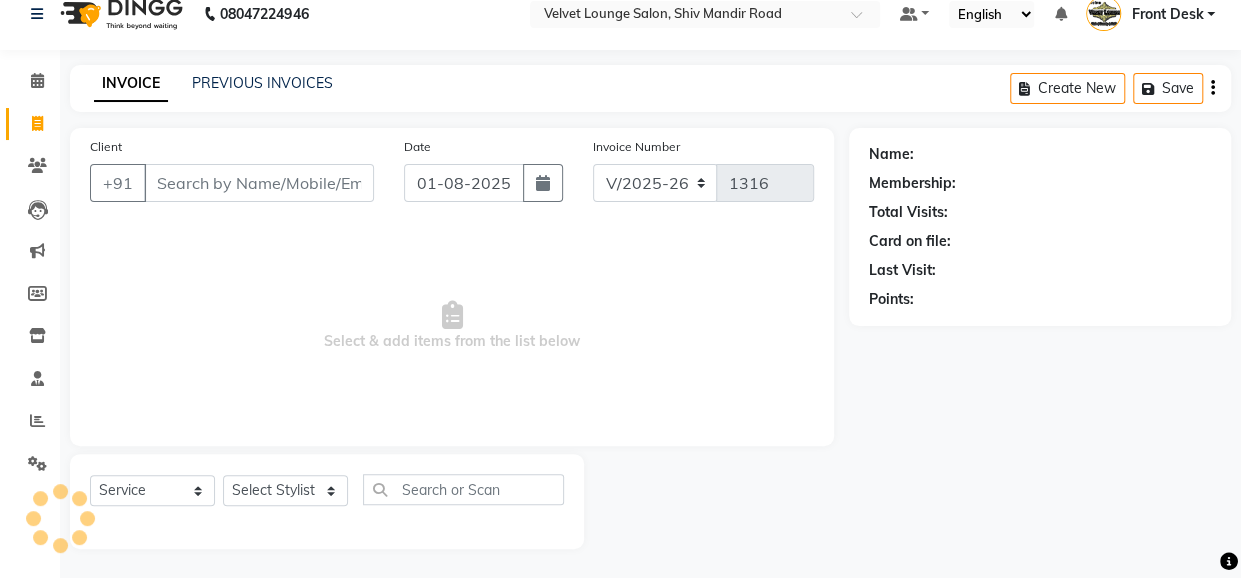 type on "[PHONE]" 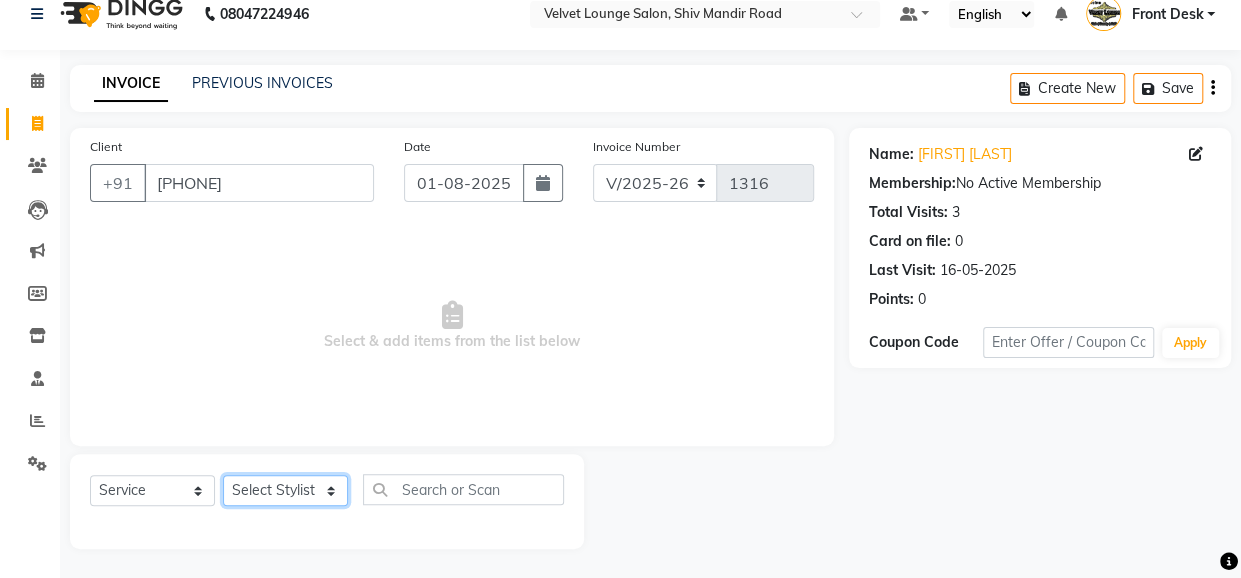 click on "Select Stylist Aadil zaher  aman shah Arif ashish Front Desk Jaya jyoti madhu Manish MUSTAKIM pradnya Rohit SALMA SALMA shalu SHWETA vishal" 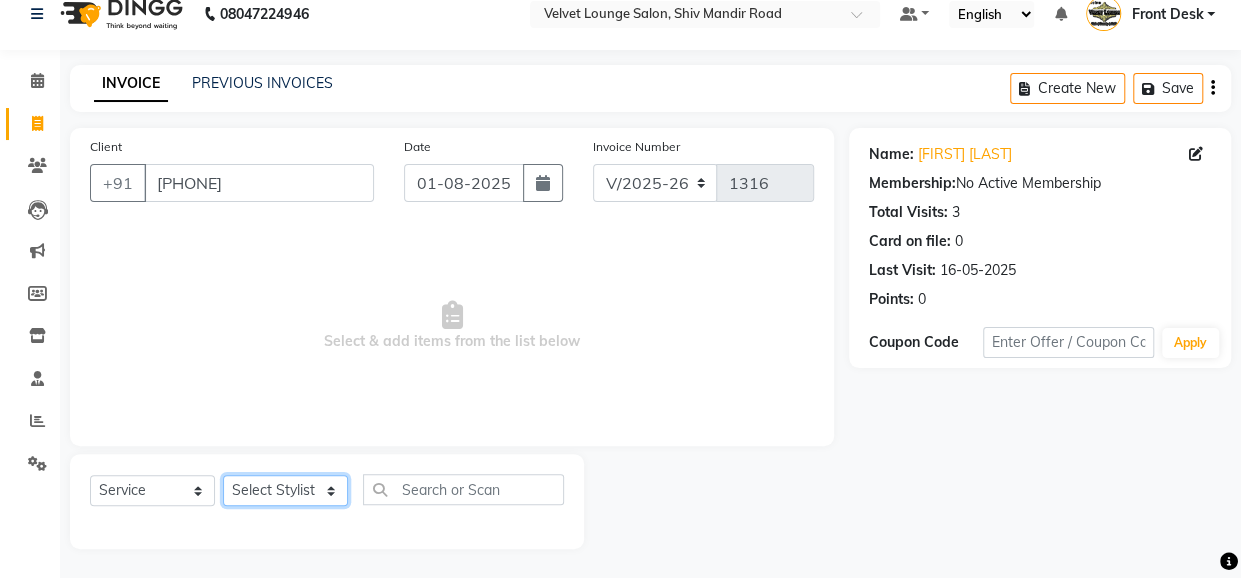 select on "42846" 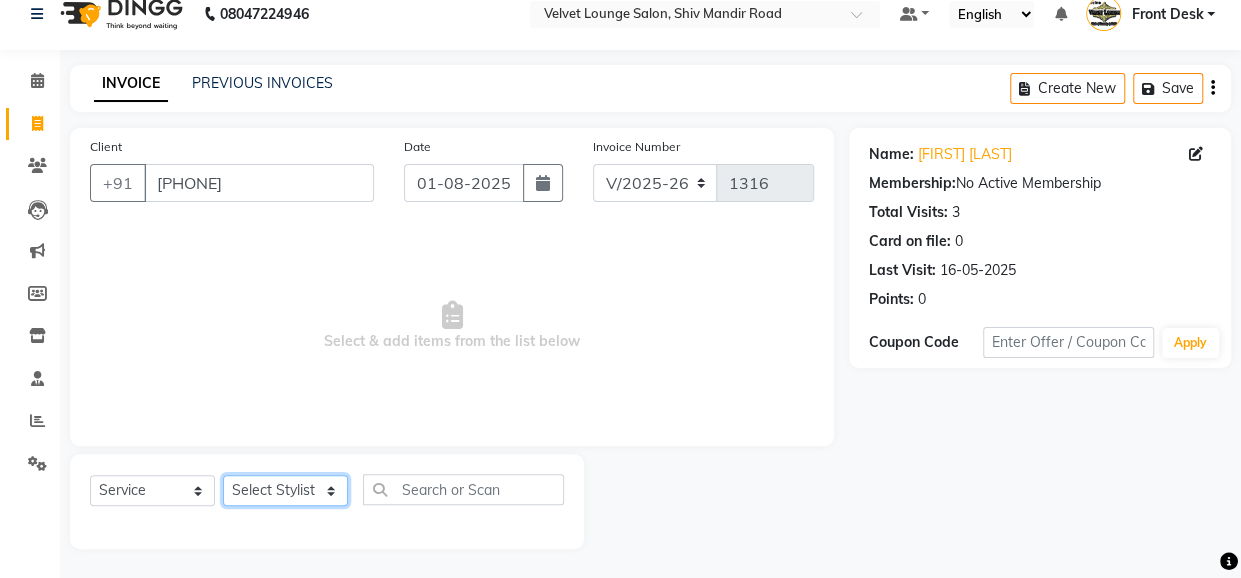 click on "Select Stylist Aadil zaher  aman shah Arif ashish Front Desk Jaya jyoti madhu Manish MUSTAKIM pradnya Rohit SALMA SALMA shalu SHWETA vishal" 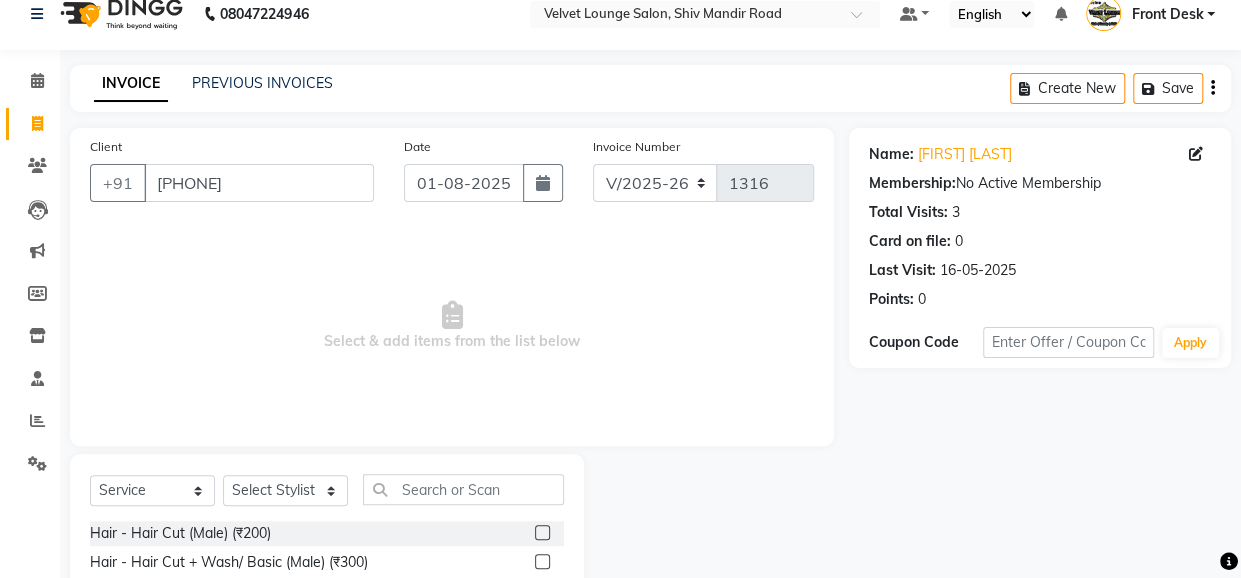 click 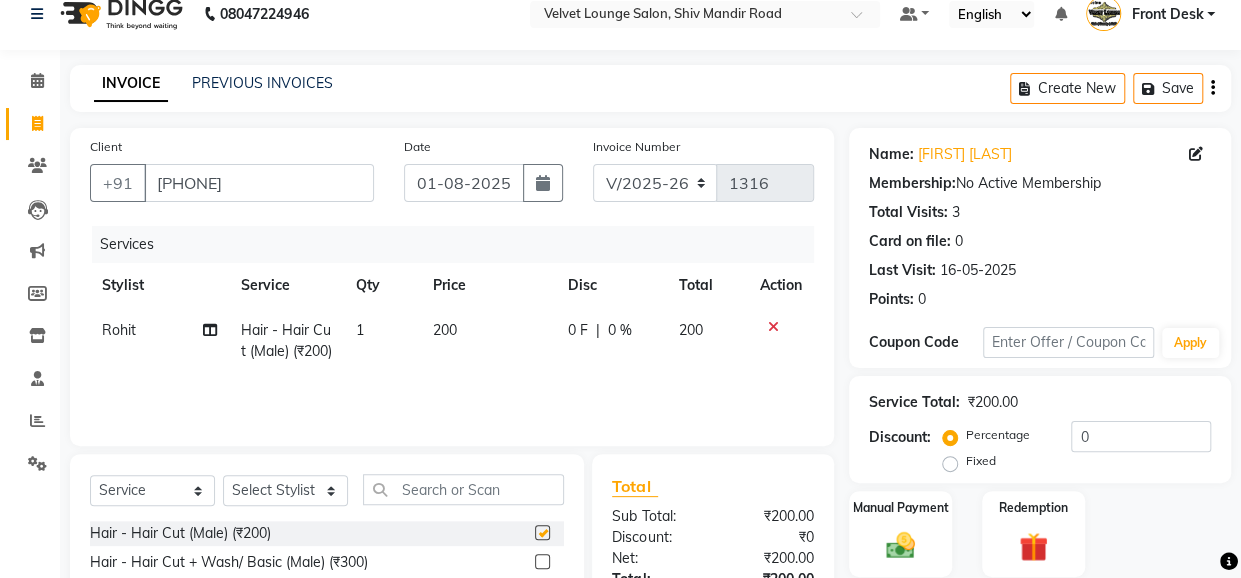 checkbox on "false" 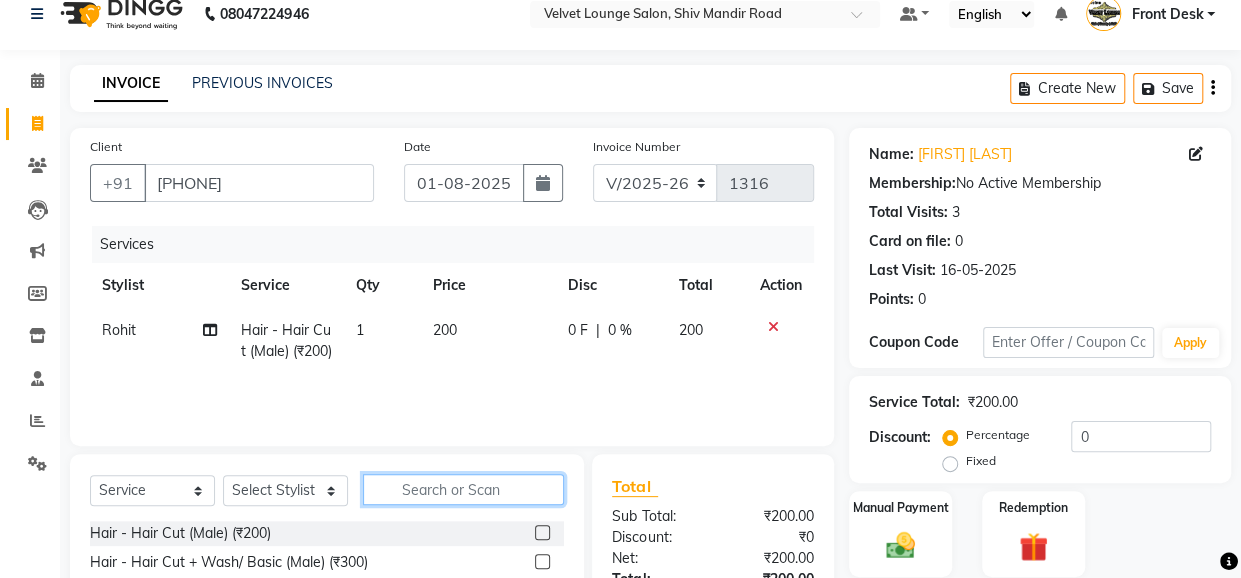 click 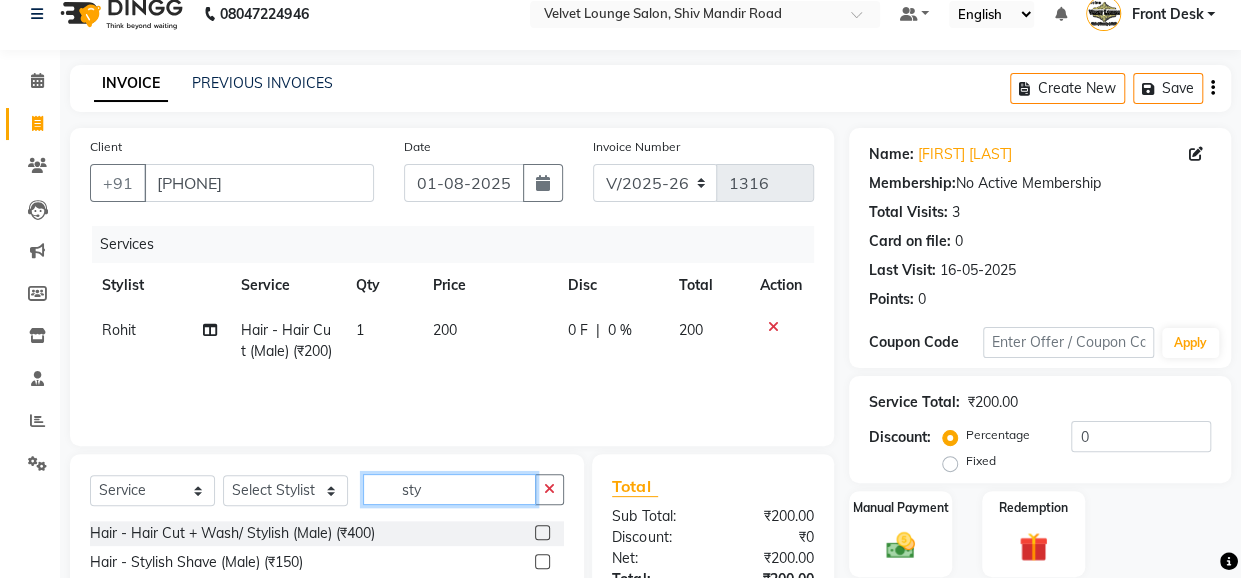 type on "sty" 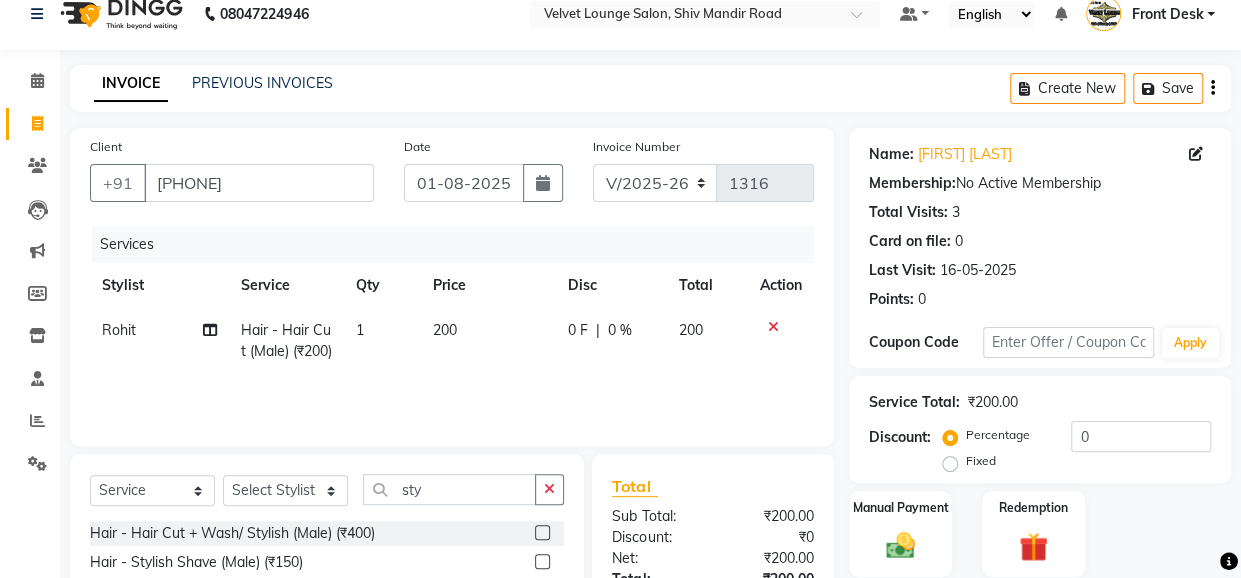 click 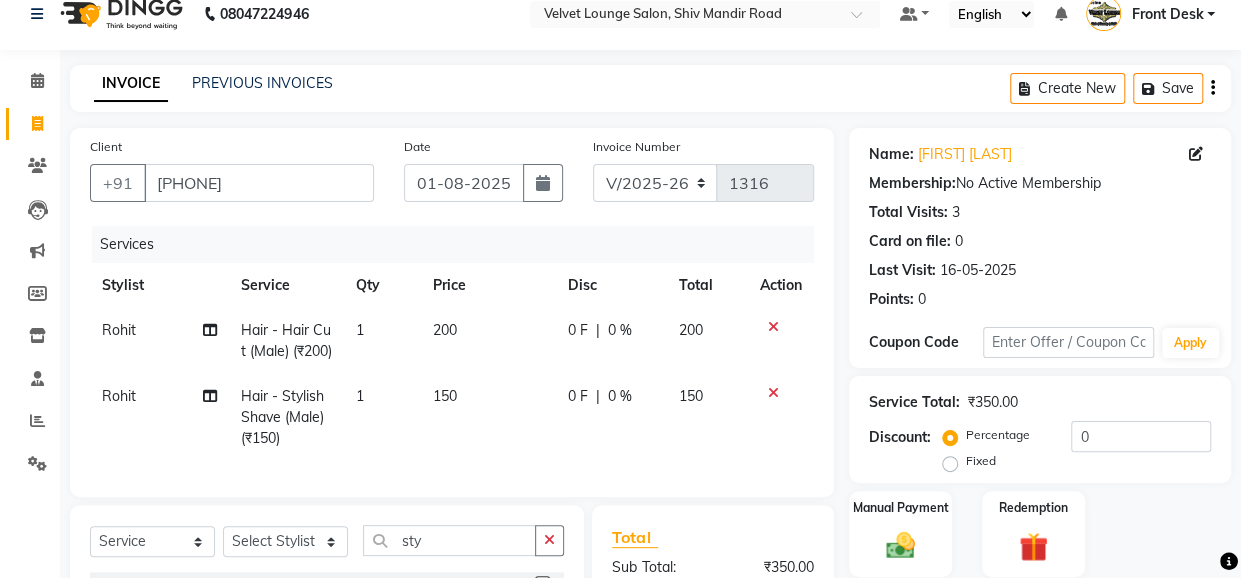 checkbox on "false" 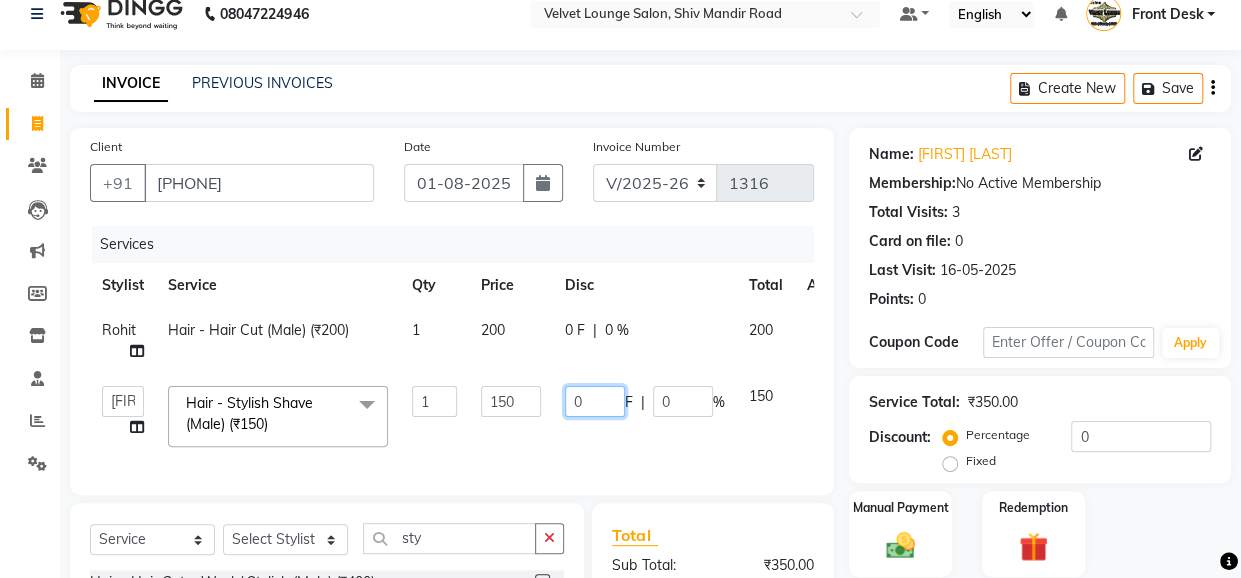 click on "0" 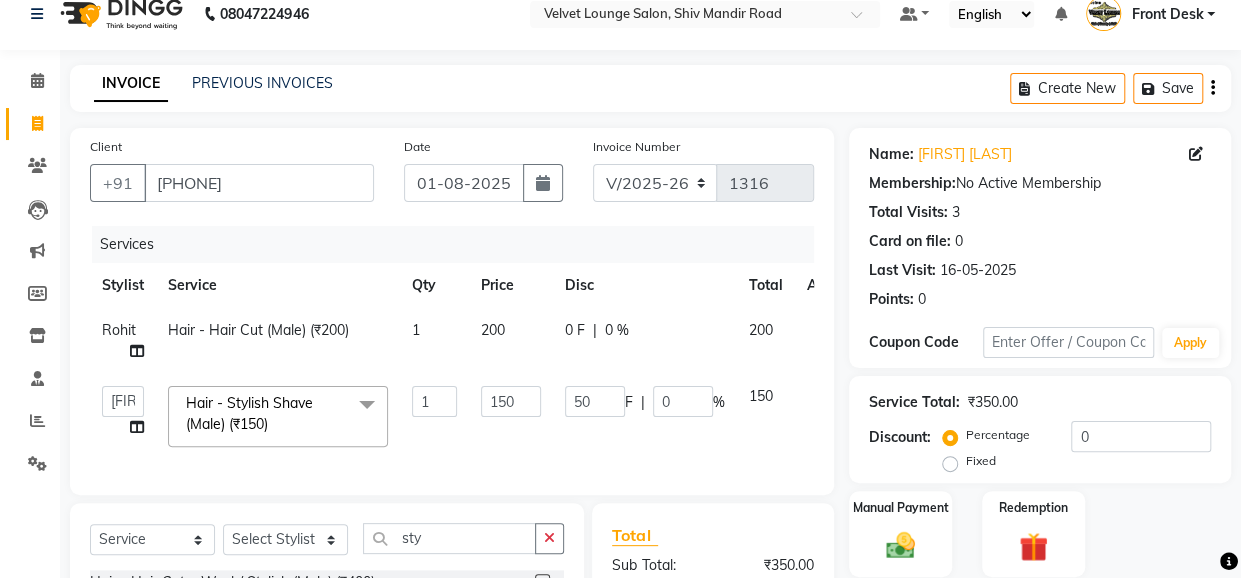 click on "0 F | 0 %" 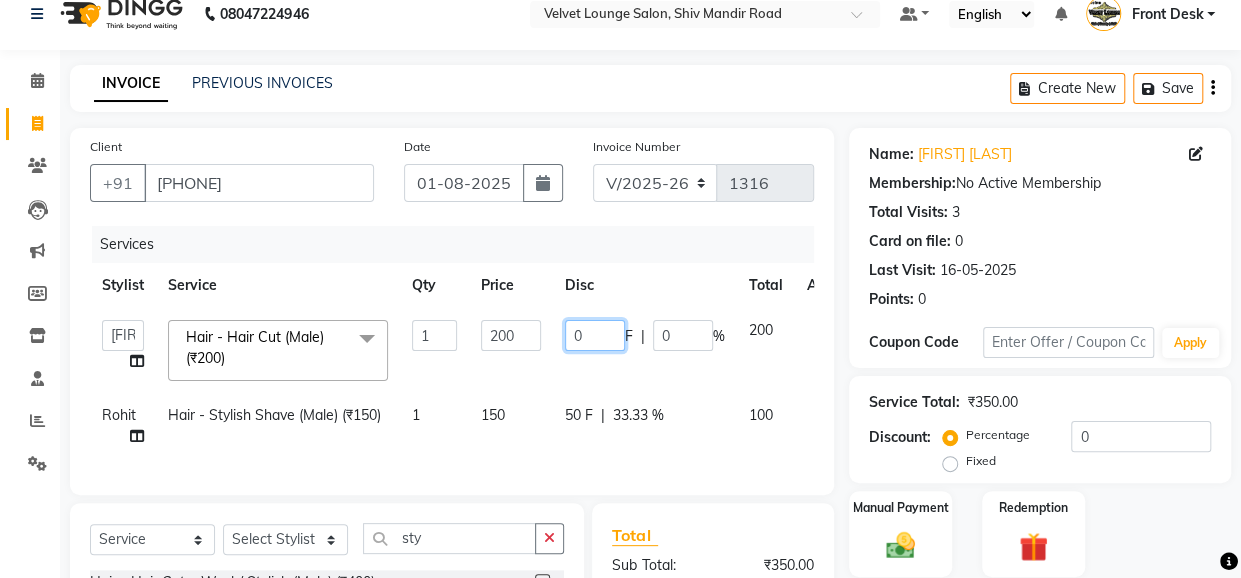 click on "0" 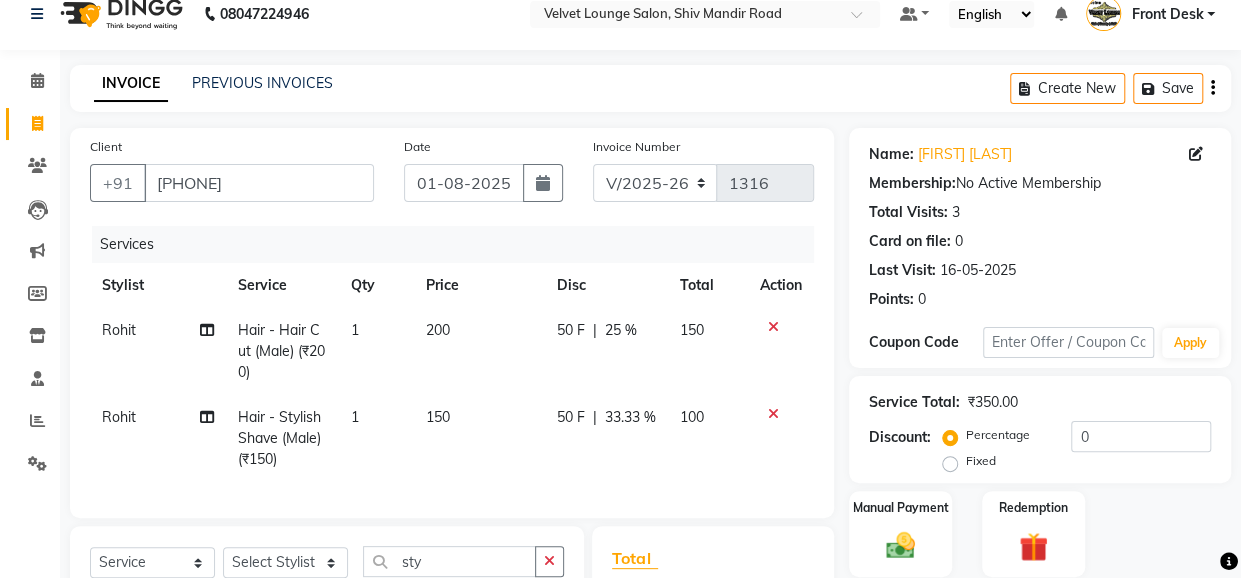 click on "Client +91 9004140898 Date 01-08-2025 Invoice Number V/2025 V/2025-26 1316 Services Stylist Service Qty Price Disc Total Action Rohit Hair - Hair Cut (Male) (₹200) 1 200 50 F | 25 % 150 Rohit Hair - Stylish Shave (Male) (₹150) 1 150 50 F | 33.33 % 100" 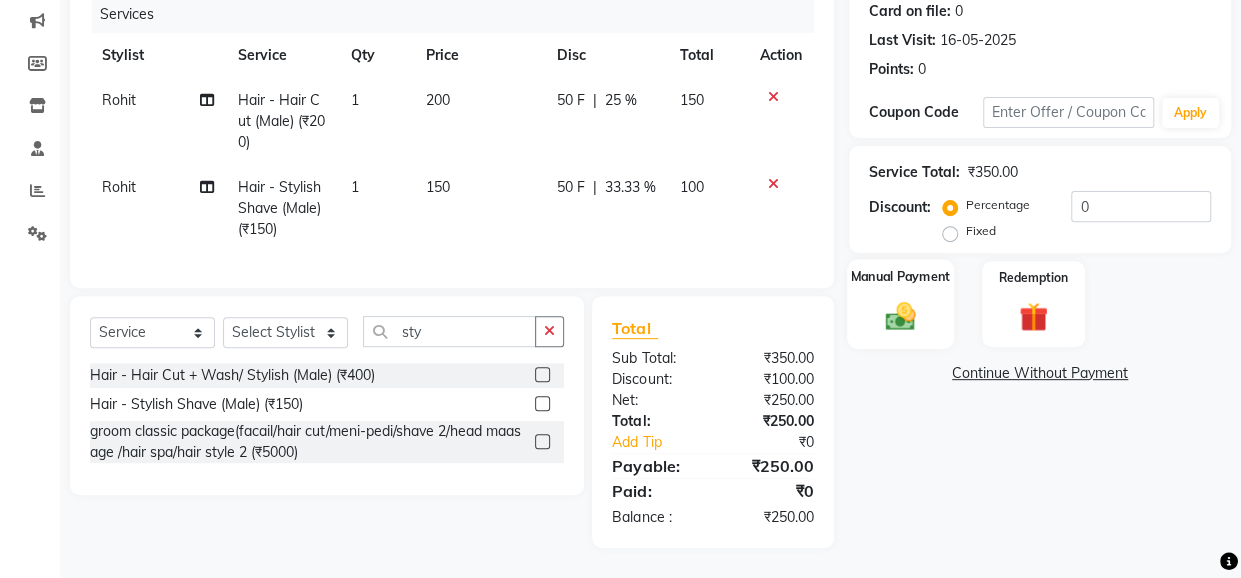 click on "Manual Payment" 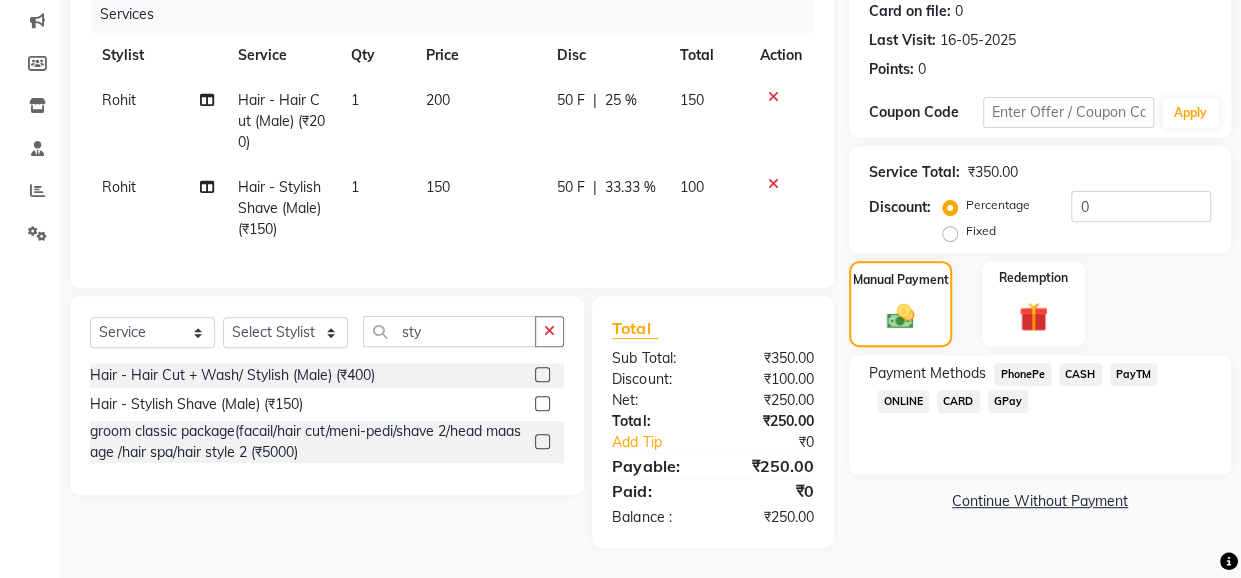 click on "PayTM" 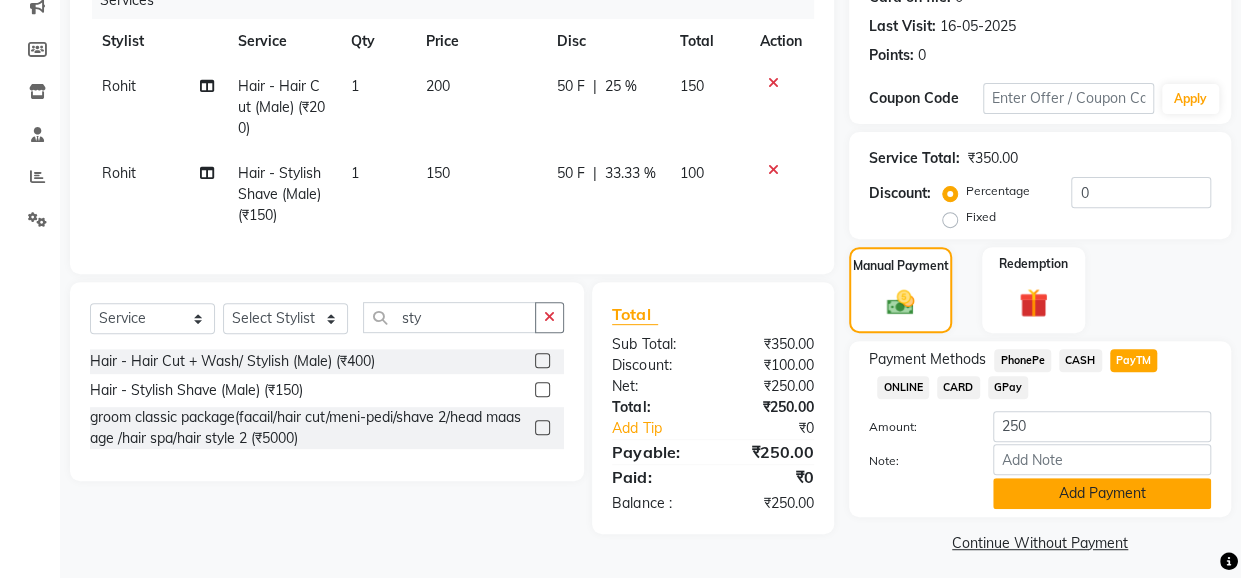 click on "Add Payment" 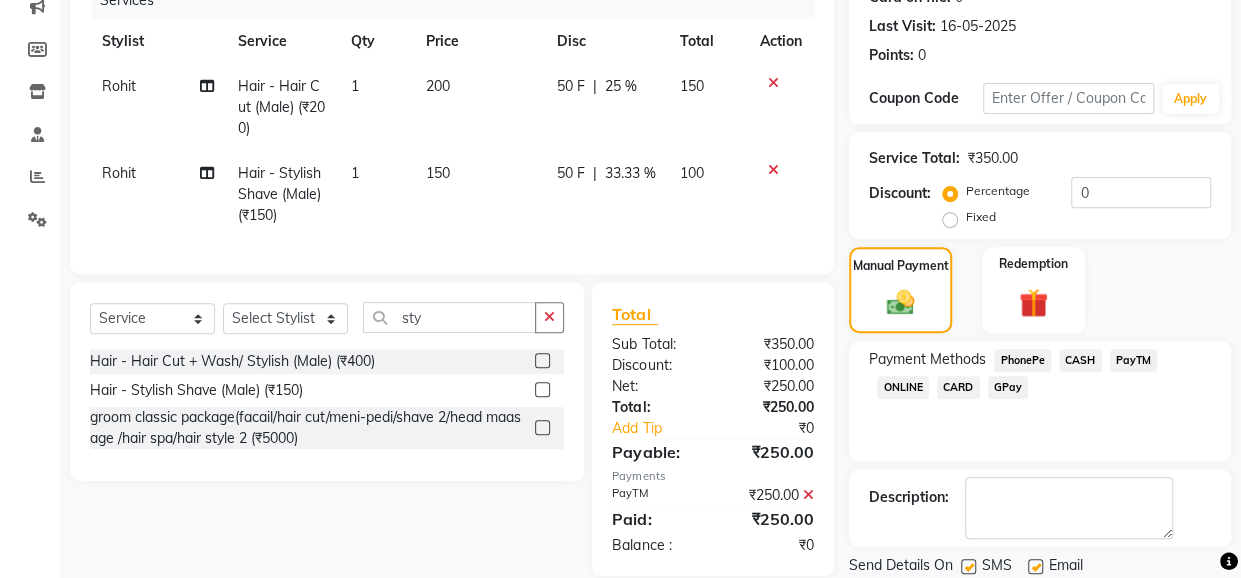 scroll, scrollTop: 330, scrollLeft: 0, axis: vertical 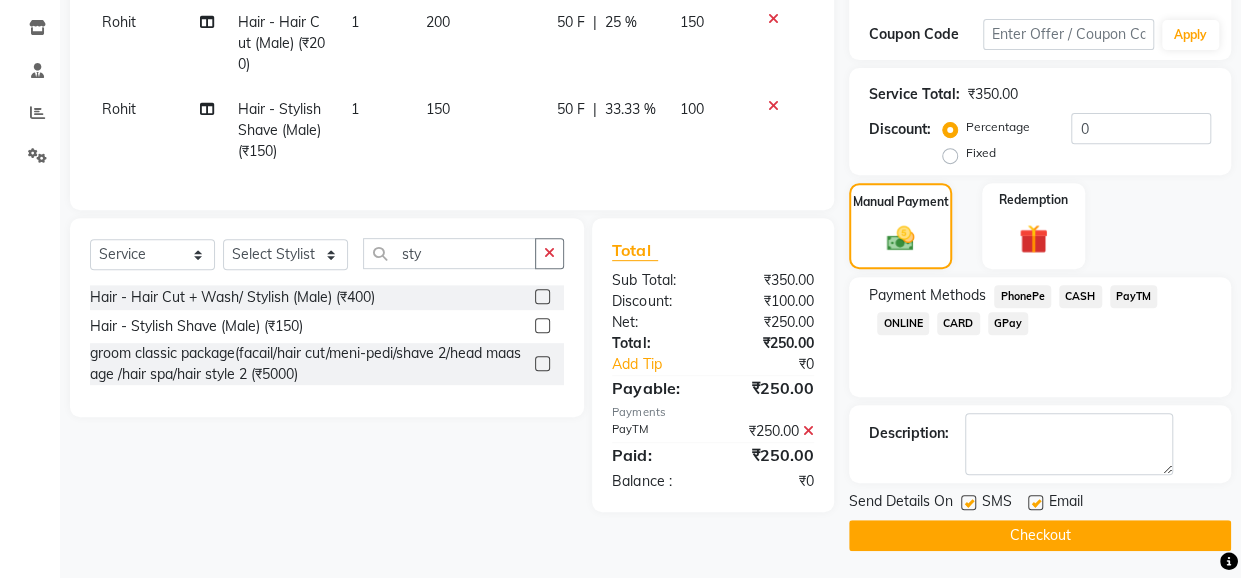 click on "Checkout" 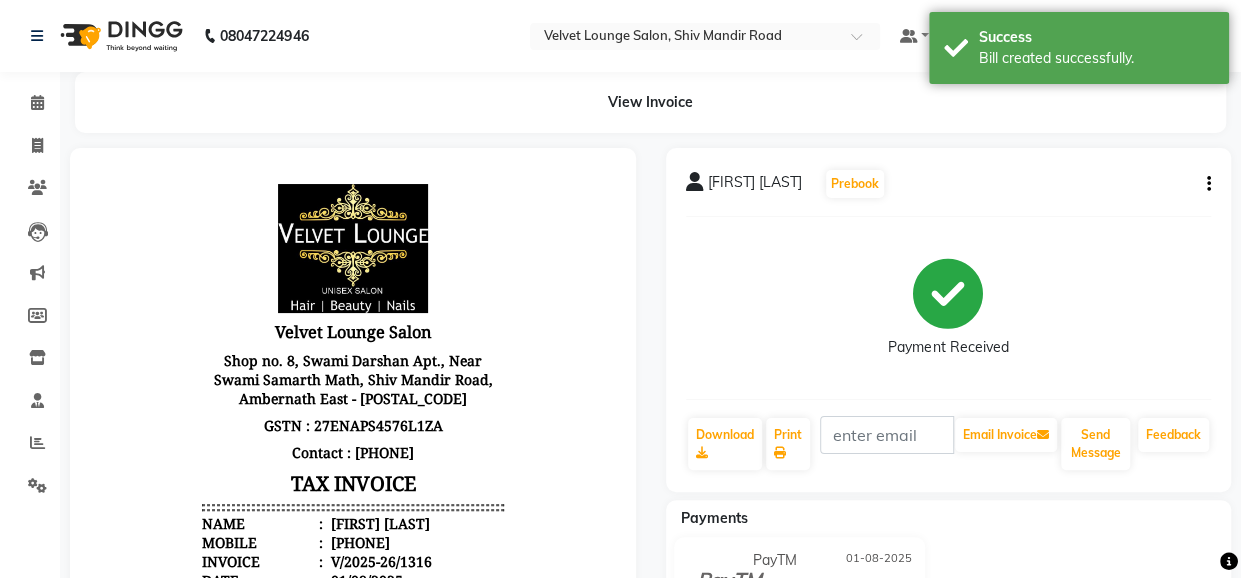 scroll, scrollTop: 0, scrollLeft: 0, axis: both 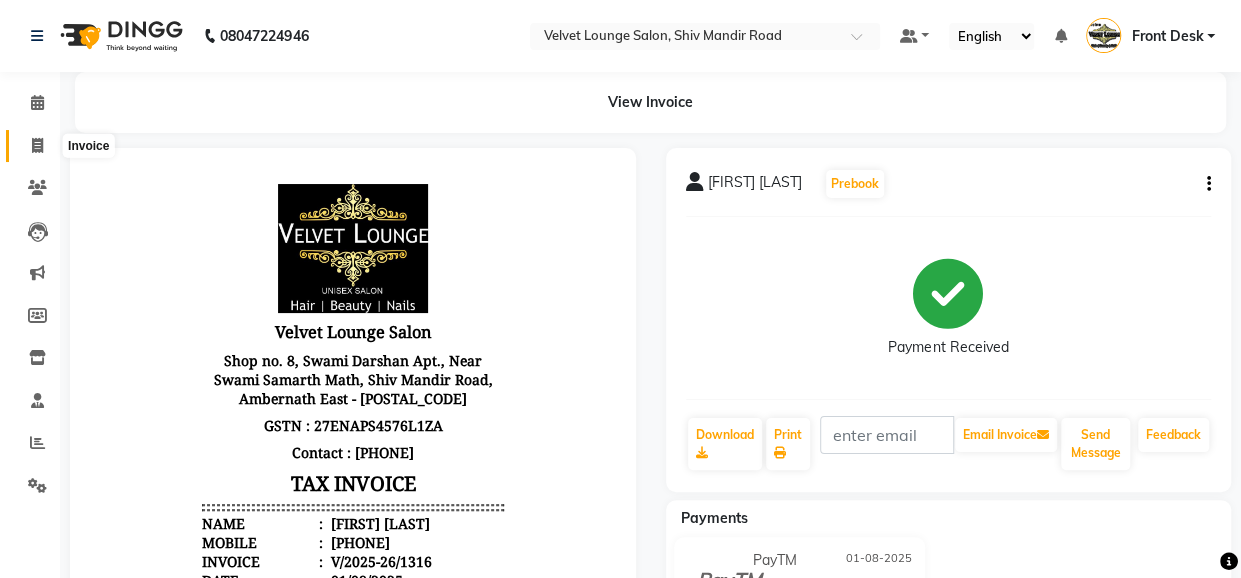click 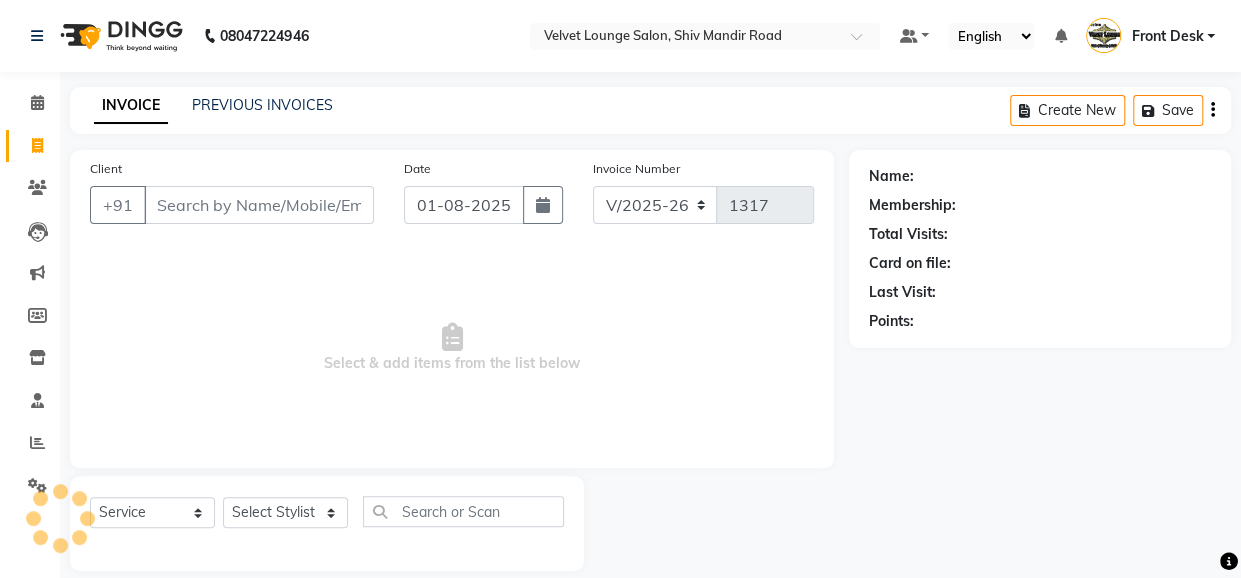 scroll, scrollTop: 22, scrollLeft: 0, axis: vertical 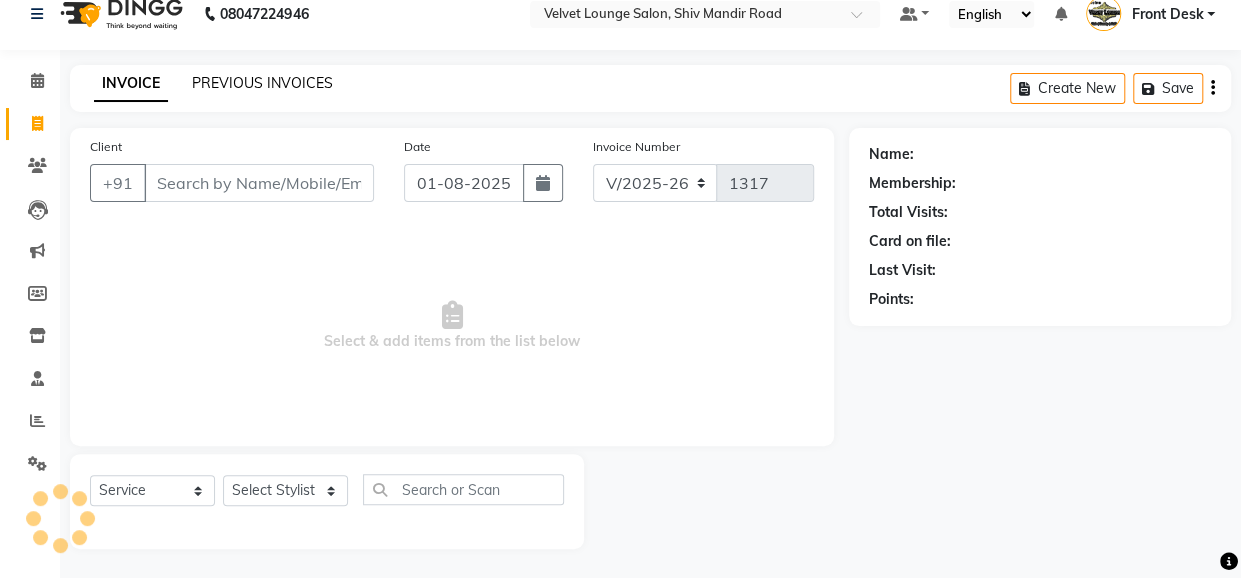 click on "PREVIOUS INVOICES" 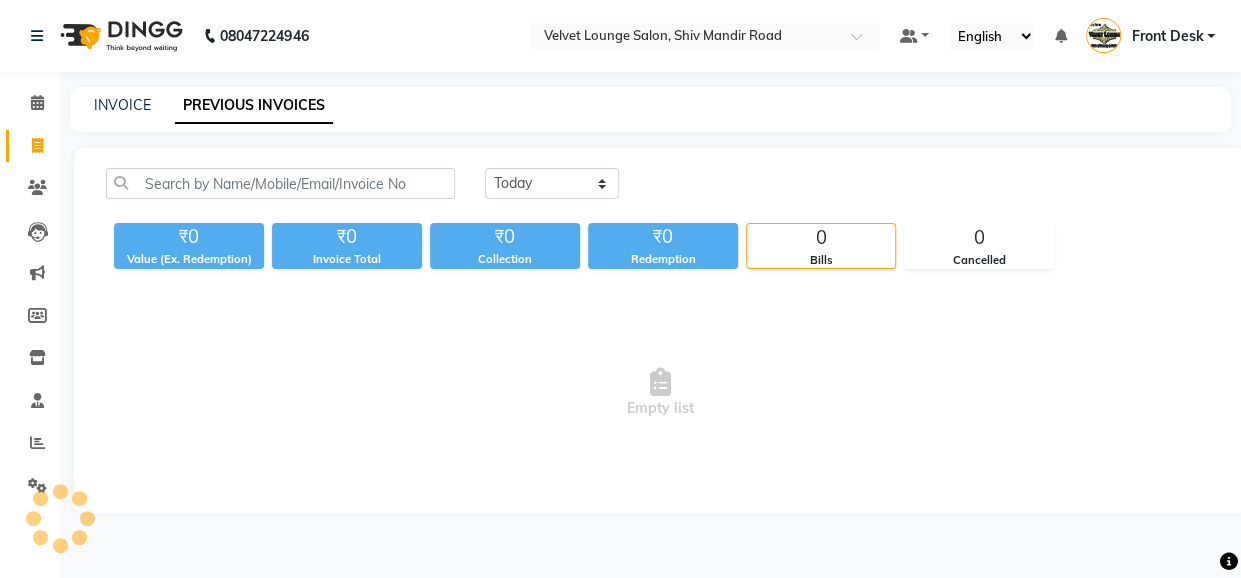 scroll, scrollTop: 0, scrollLeft: 0, axis: both 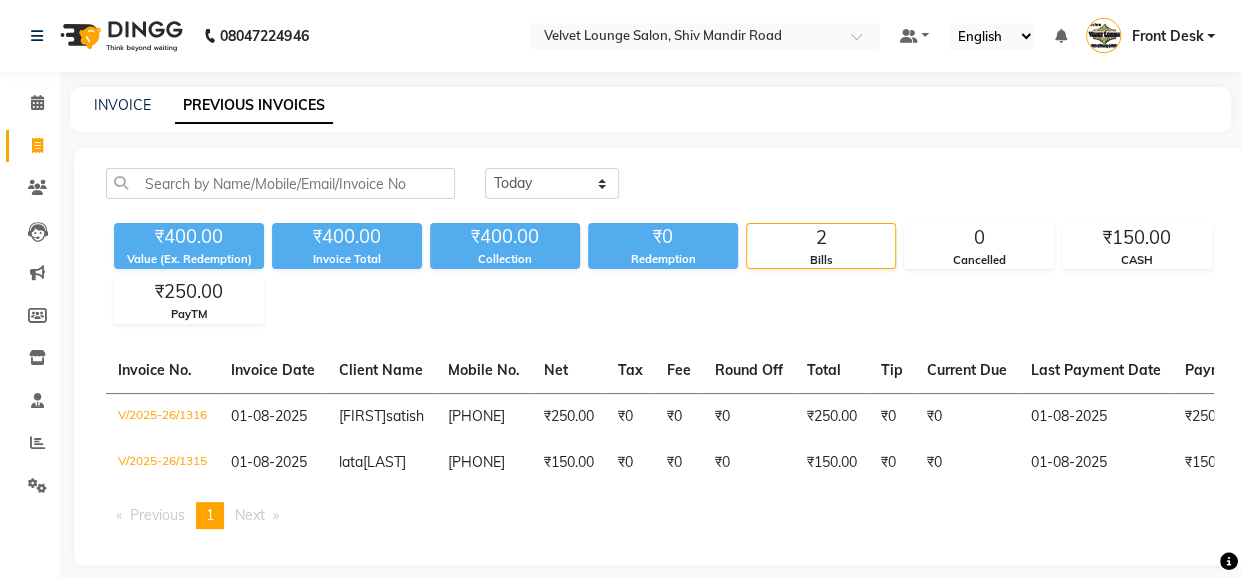 click on "Today Yesterday Custom Range ₹400.00 Value (Ex. Redemption) ₹400.00 Invoice Total  ₹400.00 Collection ₹0 Redemption 2 Bills 0 Cancelled ₹150.00 CASH ₹250.00 PayTM  Invoice No.   Invoice Date   Client Name   Mobile No.   Net   Tax   Fee   Round Off   Total   Tip   Current Due   Last Payment Date   Payment Amount   Payment Methods   Cancel Reason   Status   V/2025-26/1316  01-08-2025 snehesh  satish 9004140898 ₹250.00 ₹0  ₹0  ₹0 ₹250.00 ₹0 ₹0 01-08-2025 ₹250.00  PayTM - PAID  V/2025-26/1315  01-08-2025 lata  lalwani 8484974668 ₹150.00 ₹0  ₹0  ₹0 ₹150.00 ₹0 ₹0 01-08-2025 ₹150.00  CASH - PAID  Previous  page  1 / 1  You're on page  1  Next  page" 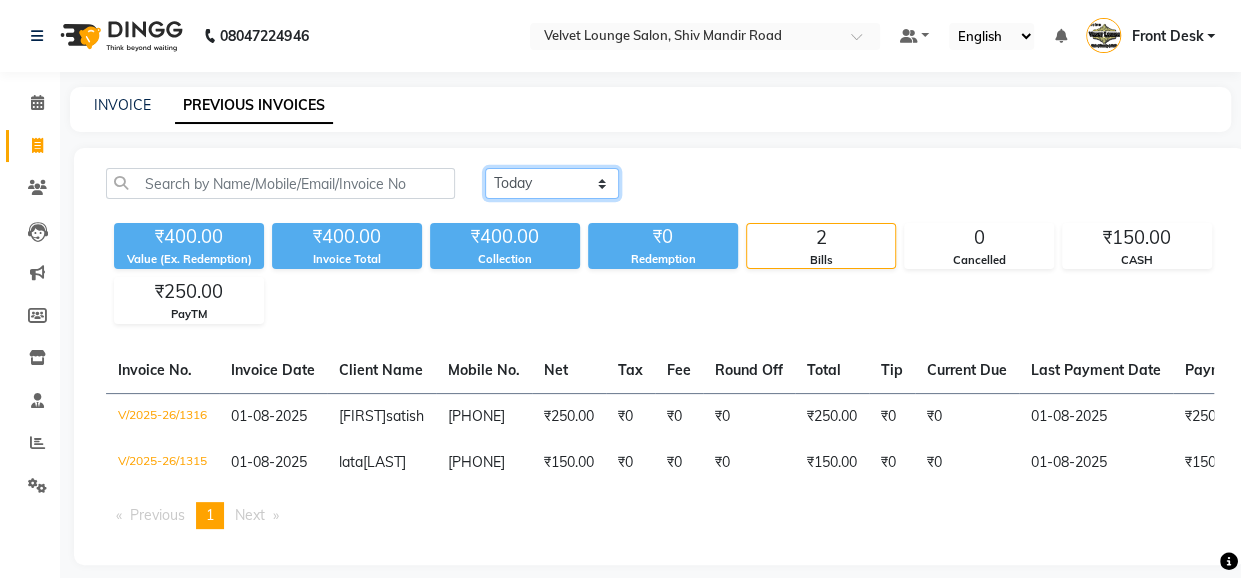 click on "Today Yesterday Custom Range" 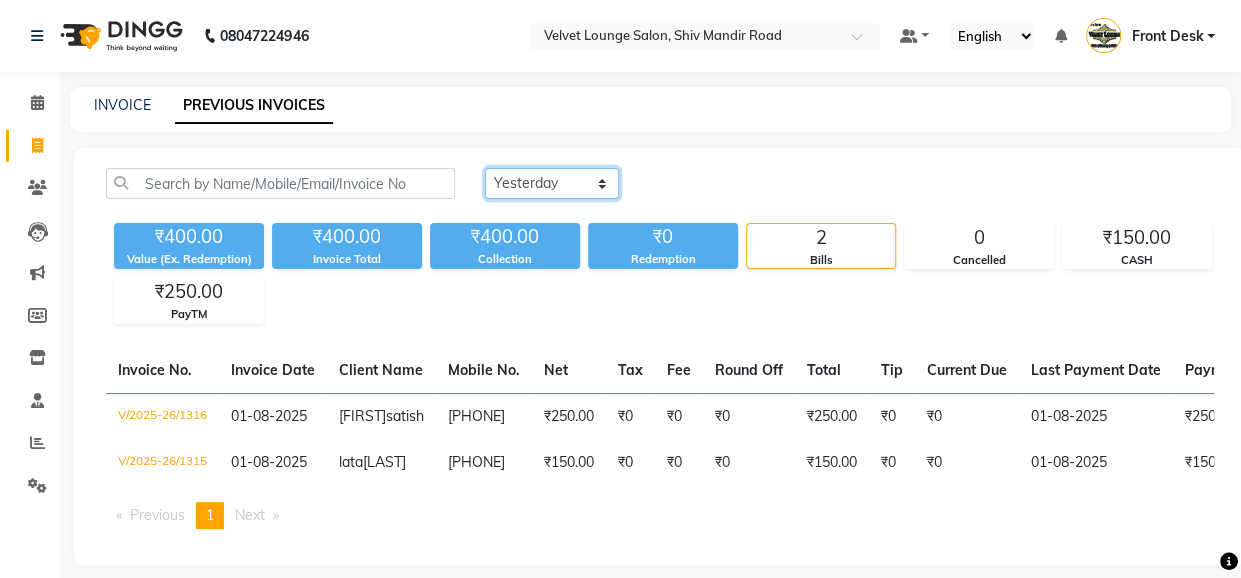 click on "Today Yesterday Custom Range" 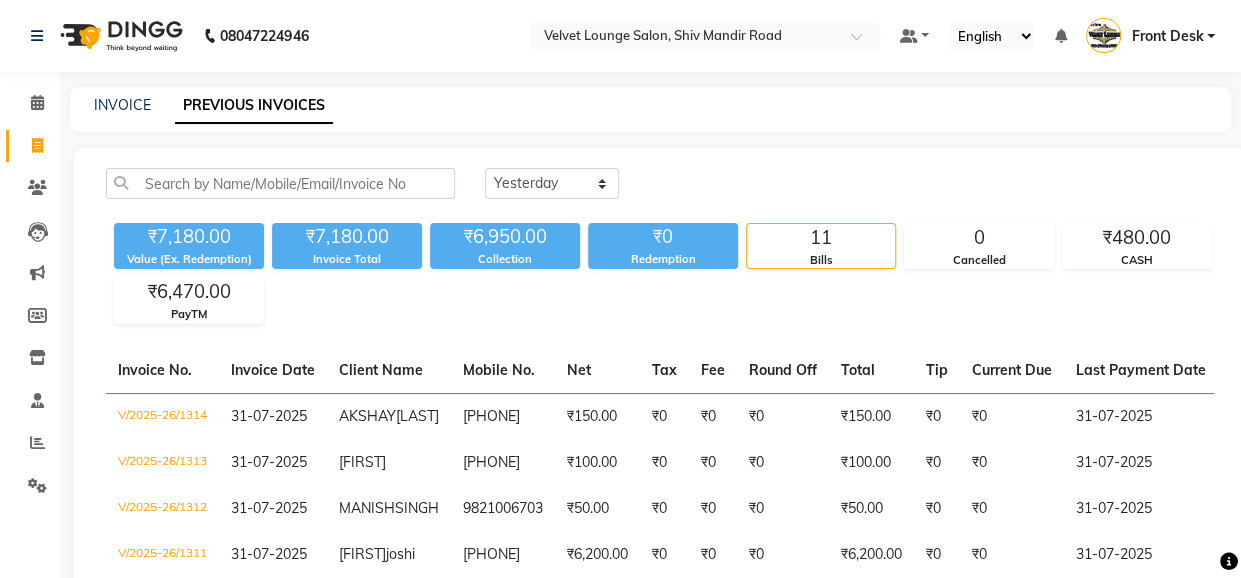 click on "INVOICE PREVIOUS INVOICES" 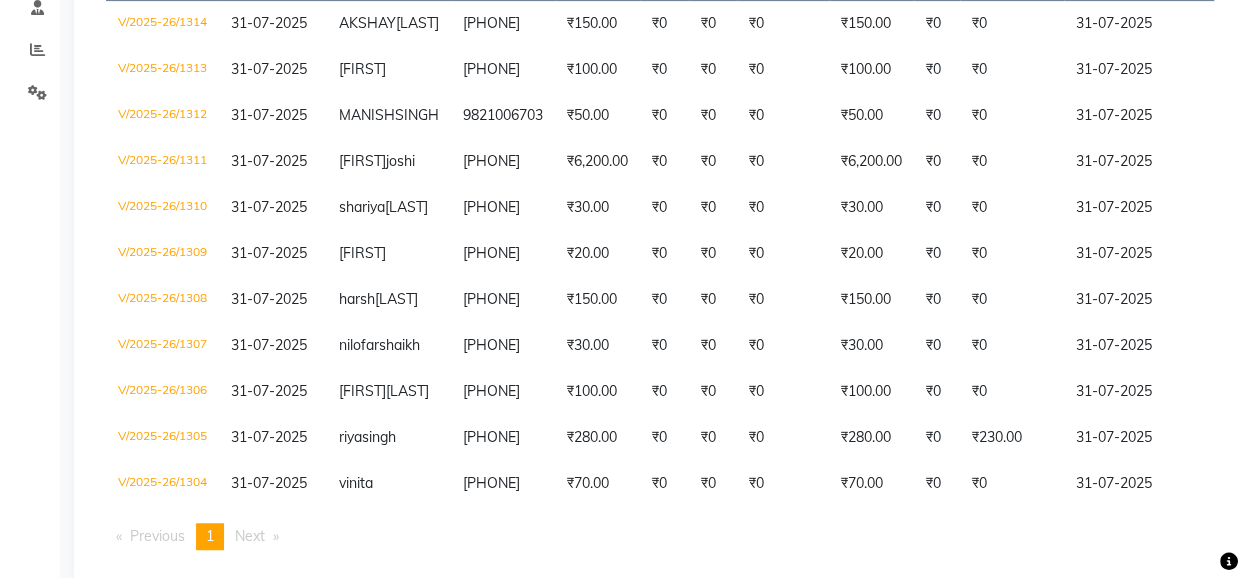 scroll, scrollTop: 400, scrollLeft: 0, axis: vertical 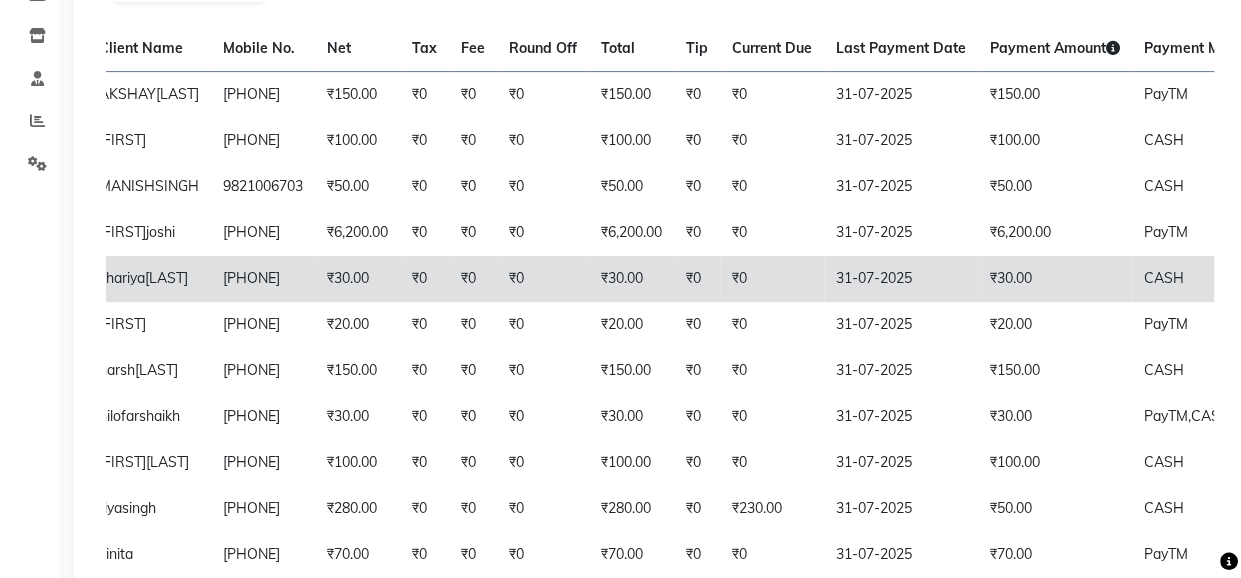 click on "₹30.00" 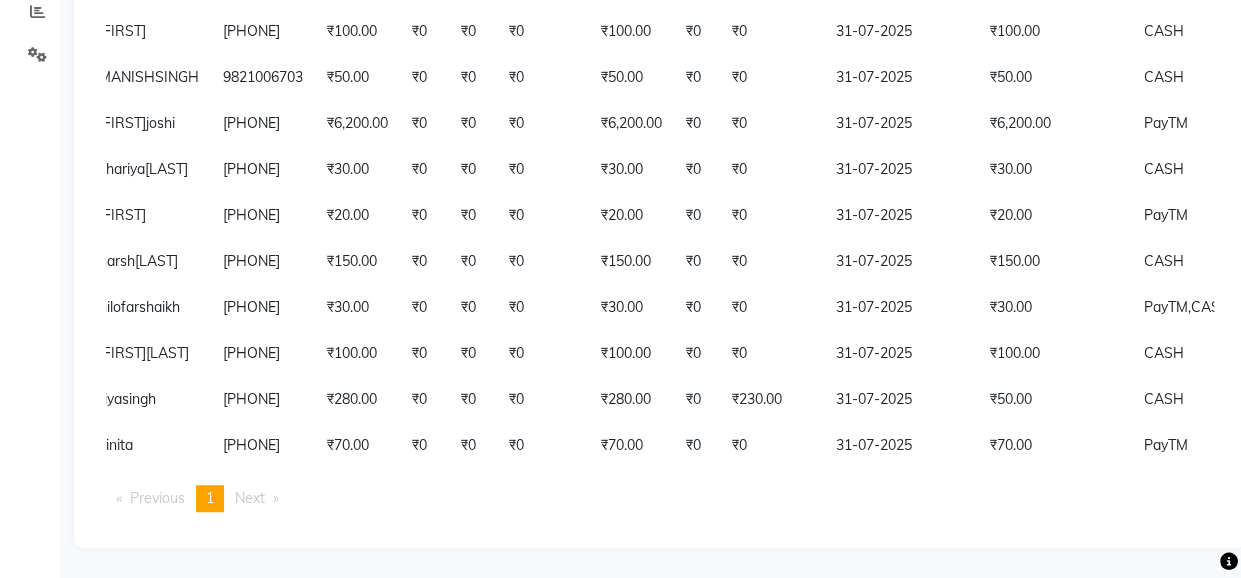 scroll, scrollTop: 509, scrollLeft: 0, axis: vertical 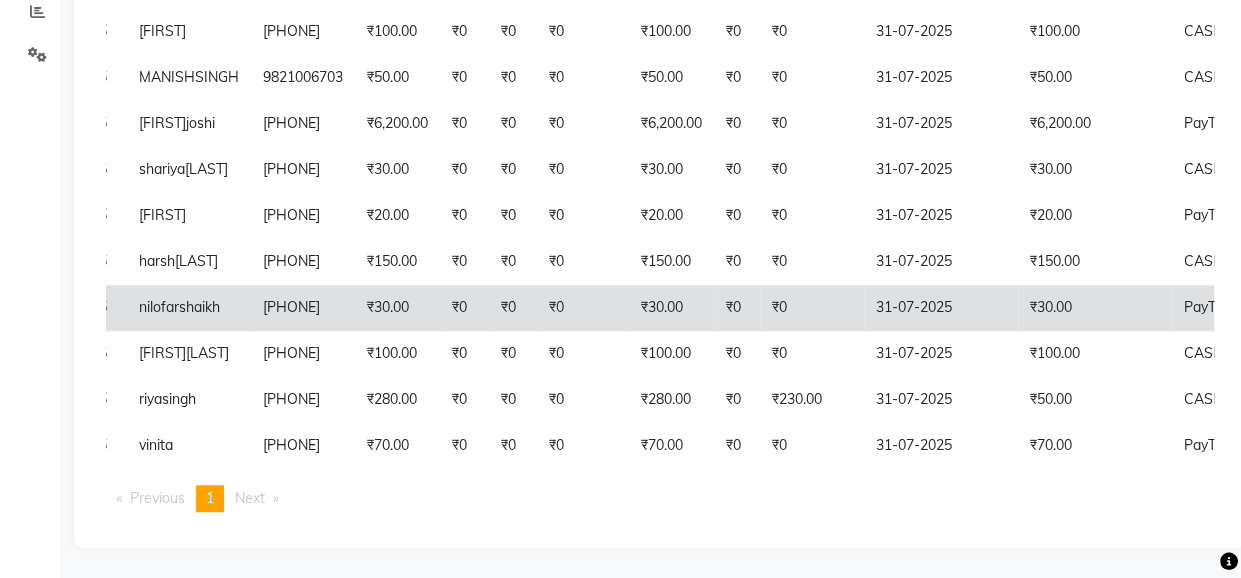 click on "₹0" 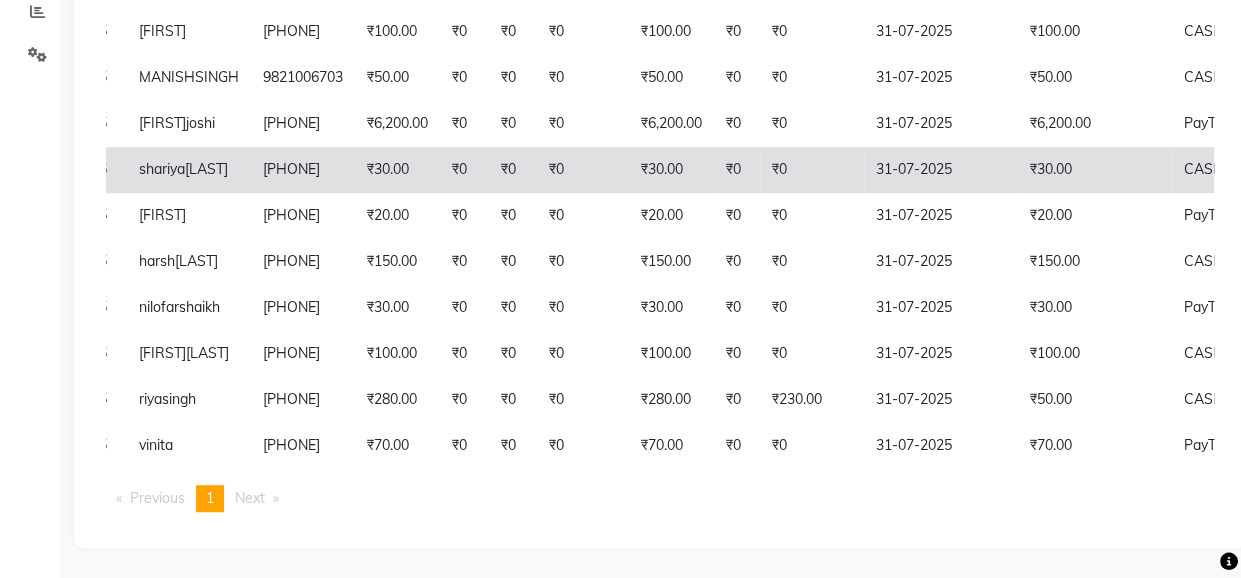 click on "₹30.00" 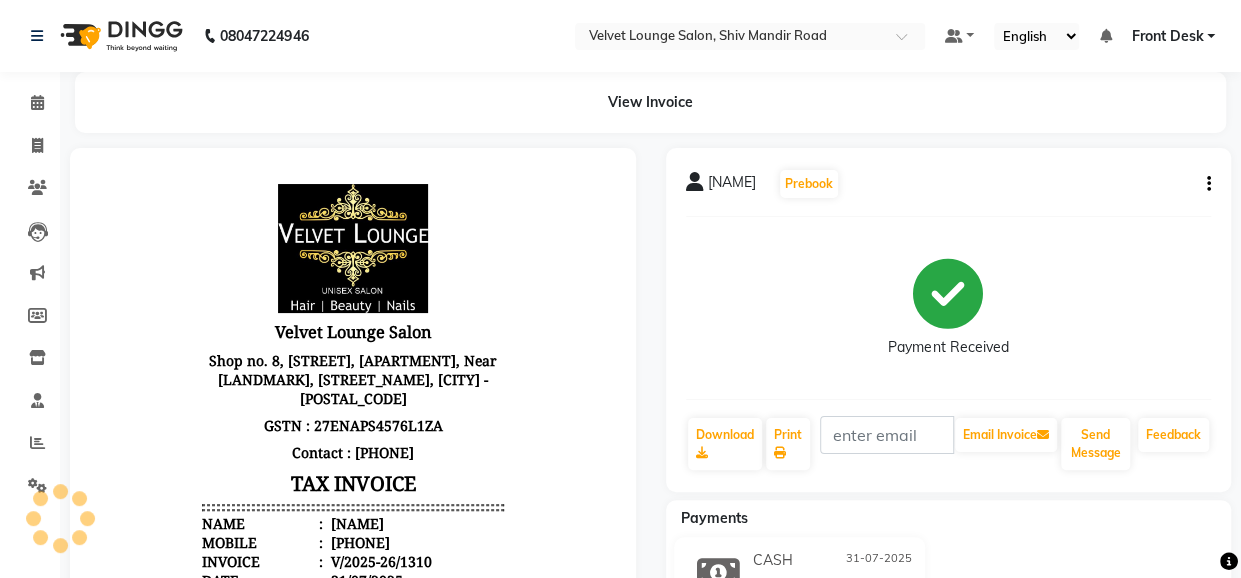 scroll, scrollTop: 0, scrollLeft: 0, axis: both 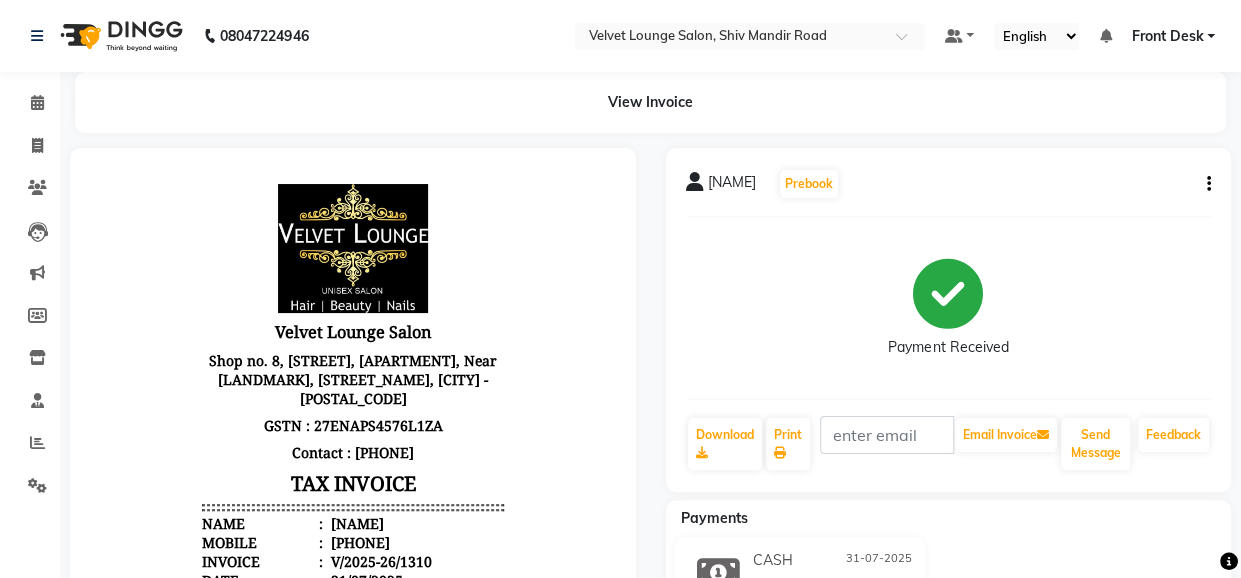 click 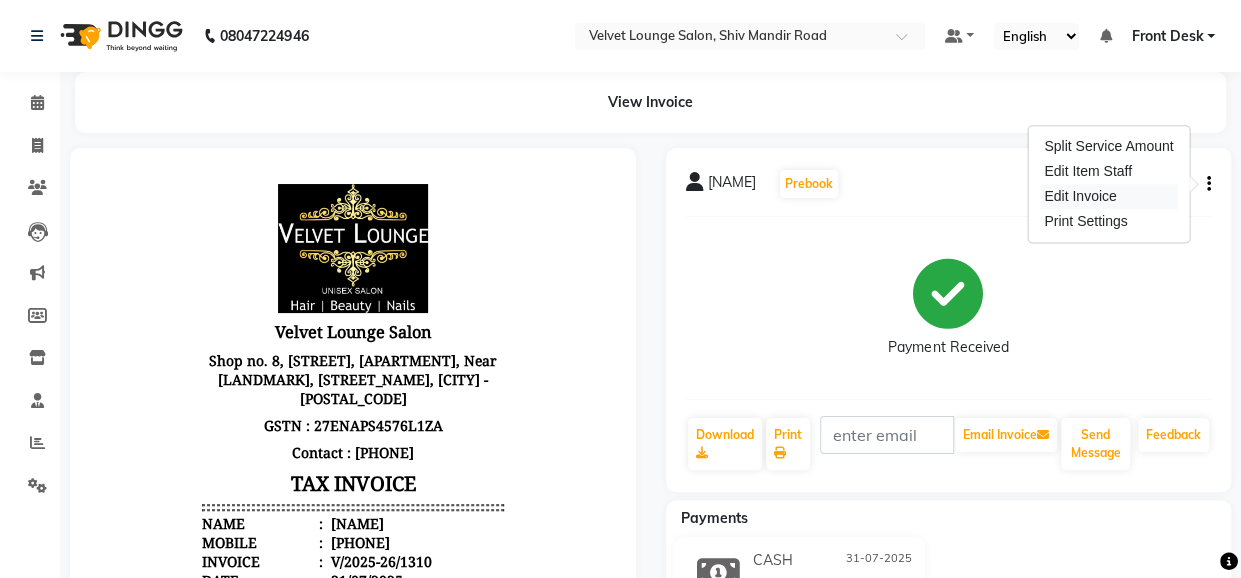 click on "Edit Invoice" at bounding box center [1108, 196] 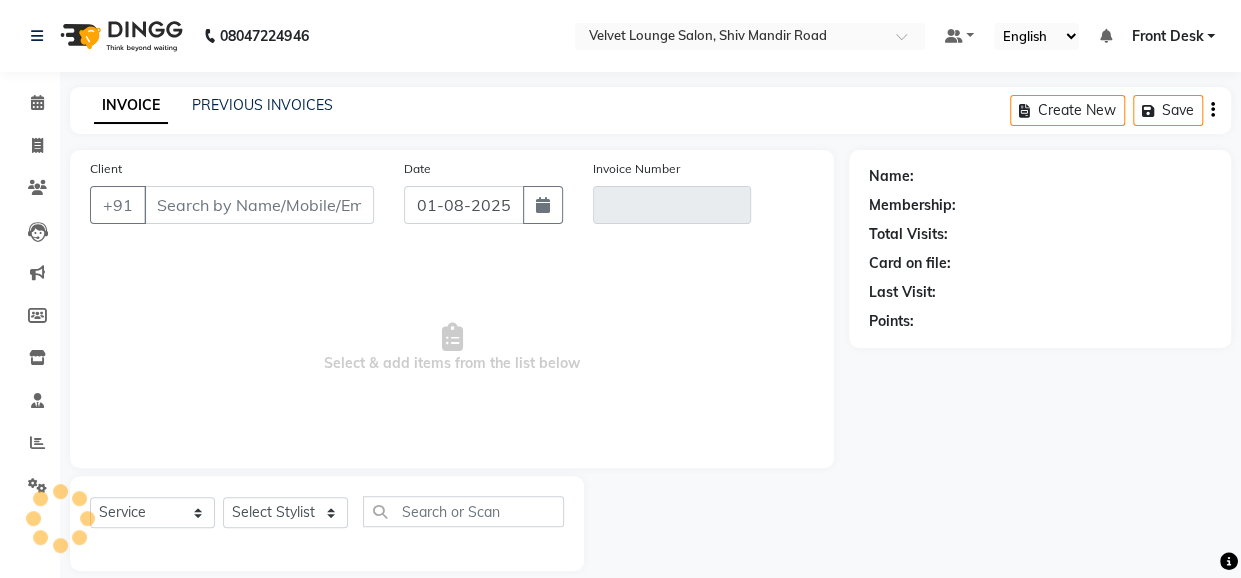 scroll, scrollTop: 22, scrollLeft: 0, axis: vertical 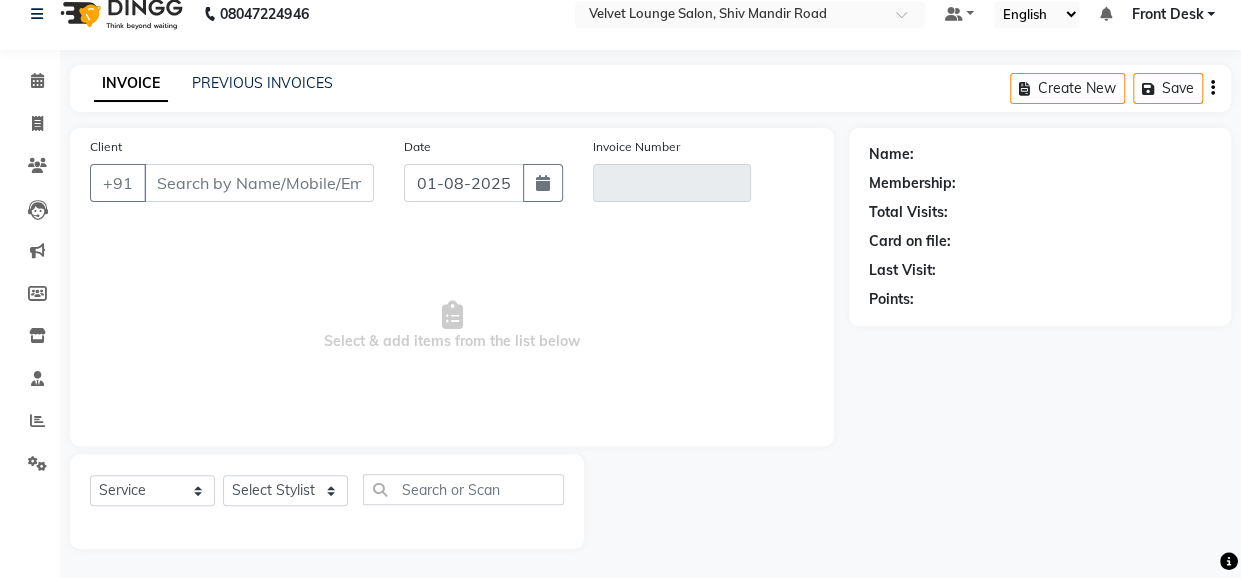 type on "[PHONE]" 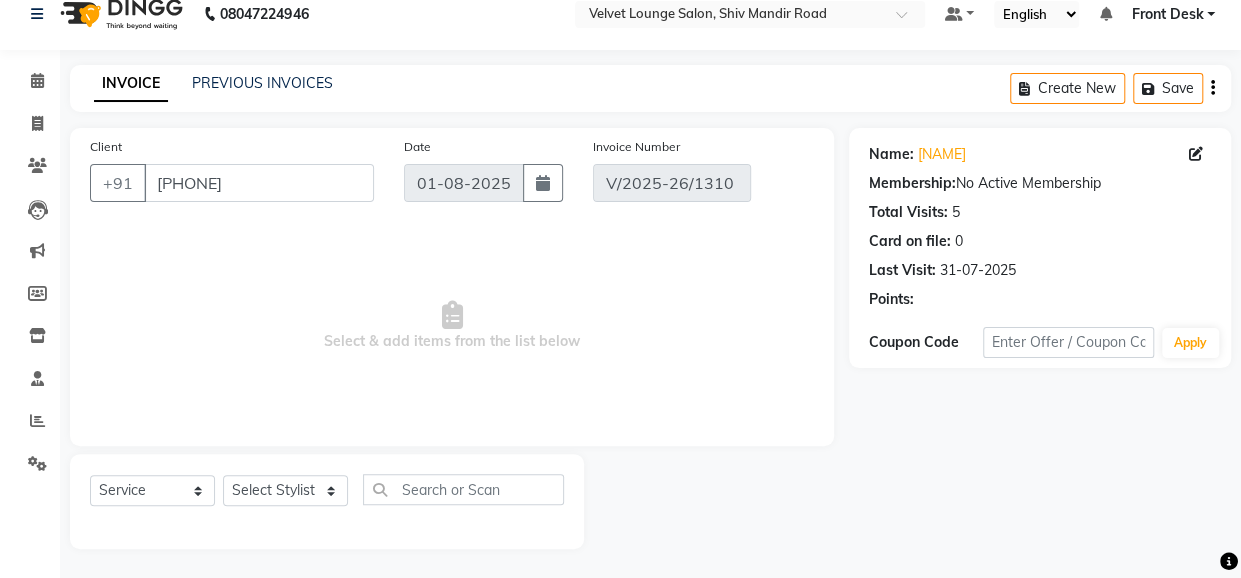 type on "31-07-2025" 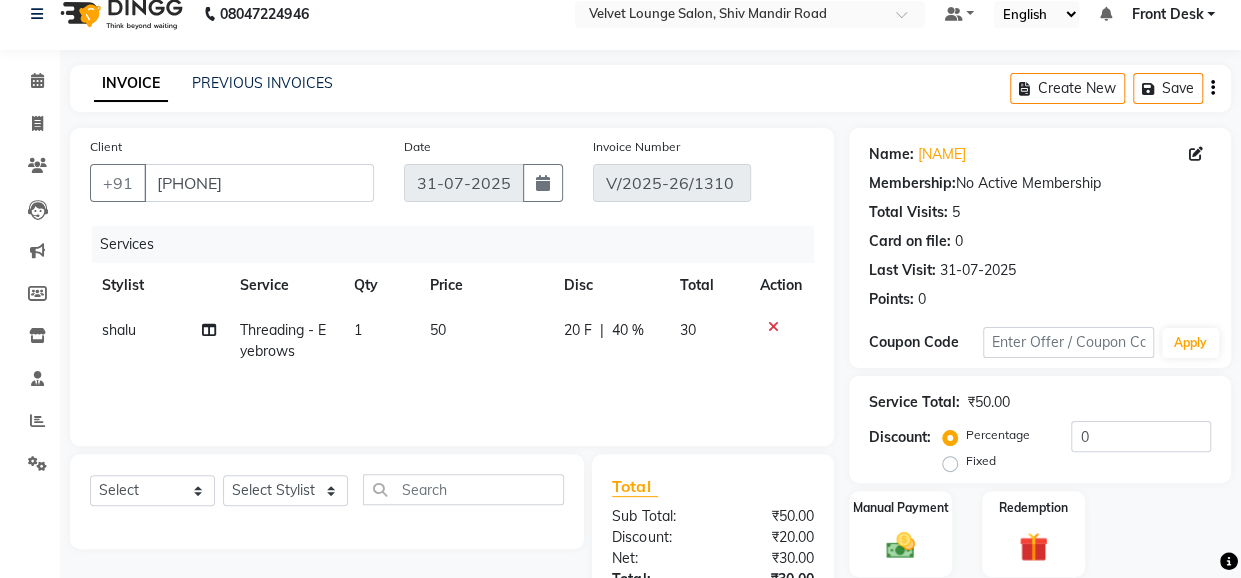 scroll, scrollTop: 249, scrollLeft: 0, axis: vertical 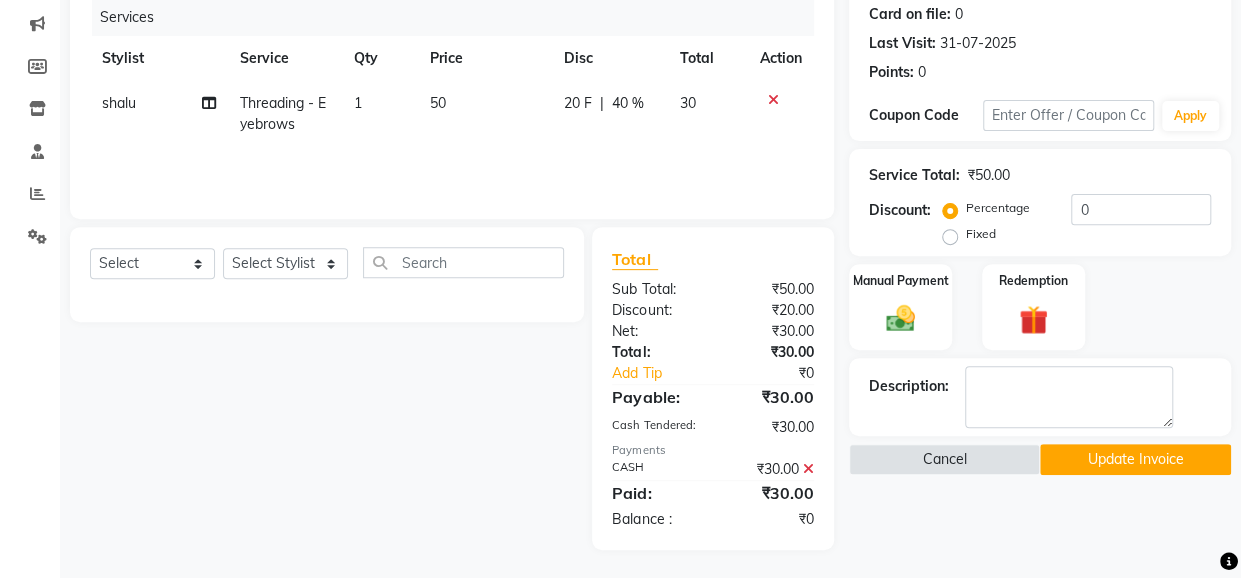click 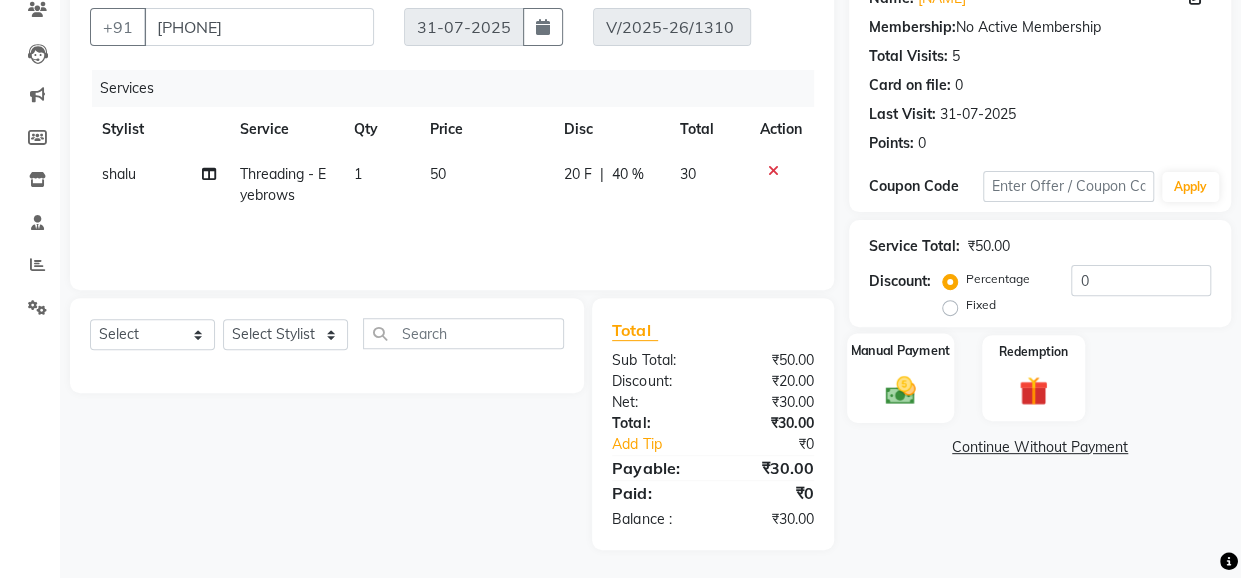 click on "Manual Payment" 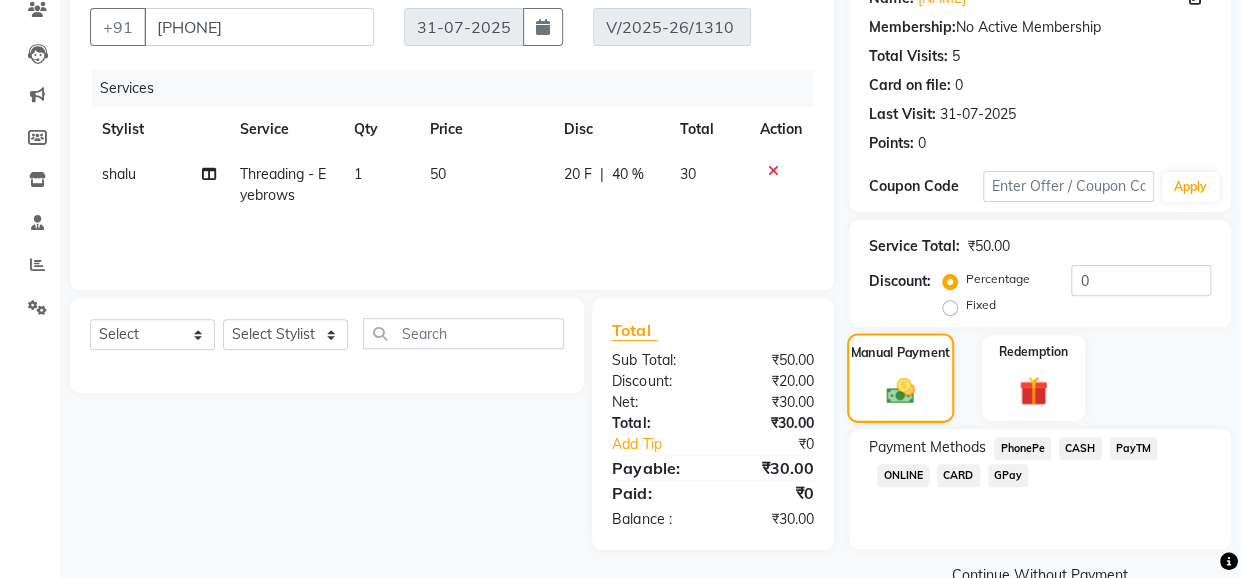 scroll, scrollTop: 219, scrollLeft: 0, axis: vertical 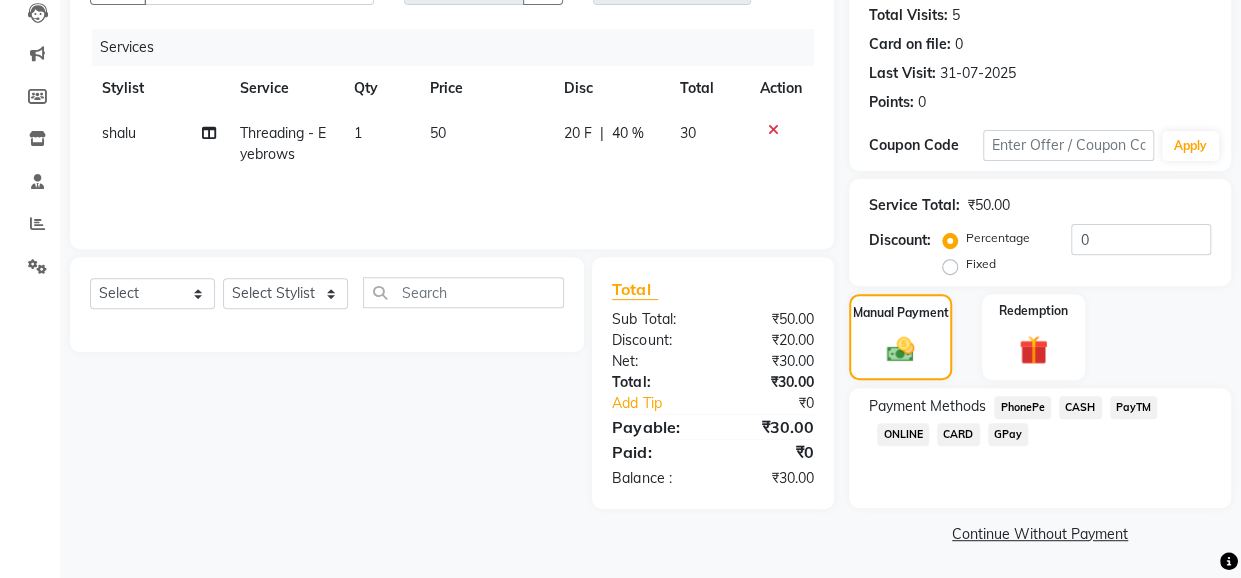 click on "PayTM" 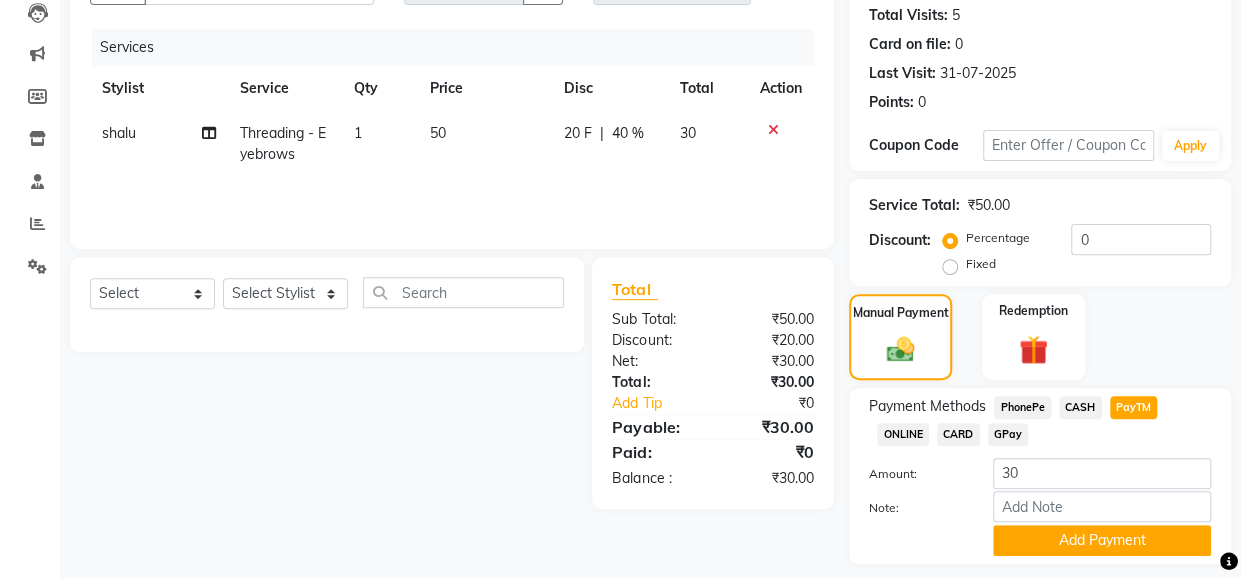 scroll, scrollTop: 249, scrollLeft: 0, axis: vertical 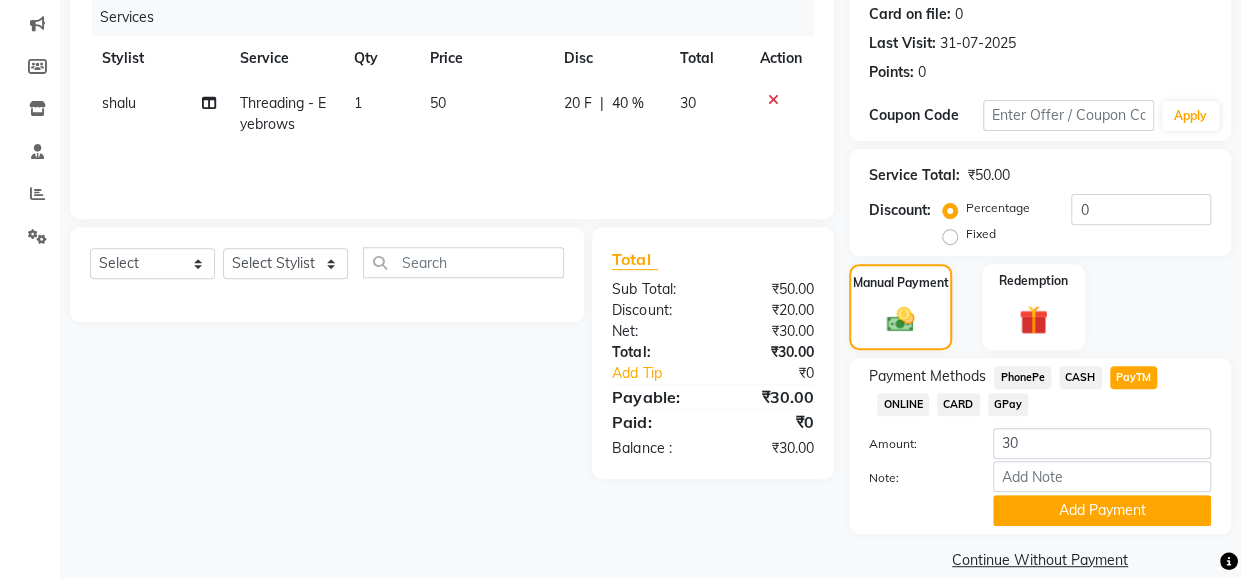 click on "Payment Methods  PhonePe   CASH   PayTM   ONLINE   CARD   GPay  Amount: 30 Note: Add Payment" 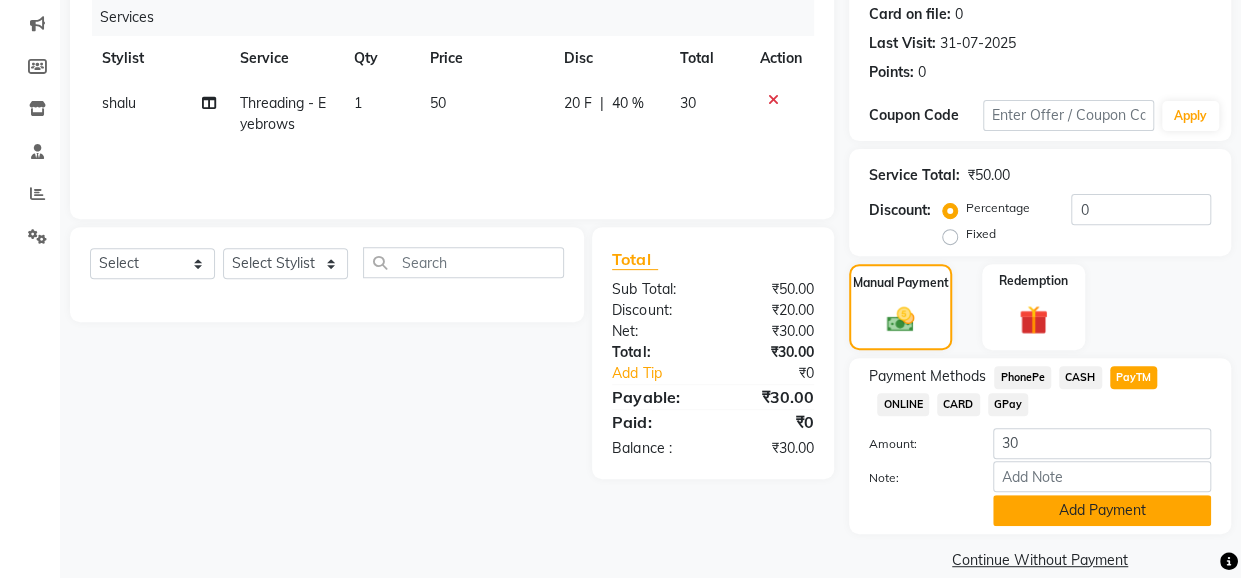 drag, startPoint x: 1090, startPoint y: 527, endPoint x: 1087, endPoint y: 517, distance: 10.440307 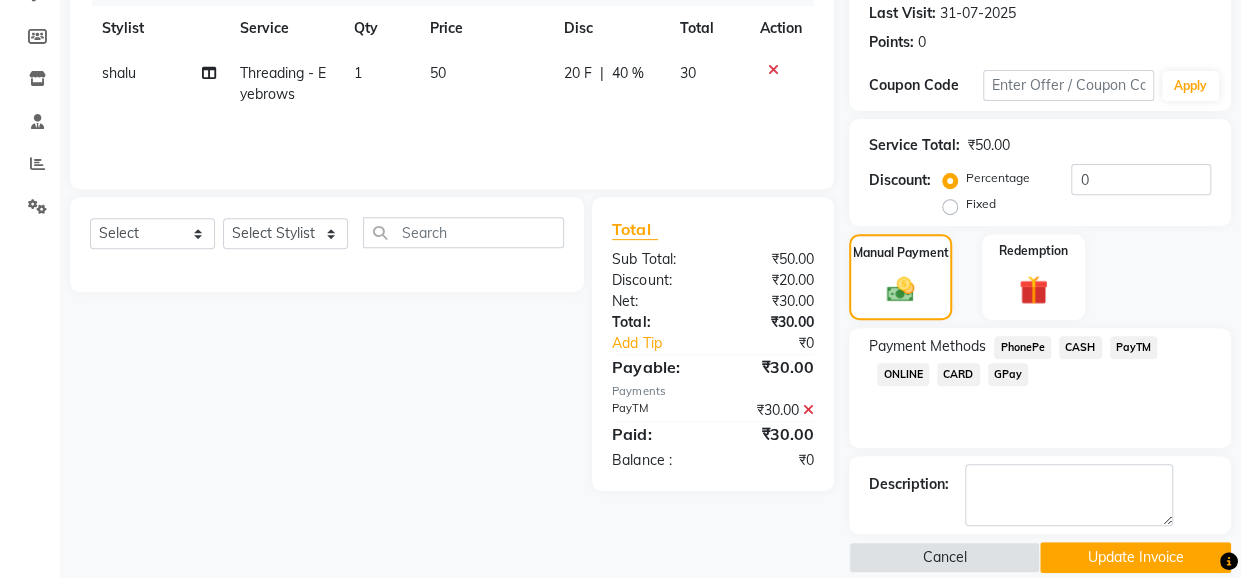 scroll, scrollTop: 302, scrollLeft: 0, axis: vertical 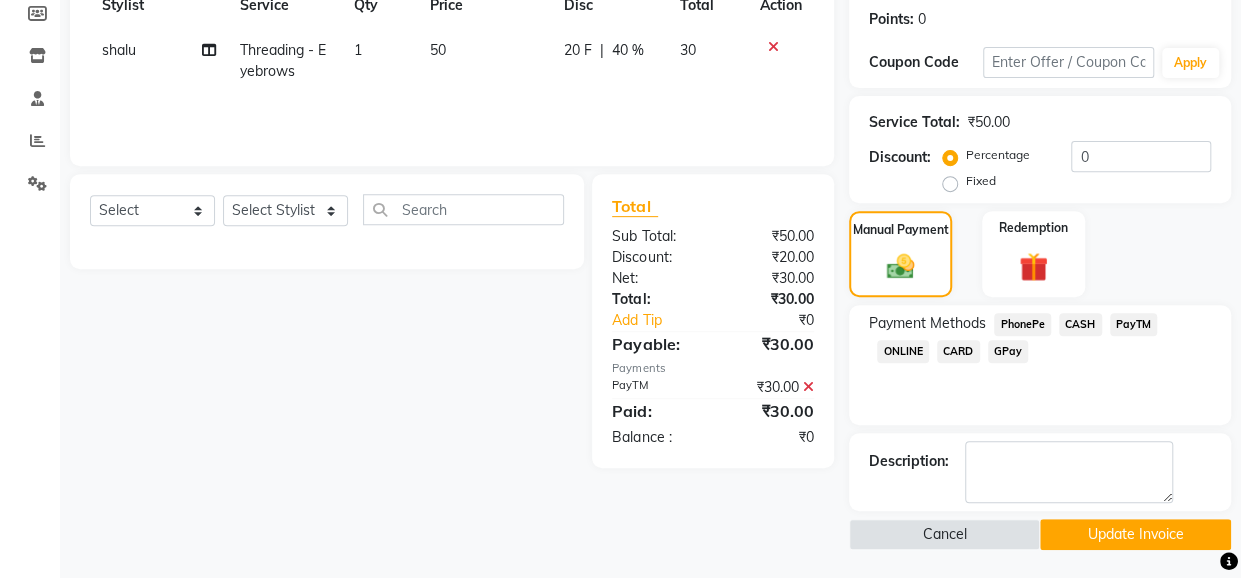 click on "Update Invoice" 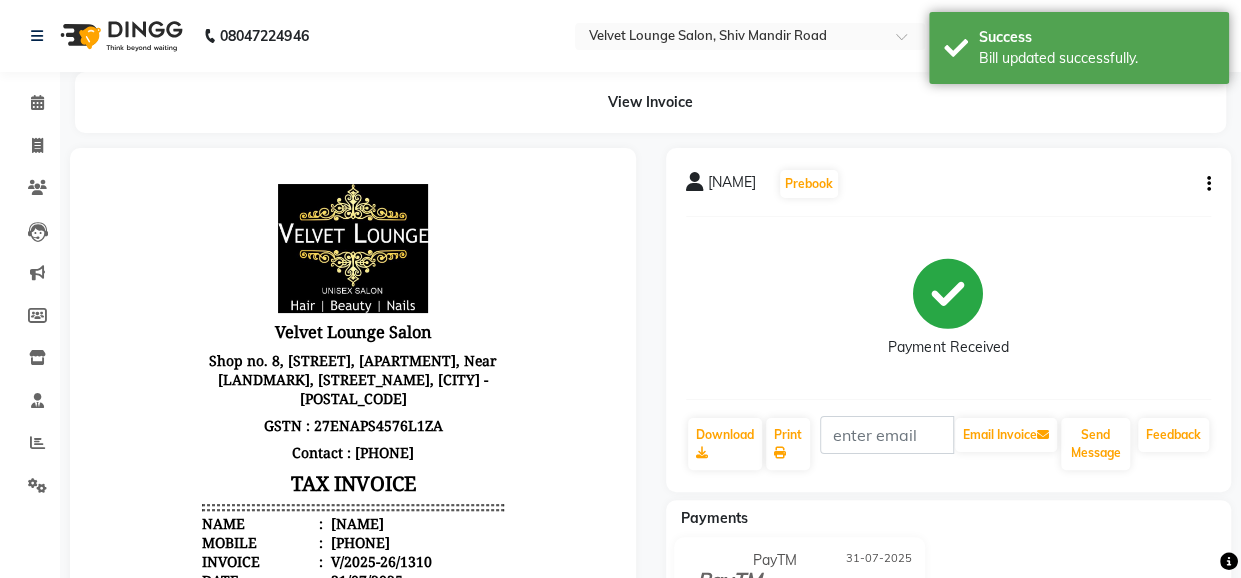 scroll, scrollTop: 0, scrollLeft: 0, axis: both 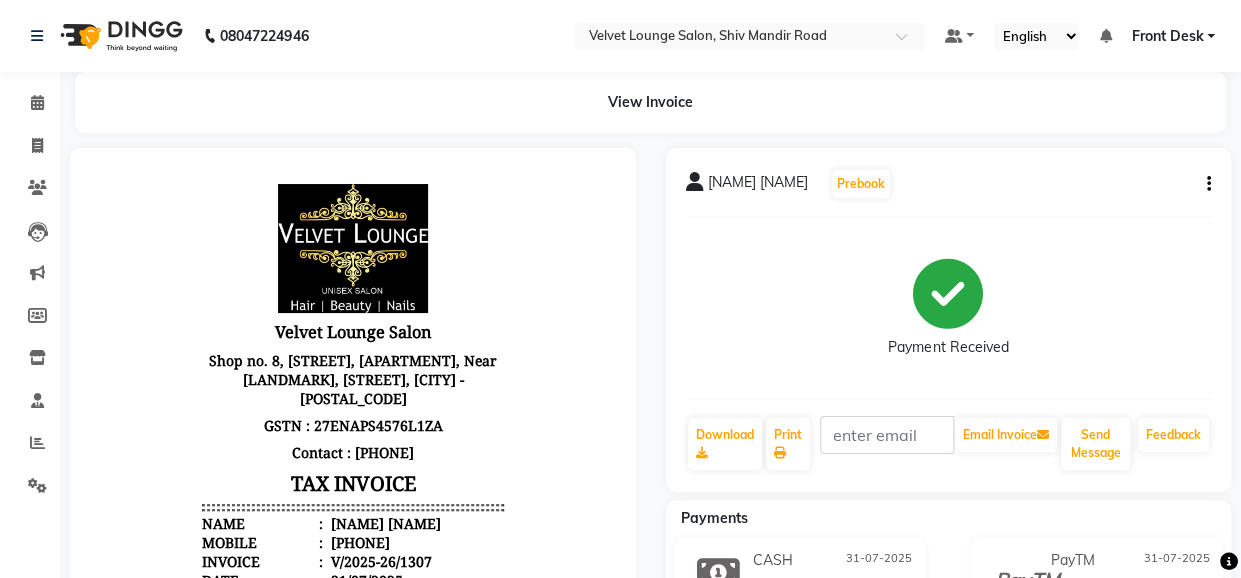 click on "Payment Received" 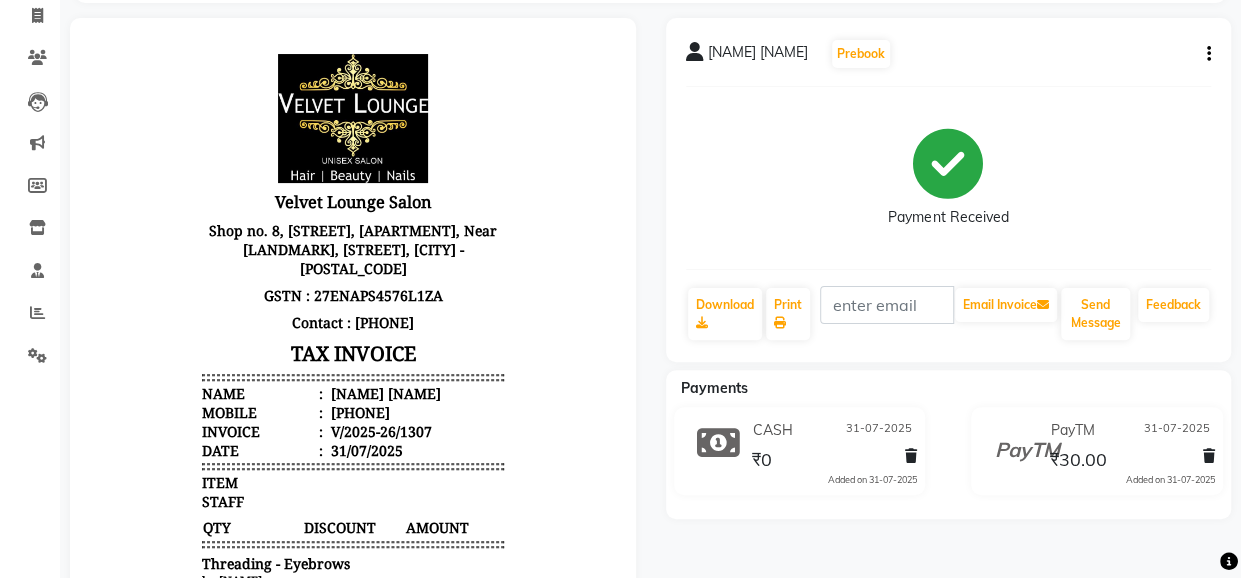 scroll, scrollTop: 160, scrollLeft: 0, axis: vertical 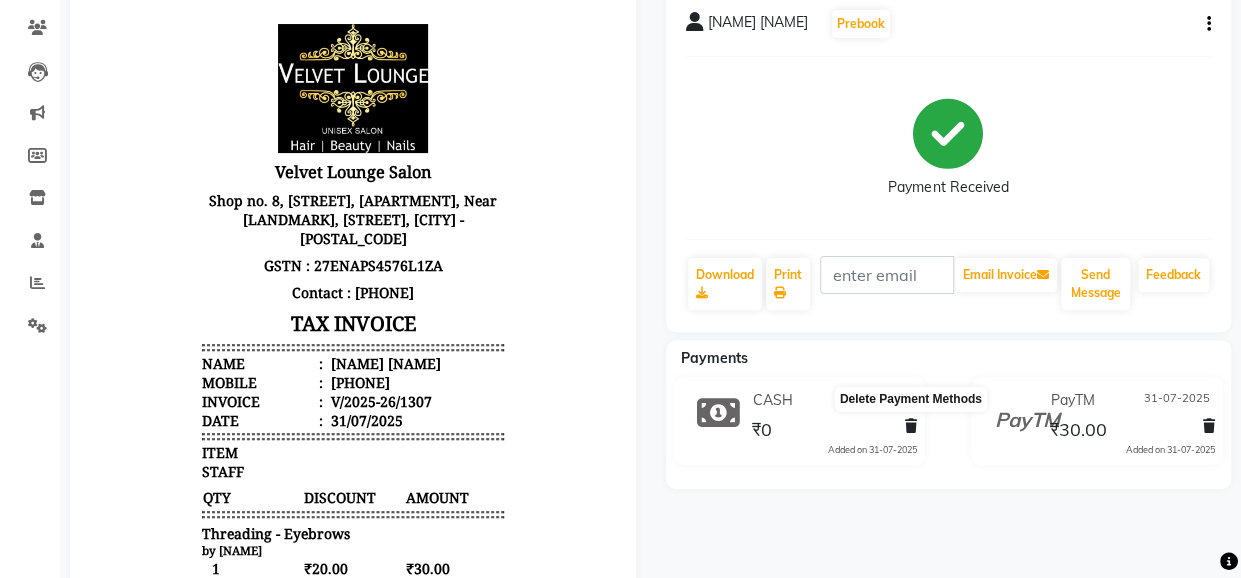 click 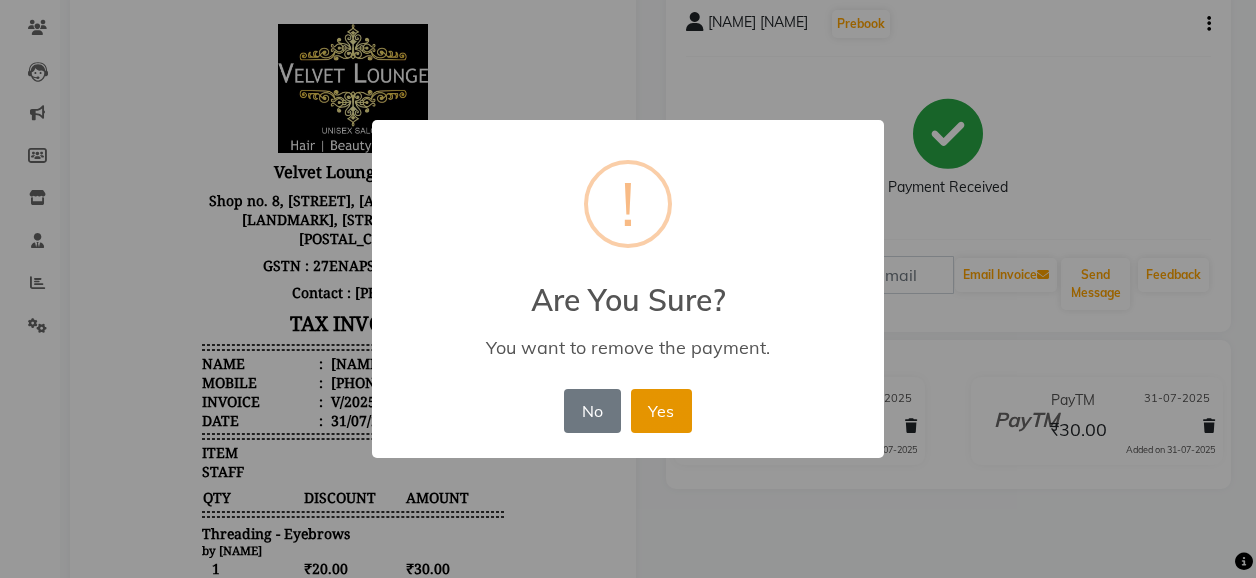 click on "Yes" at bounding box center [661, 411] 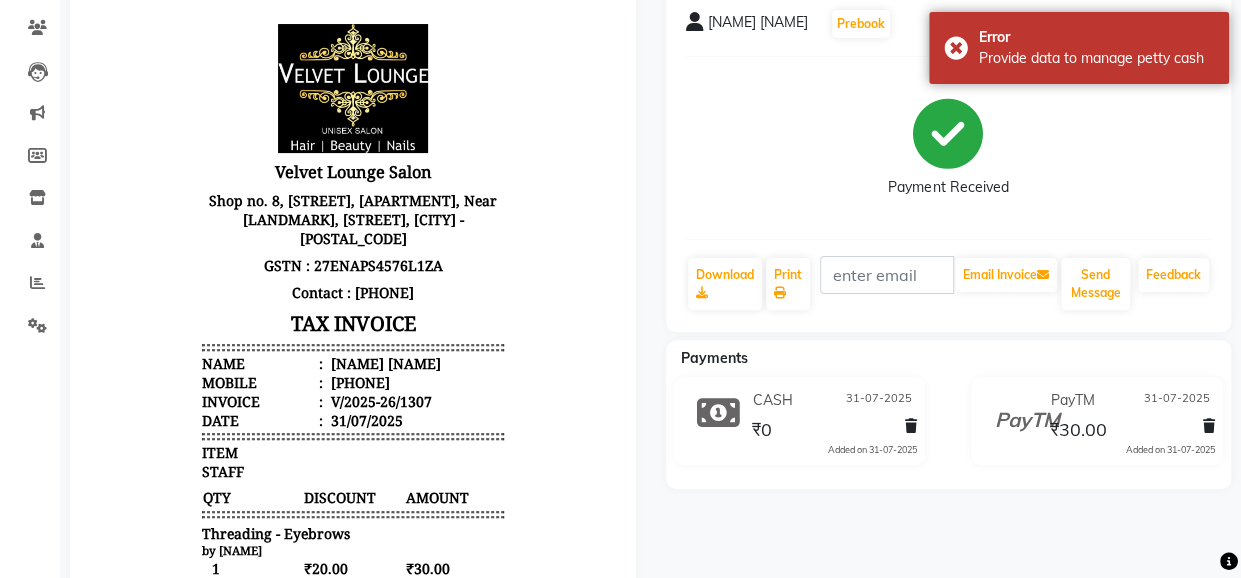click on "nilofar shaikh  Prebook   Payment Received  Download  Print   Email Invoice   Send Message Feedback  Payments CASH 31-07-2025 ₹0  Added on 31-07-2025  PayTM 31-07-2025 ₹30.00  Added on 31-07-2025" 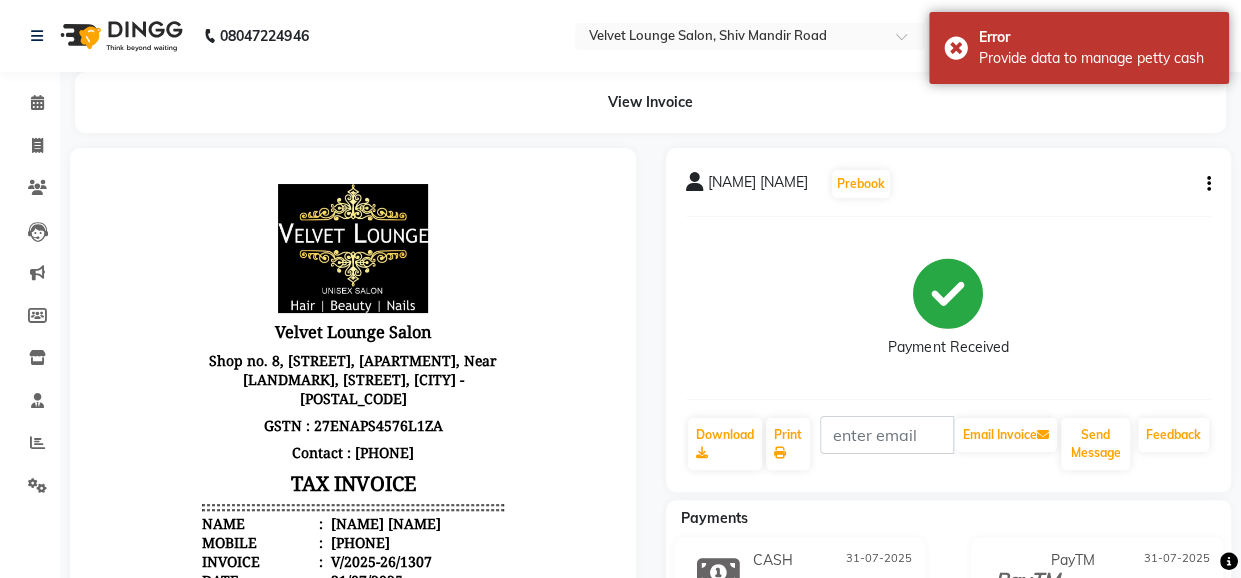 click 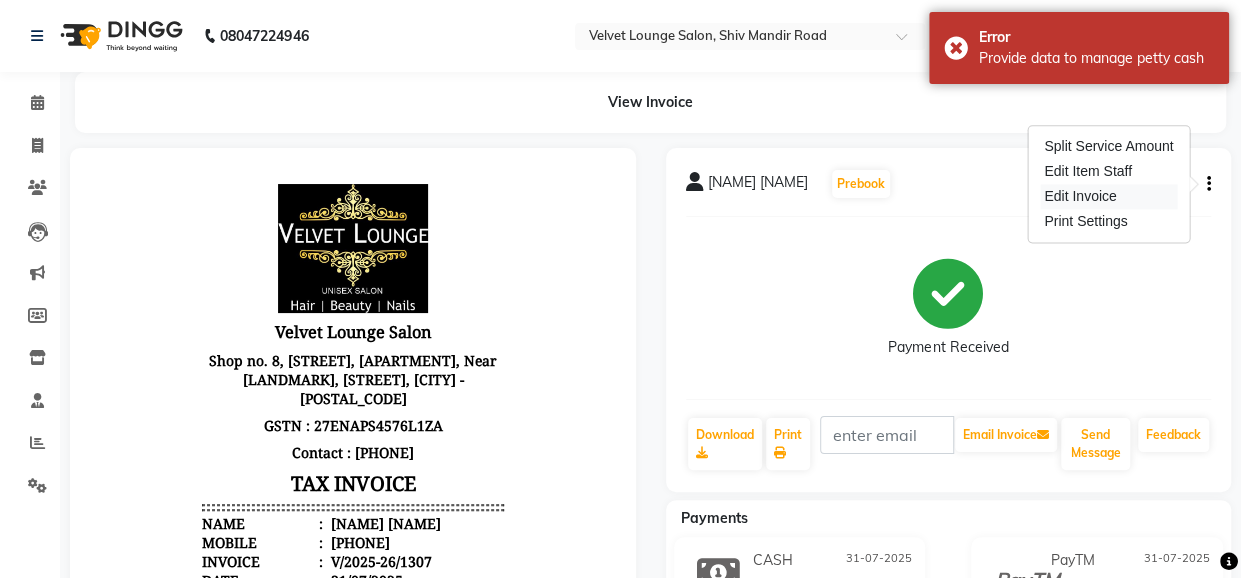 click on "Edit Invoice" at bounding box center (1108, 196) 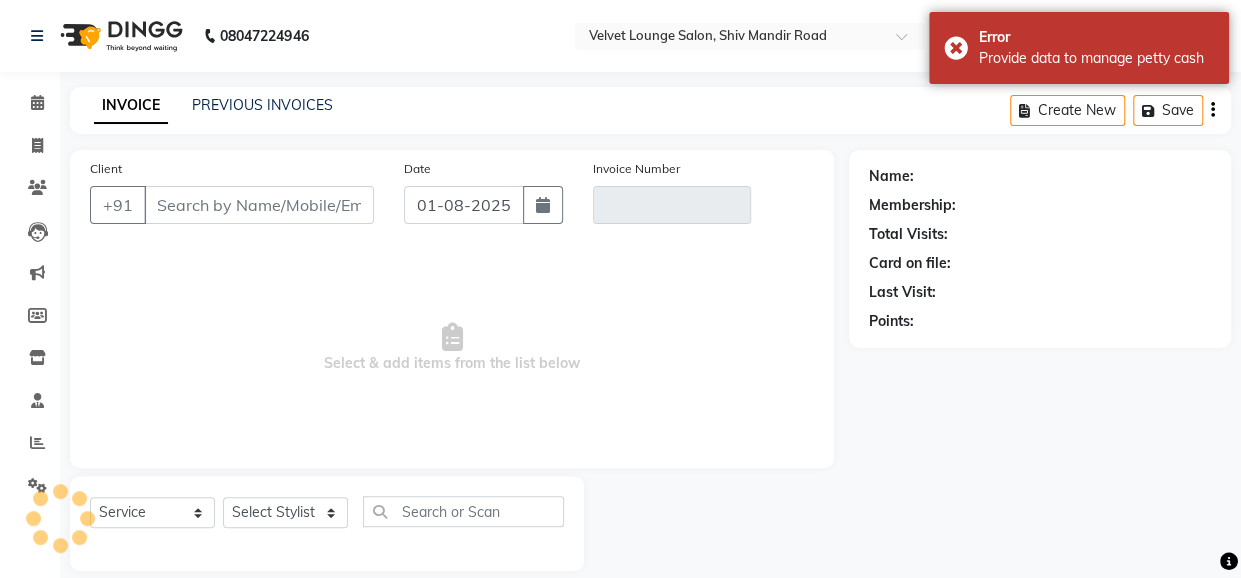 scroll, scrollTop: 22, scrollLeft: 0, axis: vertical 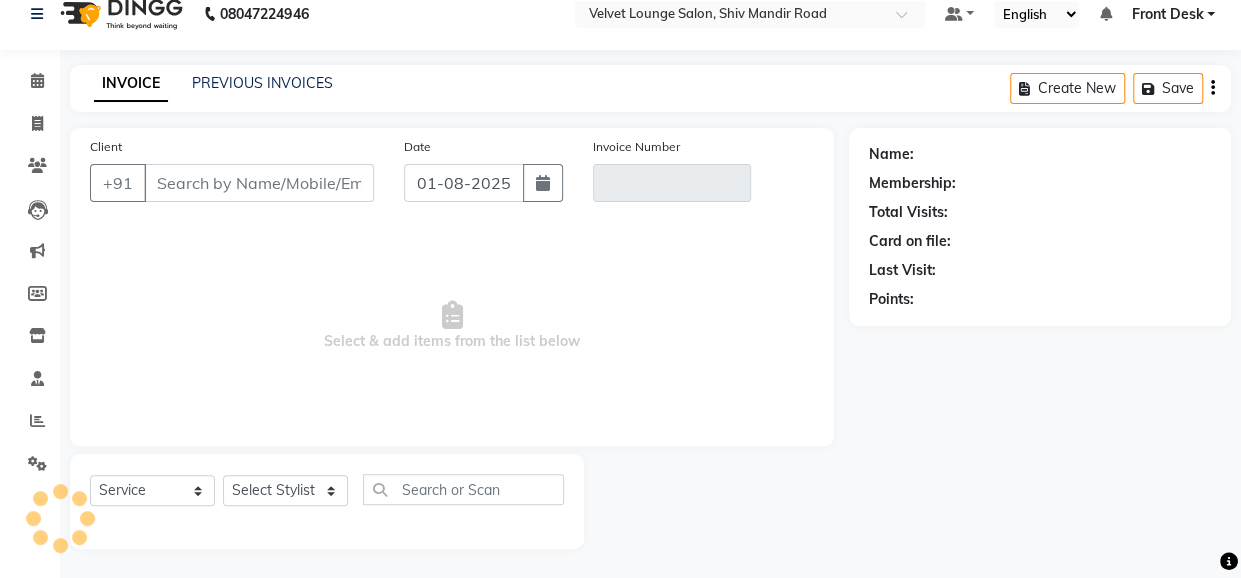 type on "[PHONE]" 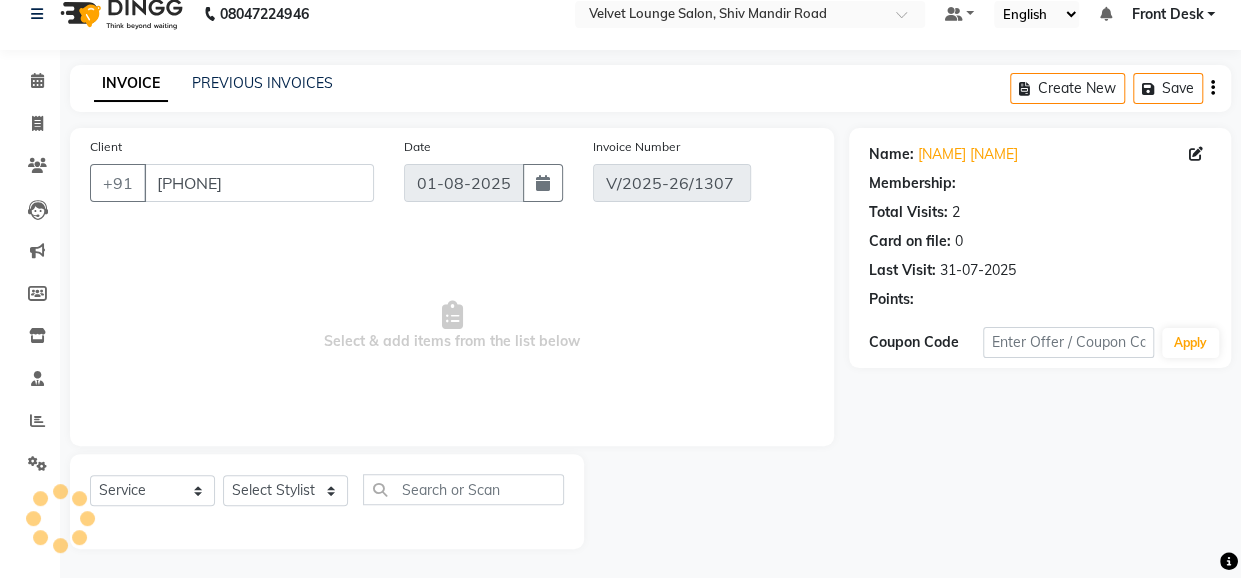 type on "31-07-2025" 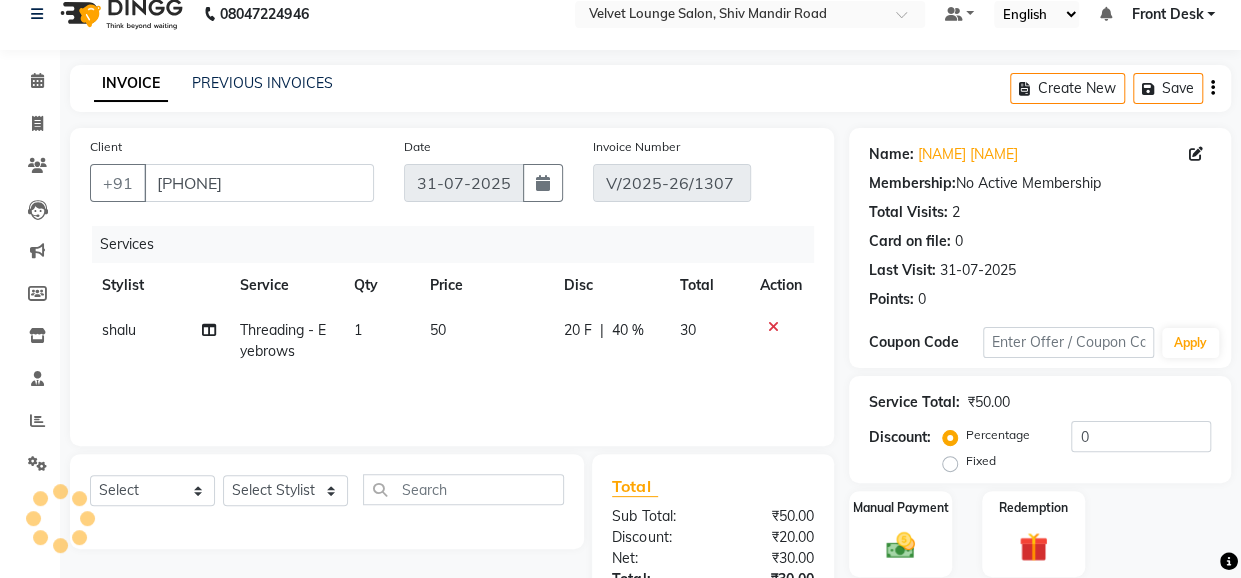 scroll, scrollTop: 241, scrollLeft: 0, axis: vertical 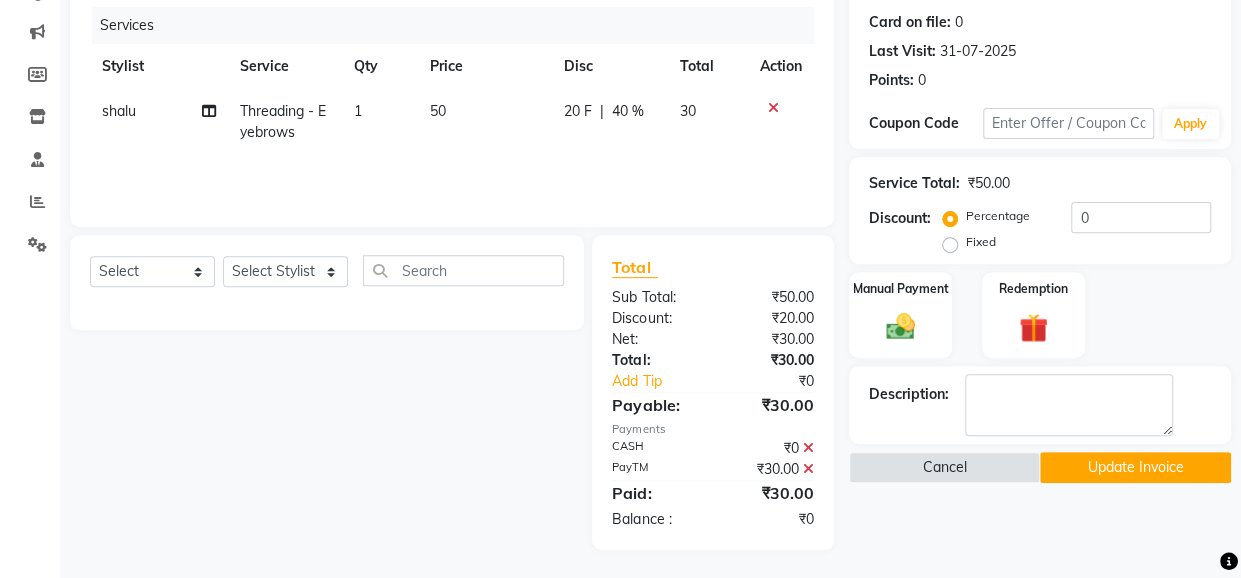 click 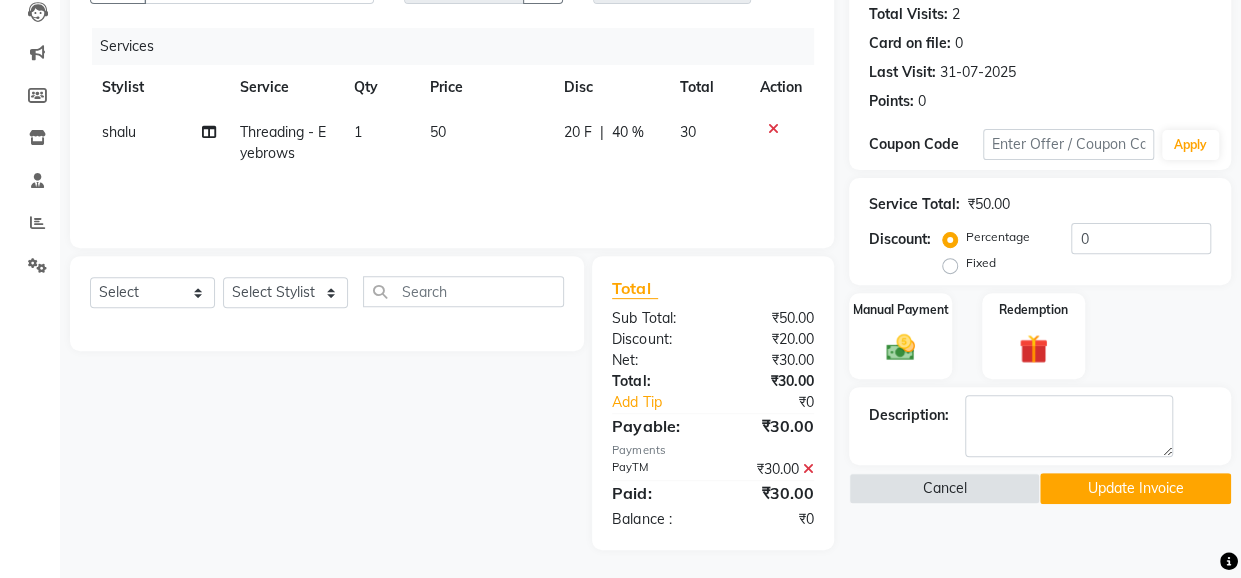 click on "Update Invoice" 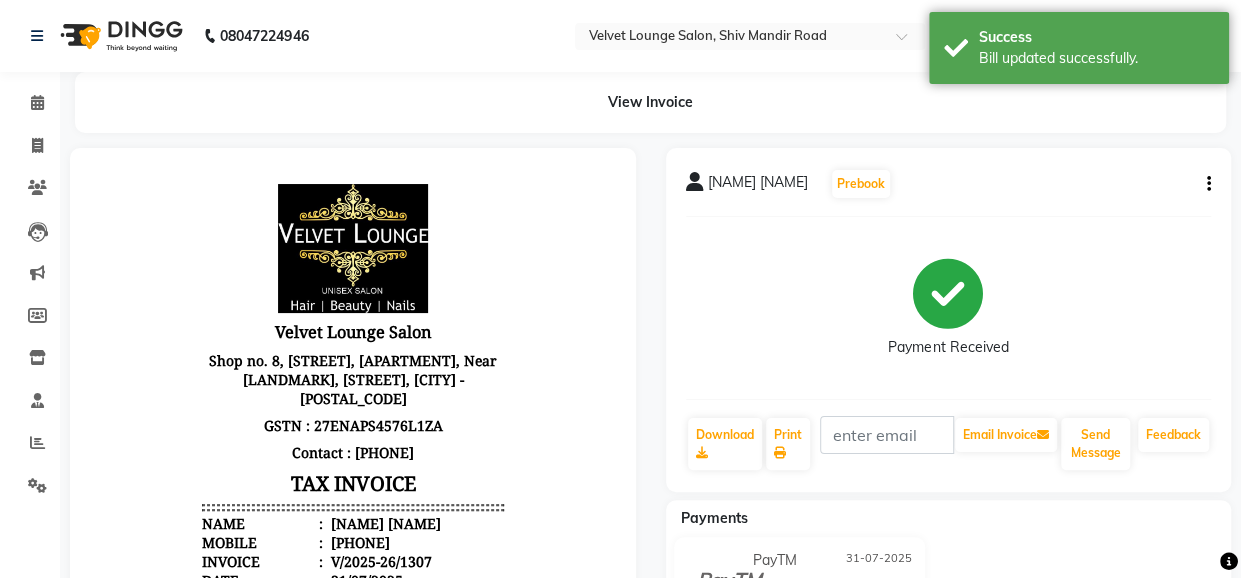 scroll, scrollTop: 0, scrollLeft: 0, axis: both 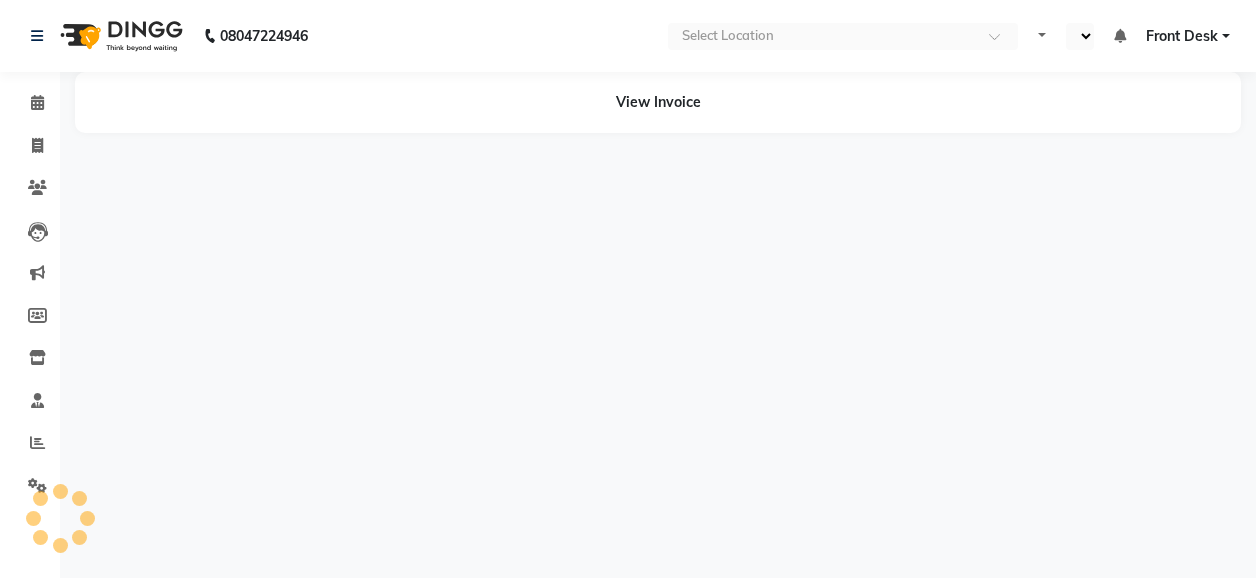 select on "en" 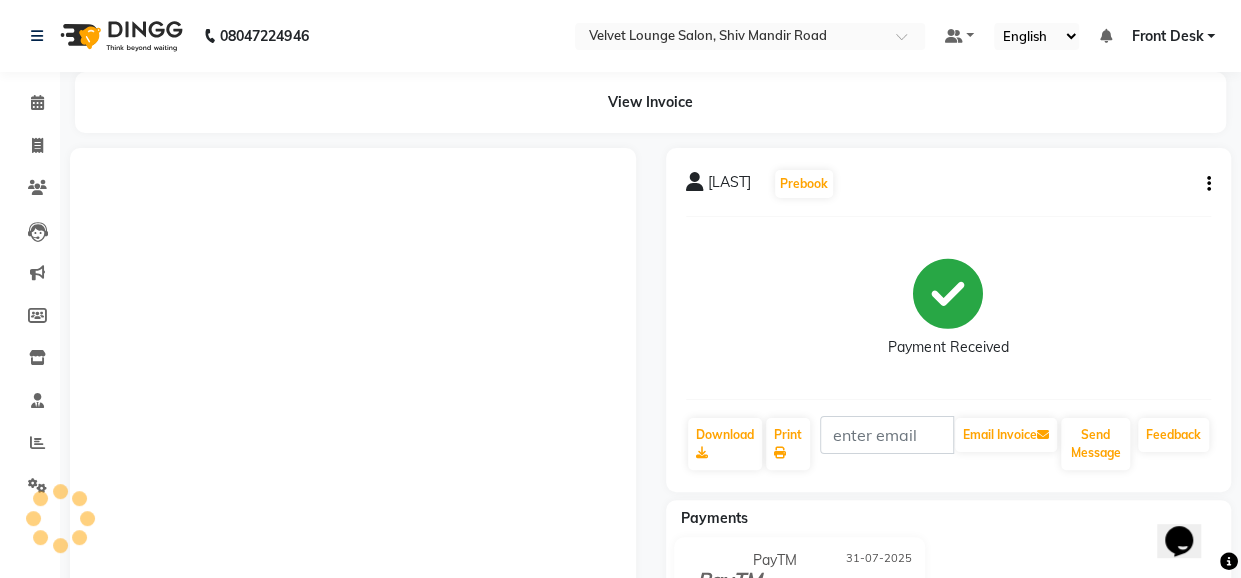 scroll, scrollTop: 0, scrollLeft: 0, axis: both 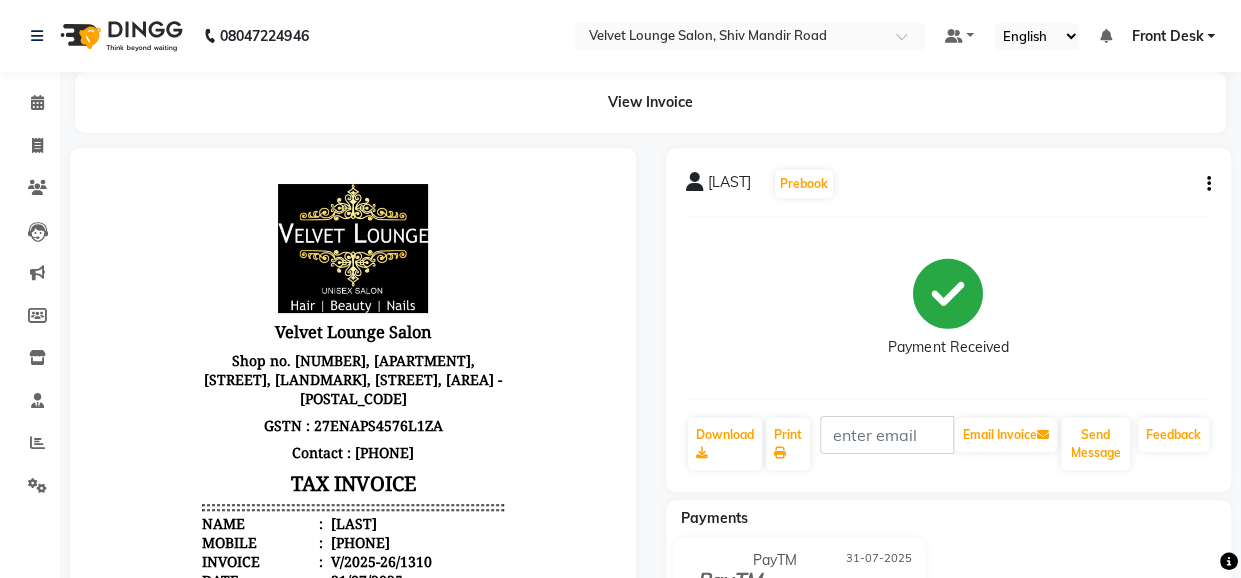 click on "shariya kakade  Prebook   Payment Received  Download  Print   Email Invoice   Send Message Feedback" 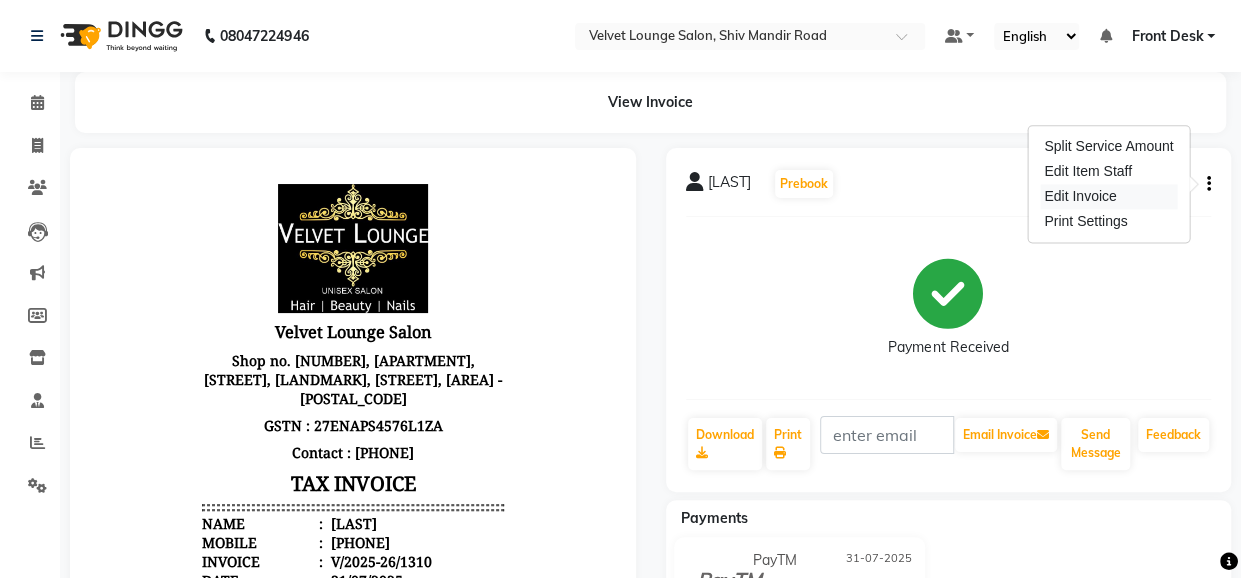 click on "Edit Invoice" at bounding box center [1108, 196] 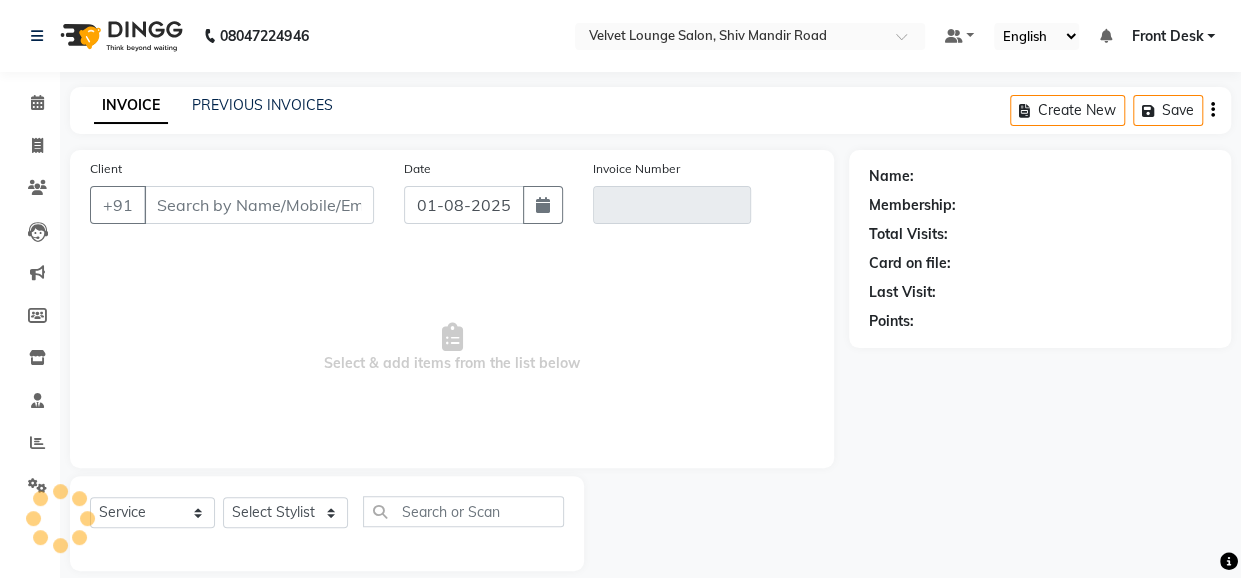 scroll, scrollTop: 22, scrollLeft: 0, axis: vertical 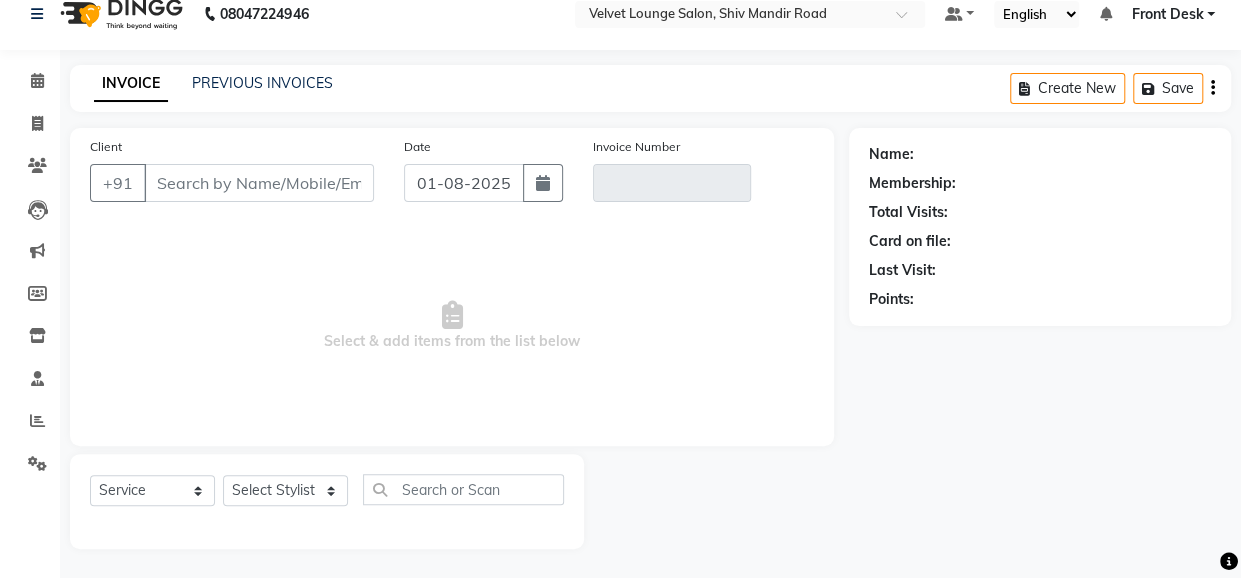 type on "[PHONE]" 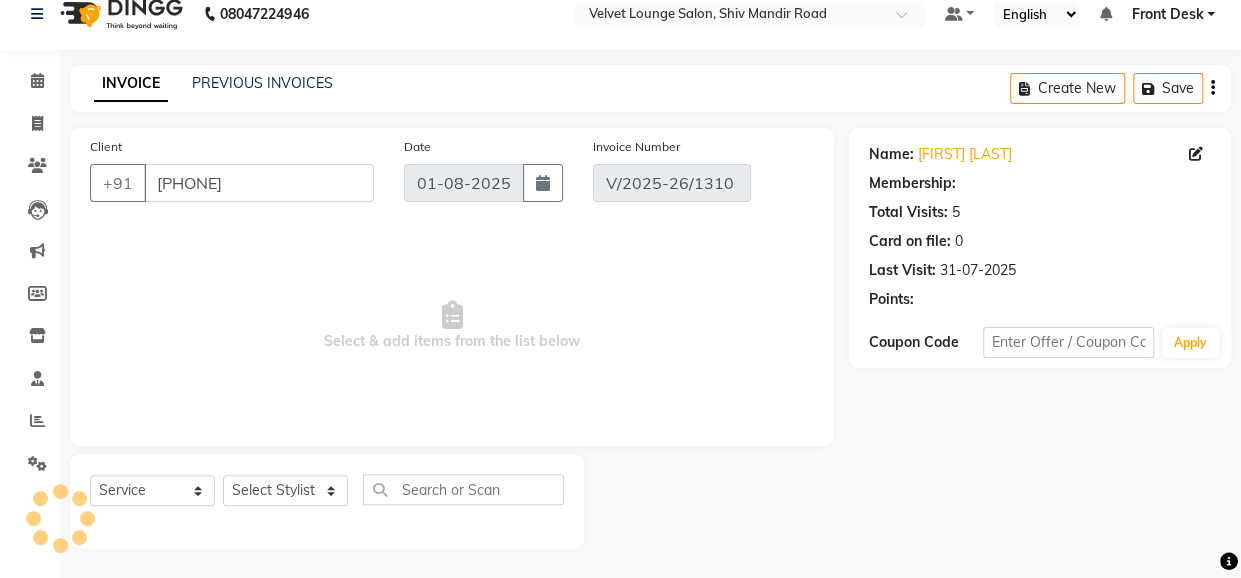 type on "31-07-2025" 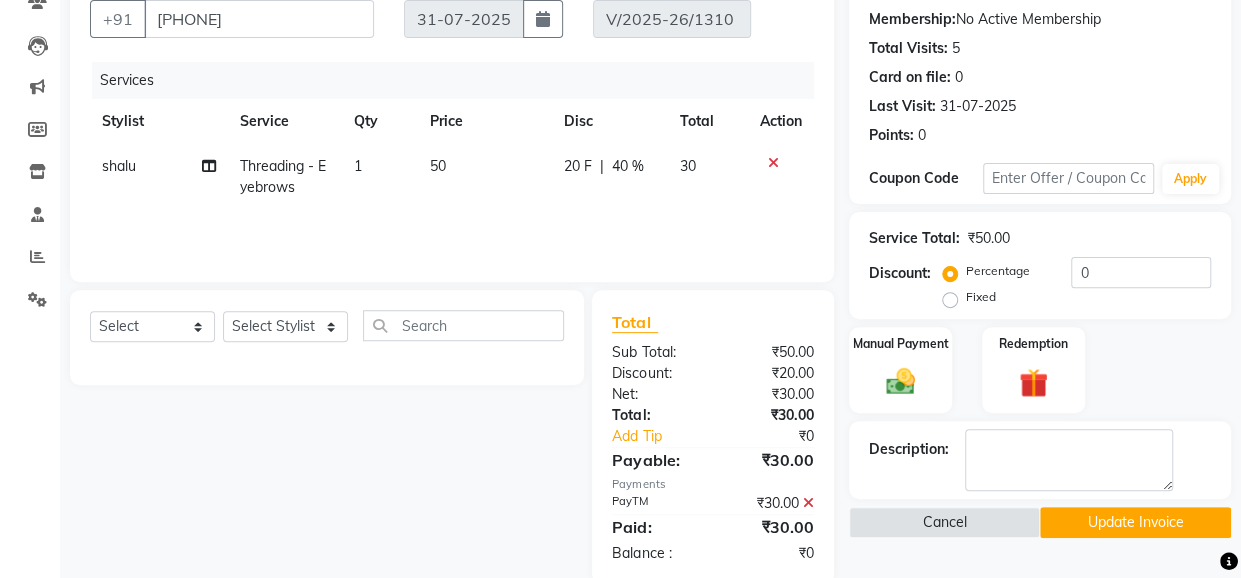 scroll, scrollTop: 220, scrollLeft: 0, axis: vertical 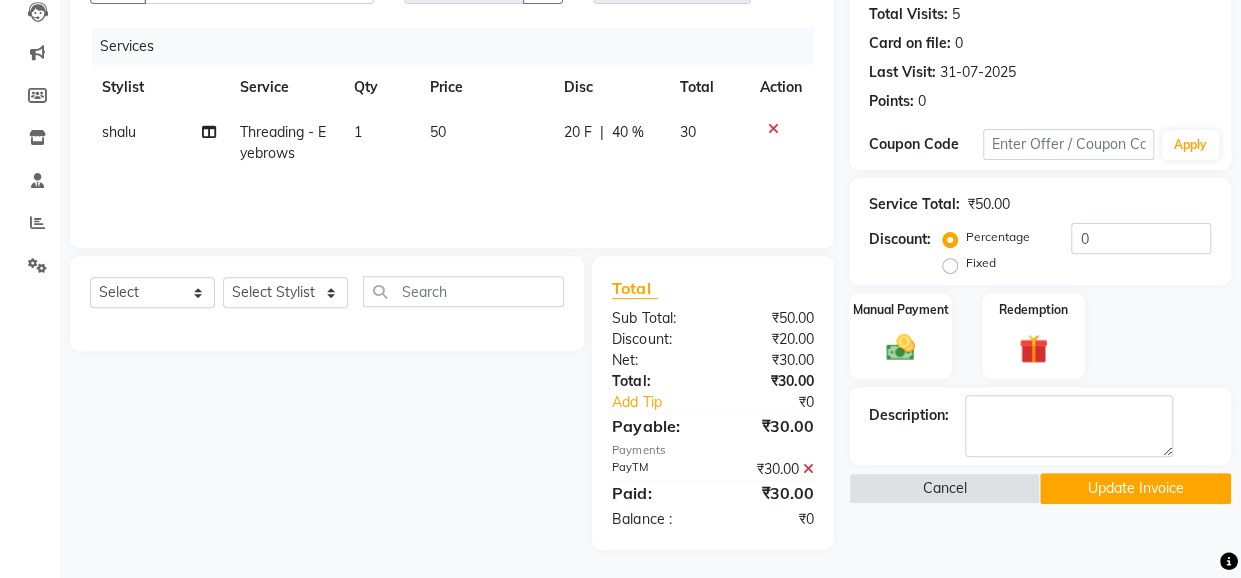 click 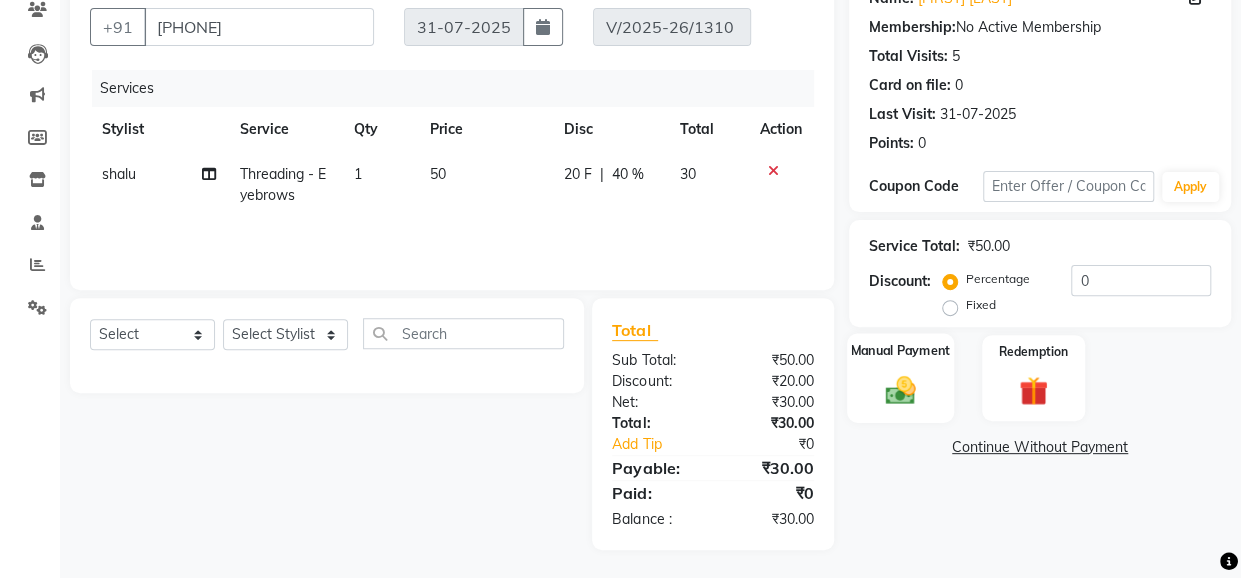 click 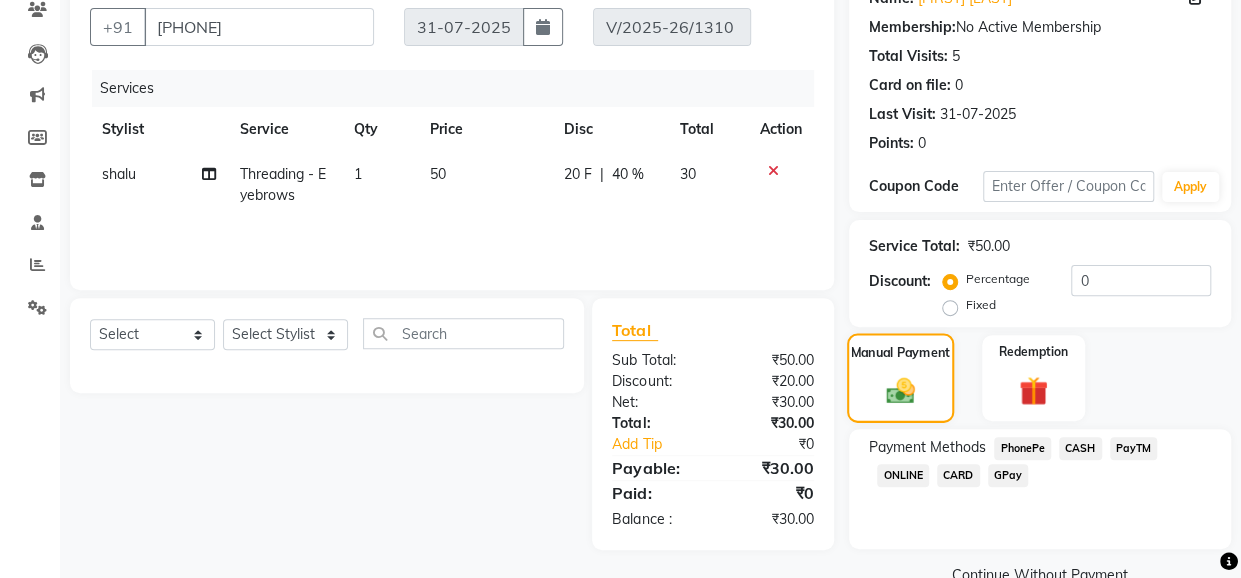 scroll, scrollTop: 219, scrollLeft: 0, axis: vertical 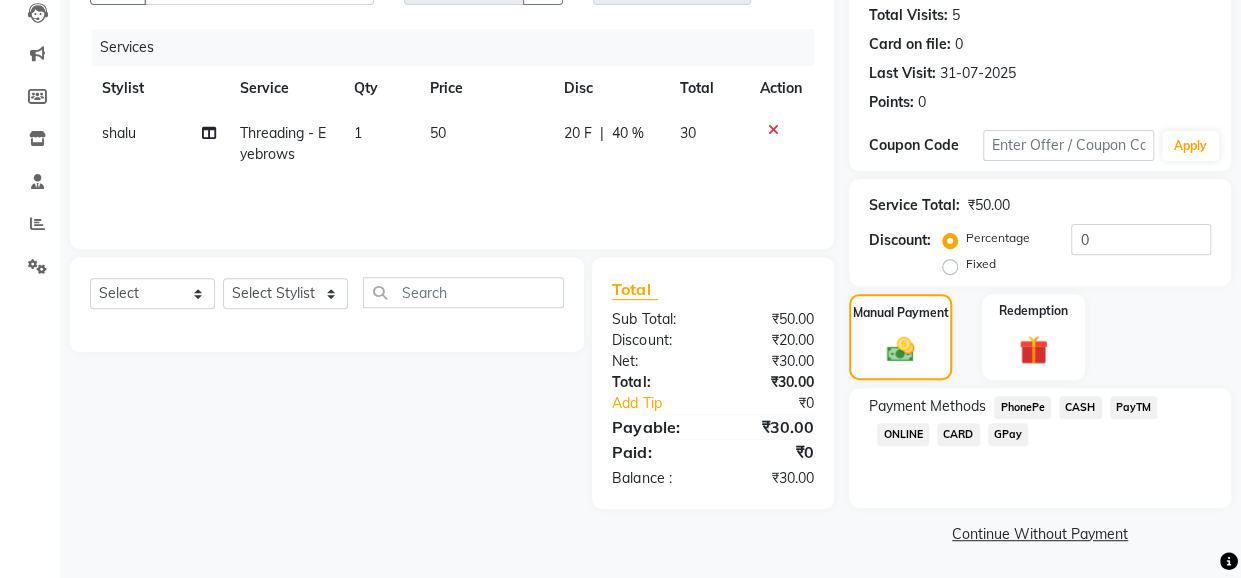 click on "CASH" 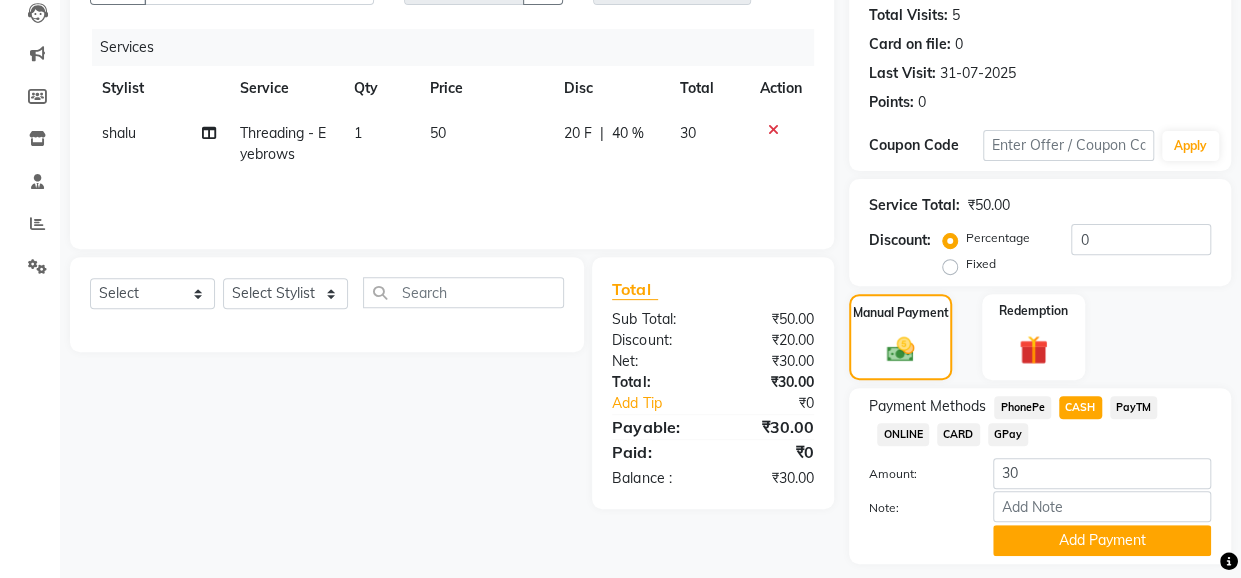 scroll, scrollTop: 220, scrollLeft: 0, axis: vertical 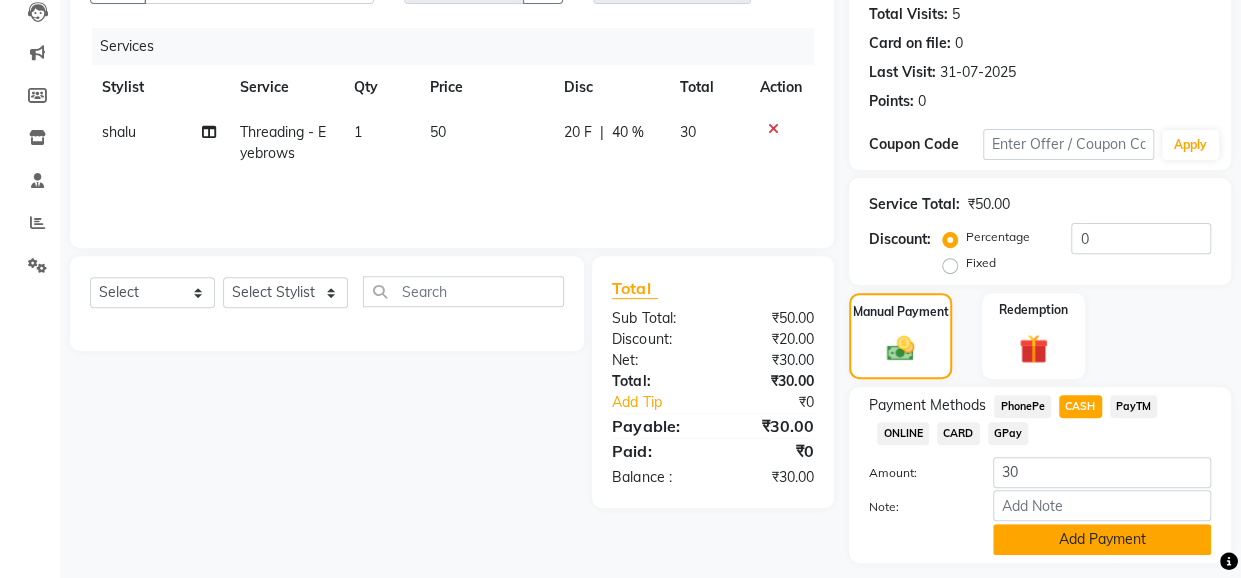 click on "Add Payment" 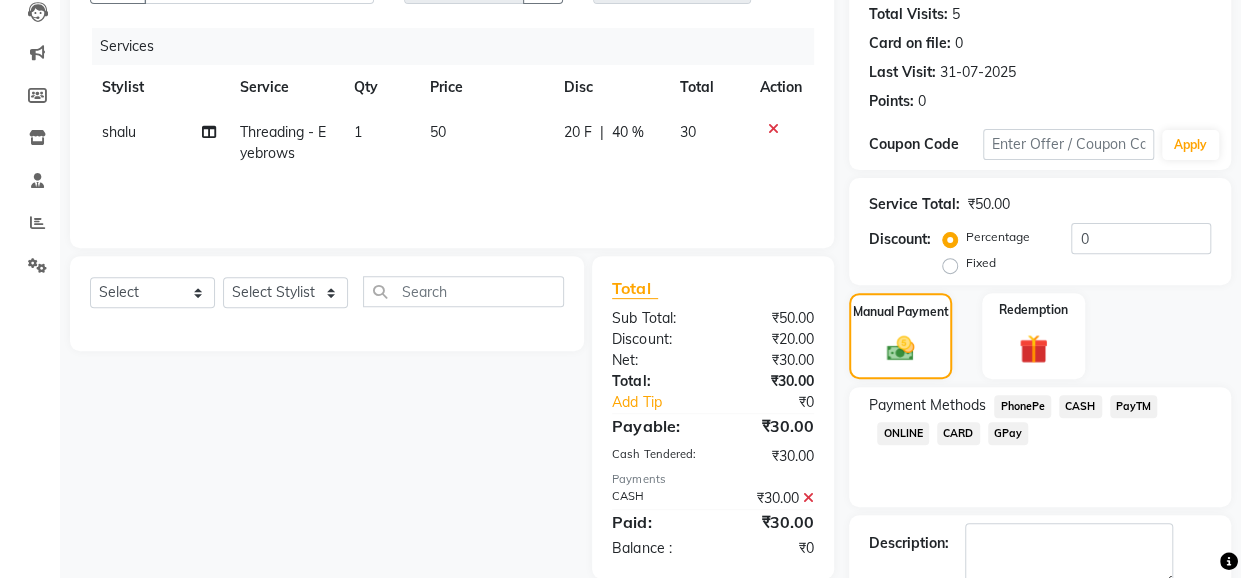 scroll, scrollTop: 302, scrollLeft: 0, axis: vertical 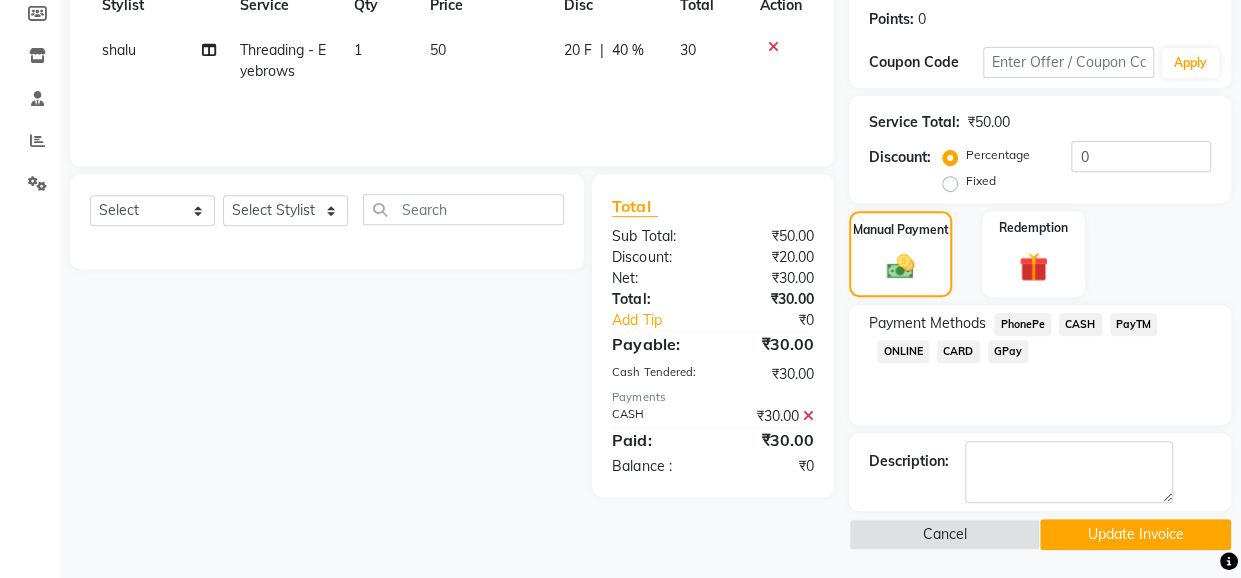 click on "Update Invoice" 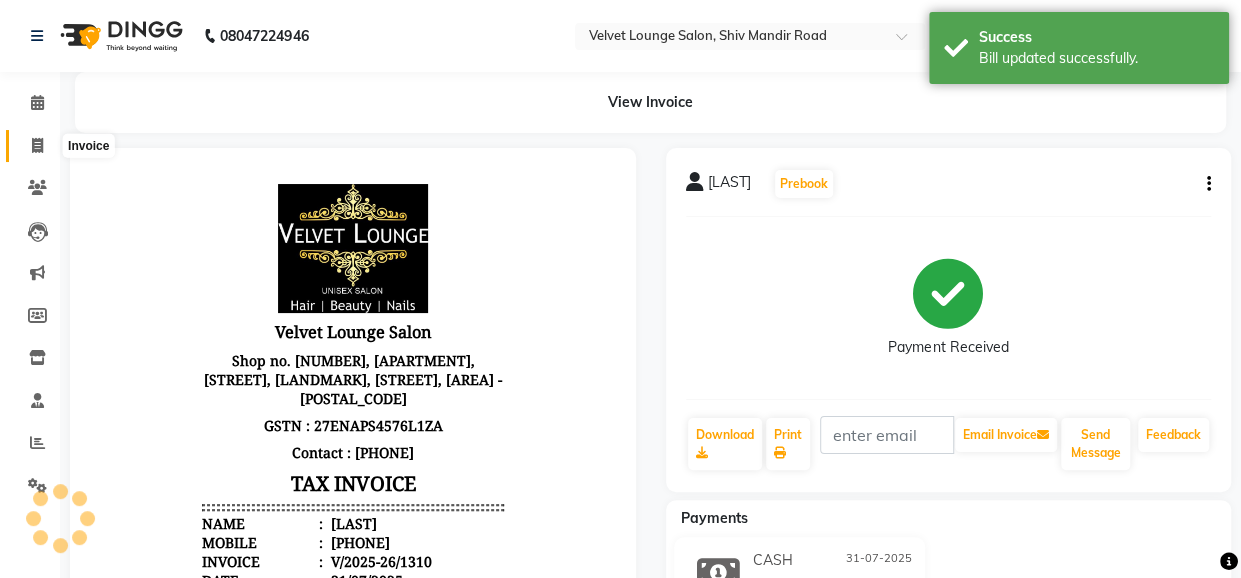 scroll, scrollTop: 0, scrollLeft: 0, axis: both 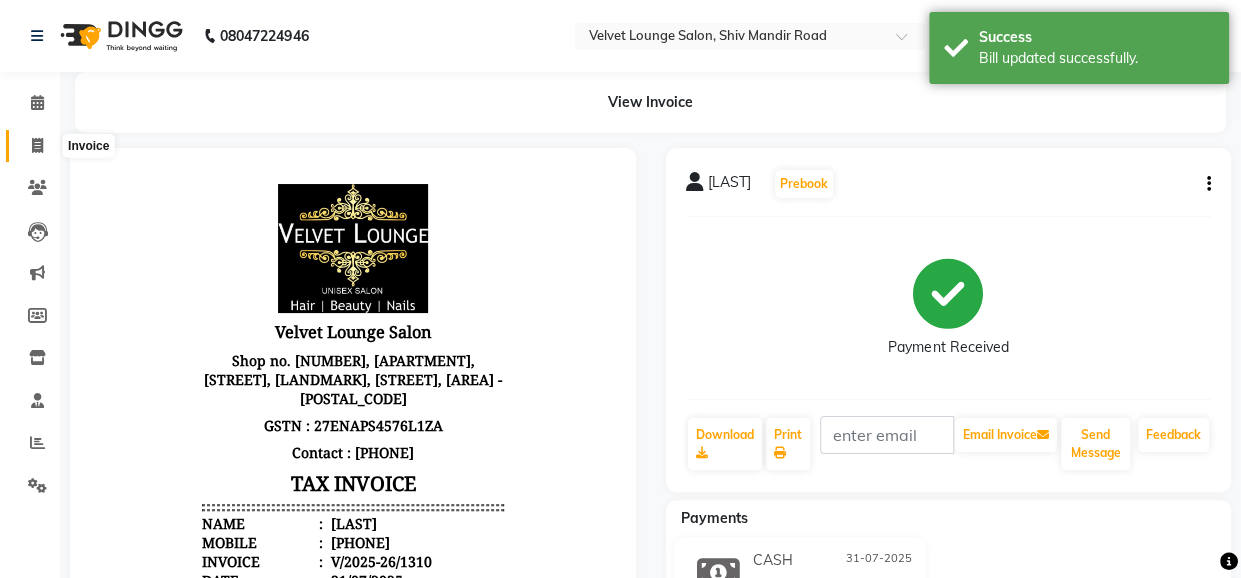 click 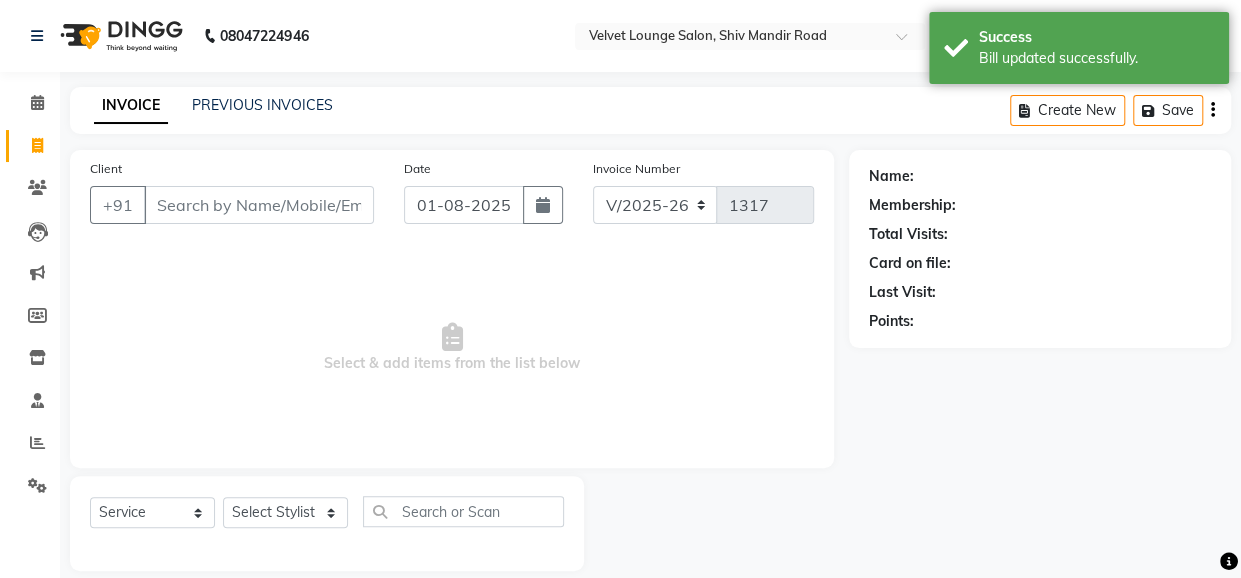 scroll, scrollTop: 22, scrollLeft: 0, axis: vertical 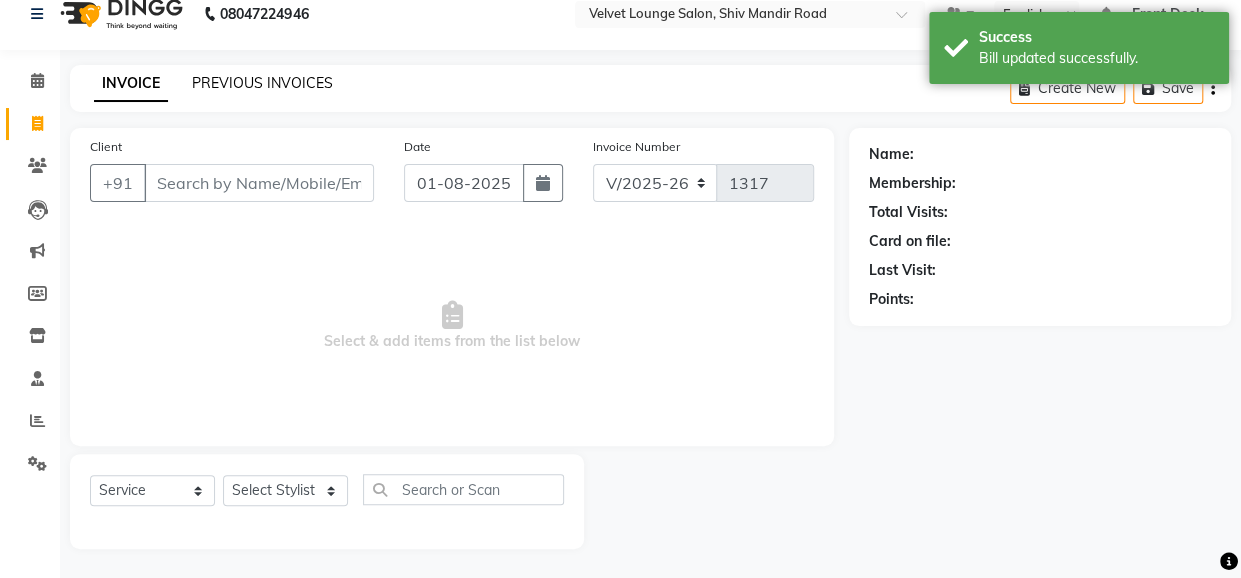 click on "PREVIOUS INVOICES" 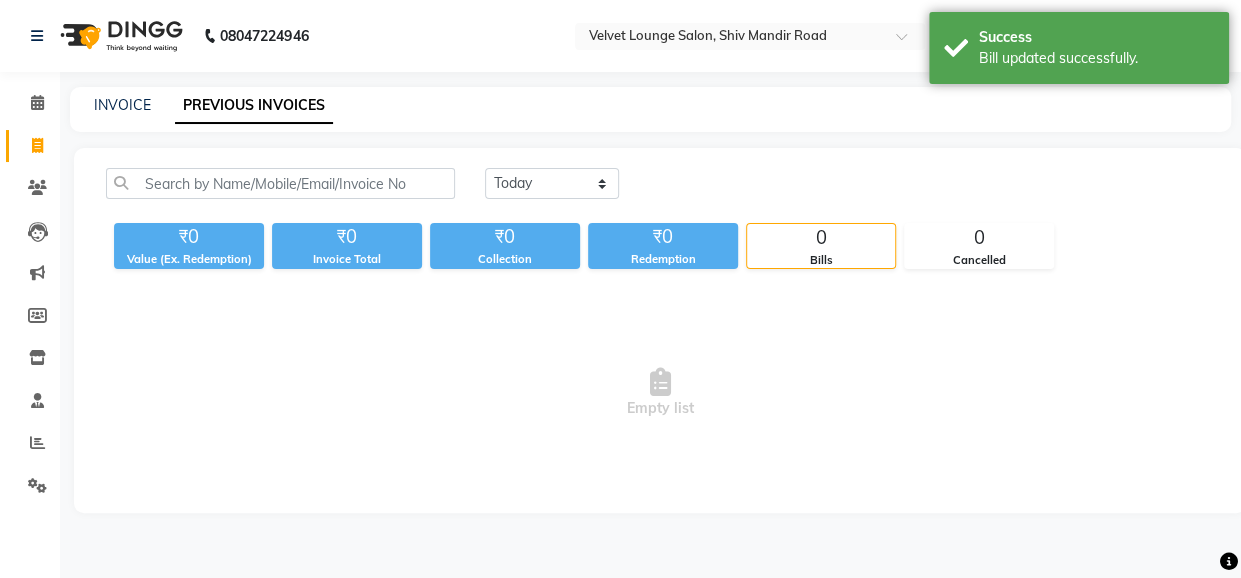 scroll, scrollTop: 0, scrollLeft: 0, axis: both 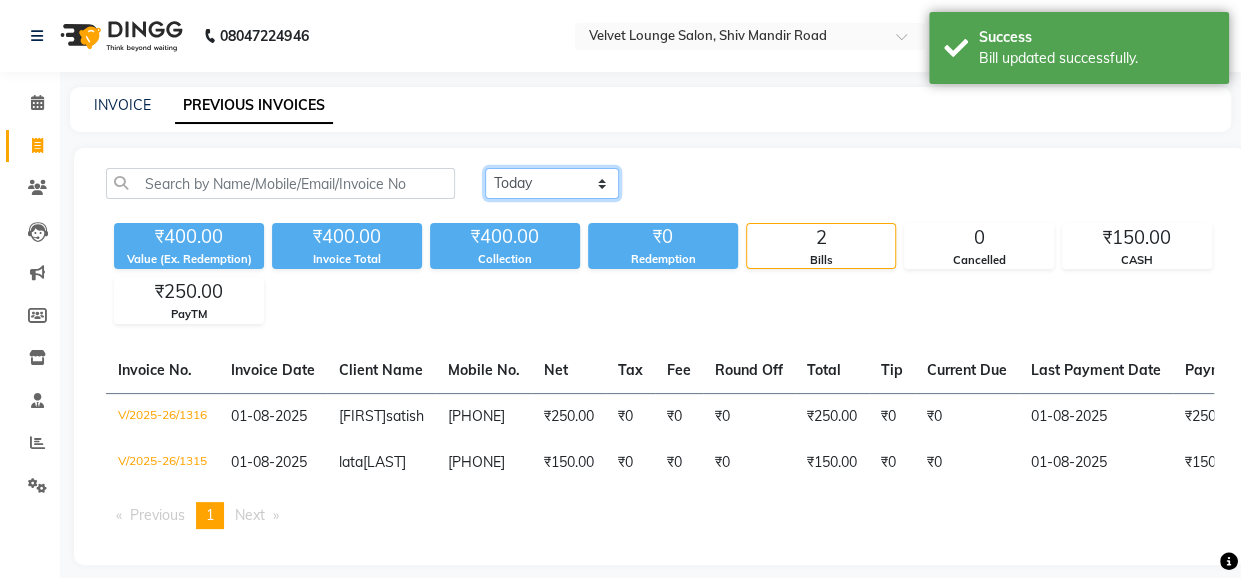 click on "Today Yesterday Custom Range" 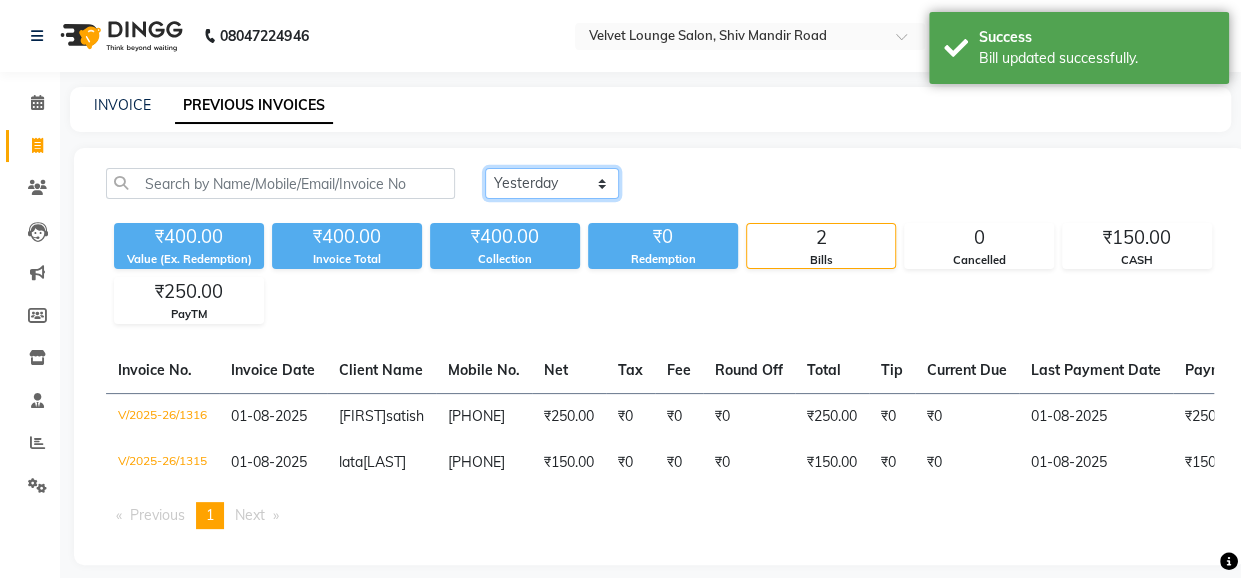 click on "Today Yesterday Custom Range" 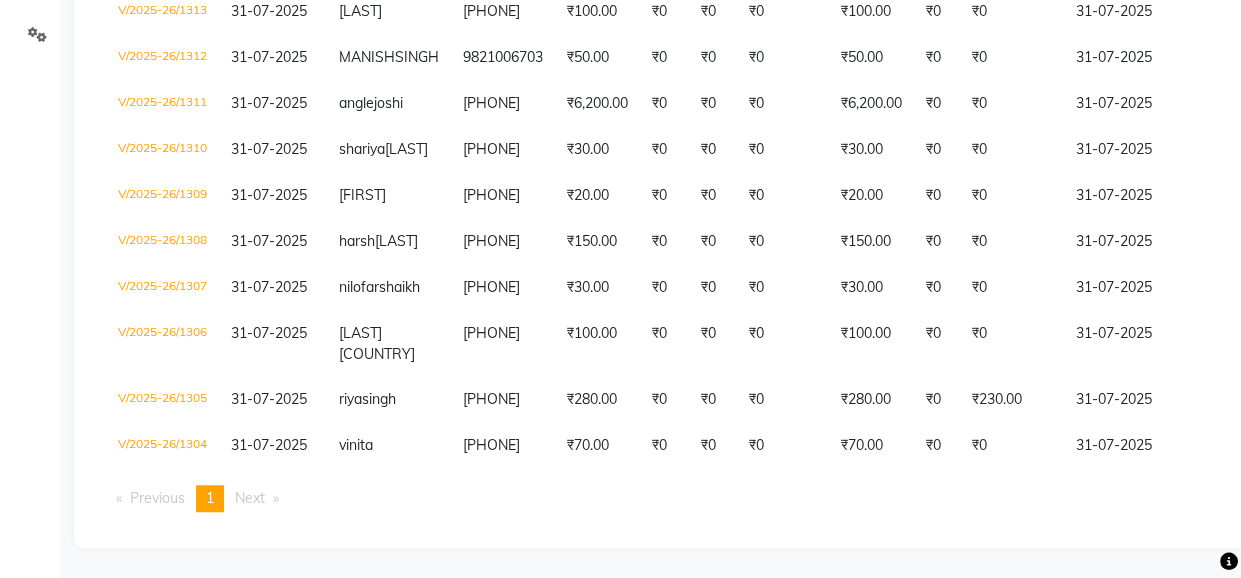 scroll, scrollTop: 562, scrollLeft: 0, axis: vertical 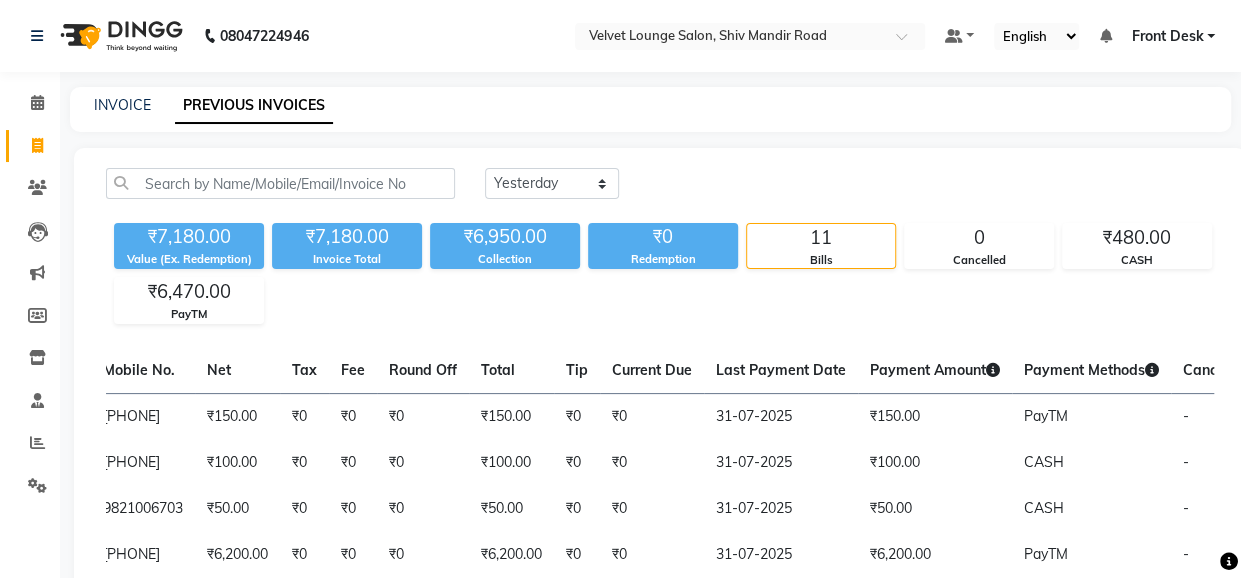 click on "Today Yesterday Custom Range" 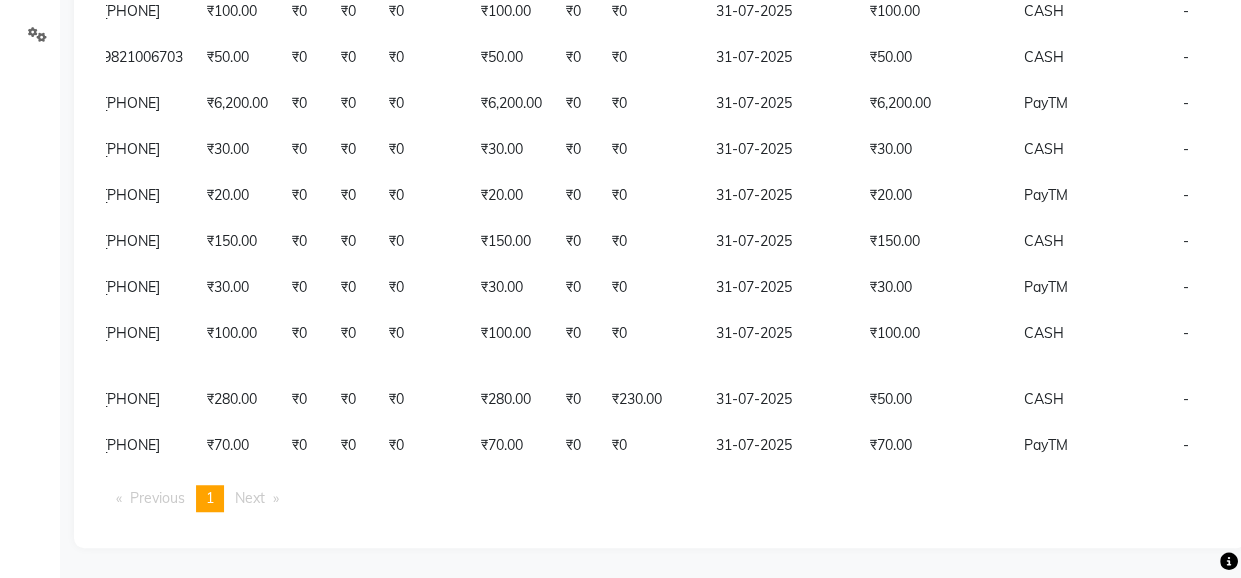 scroll, scrollTop: 57, scrollLeft: 0, axis: vertical 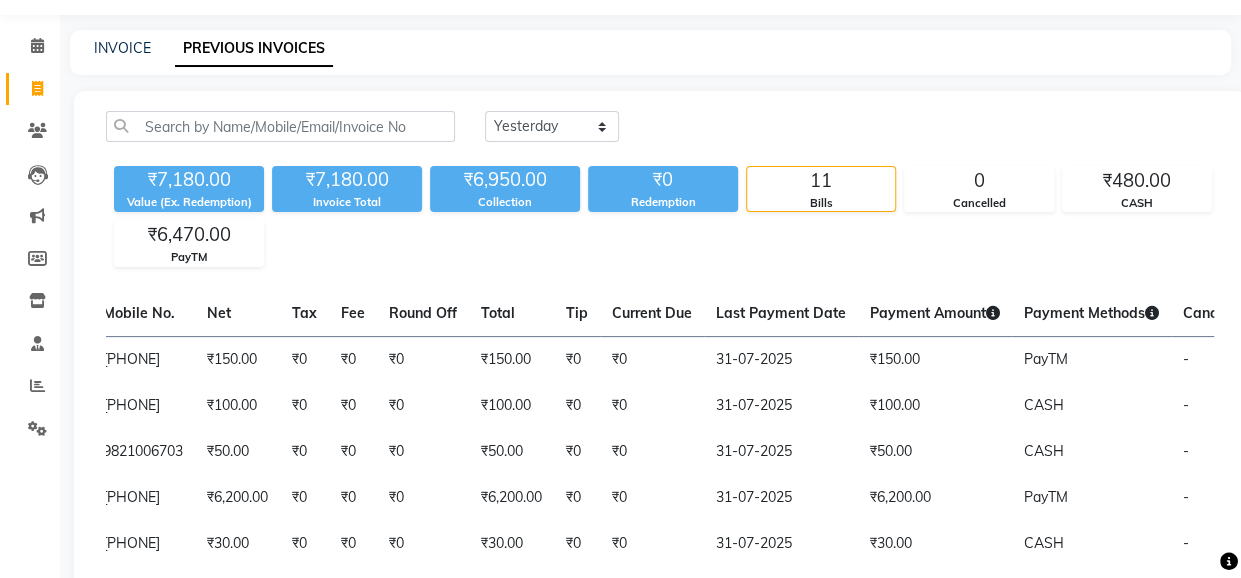 click on "11" 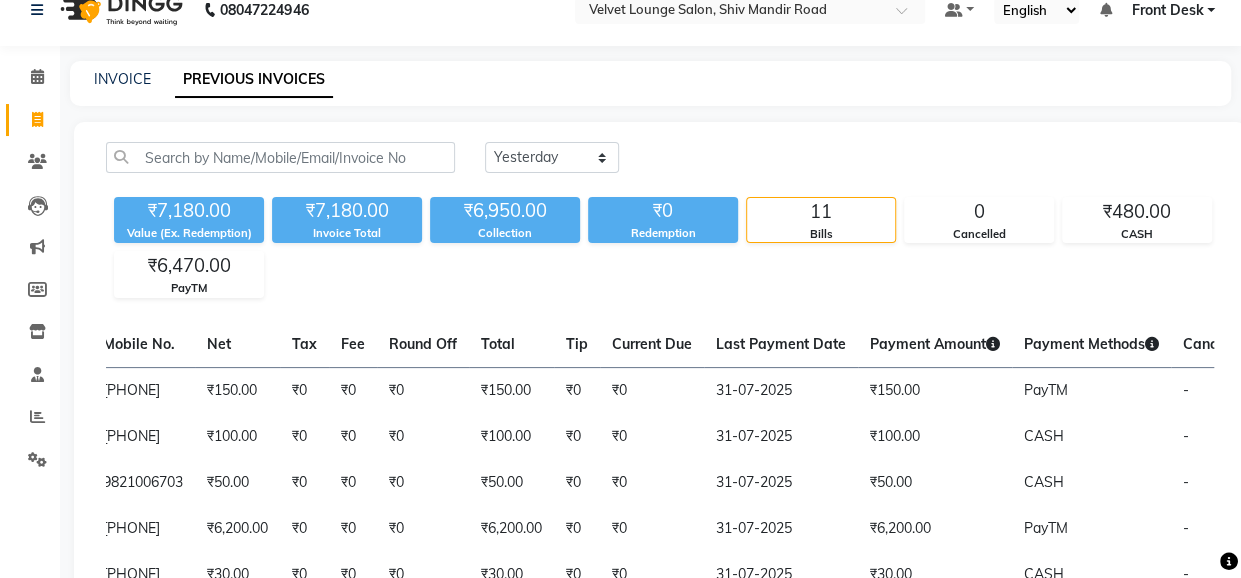 scroll, scrollTop: 0, scrollLeft: 0, axis: both 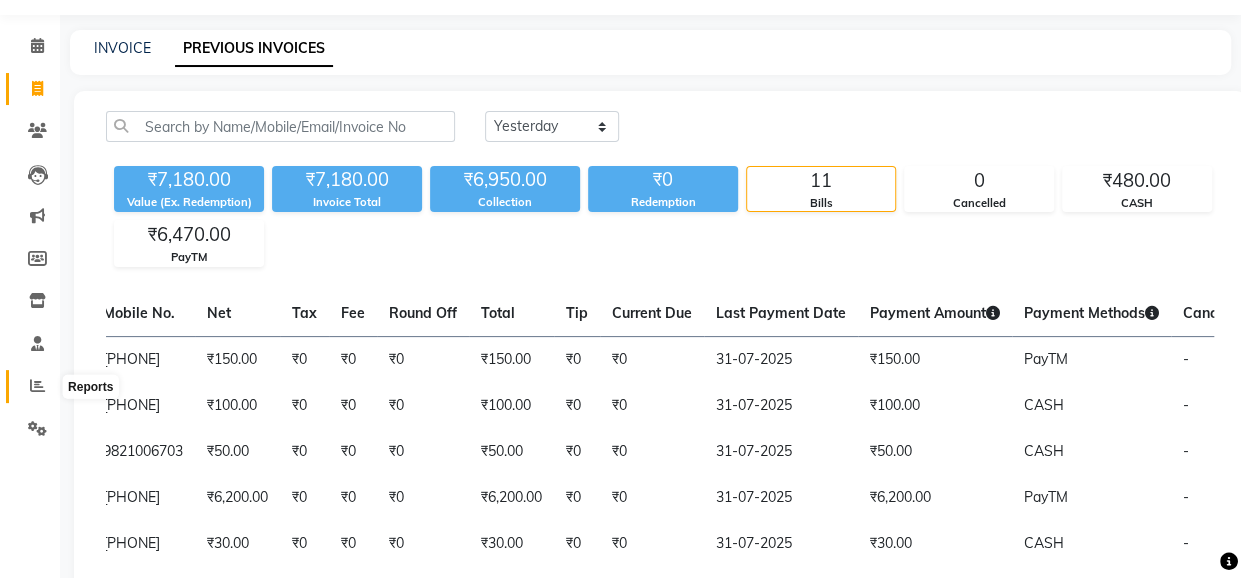 click 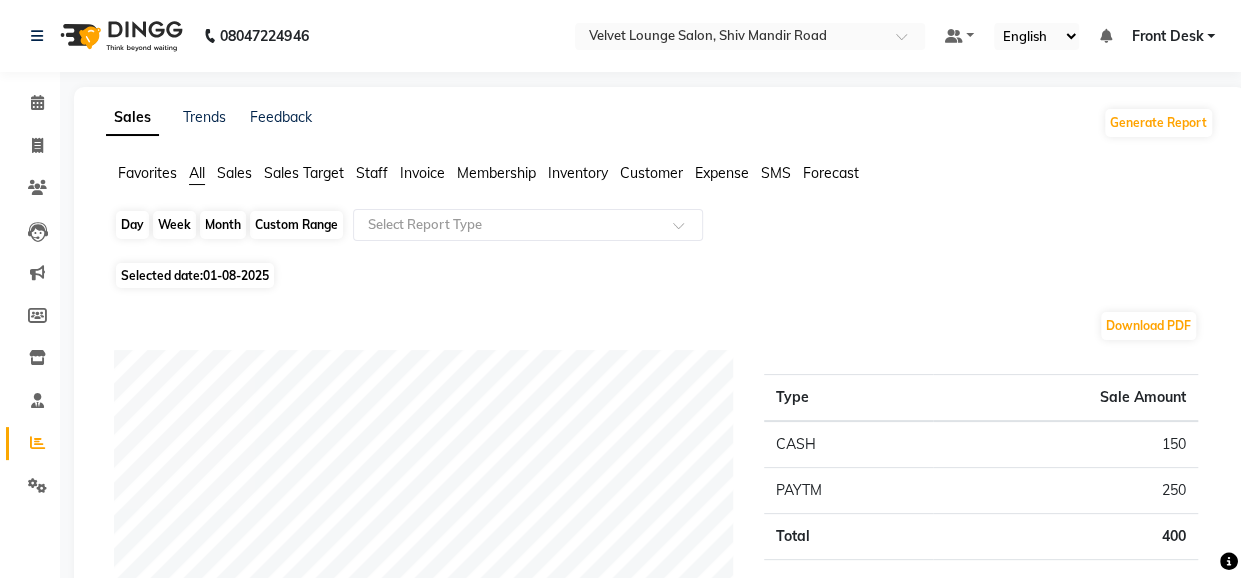 click on "Day" 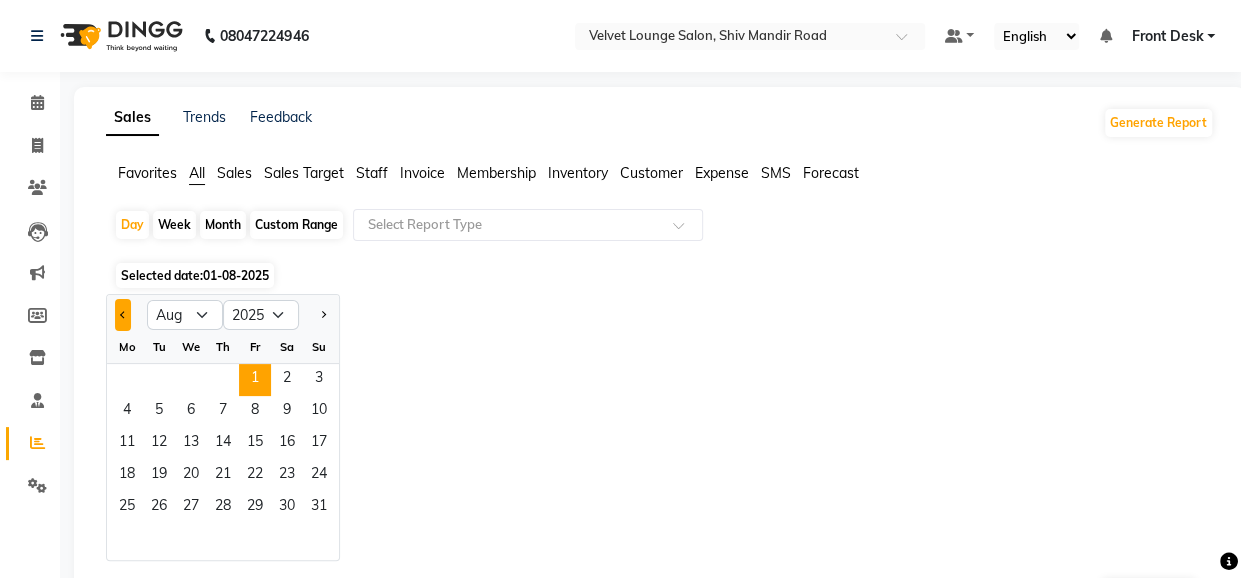 click 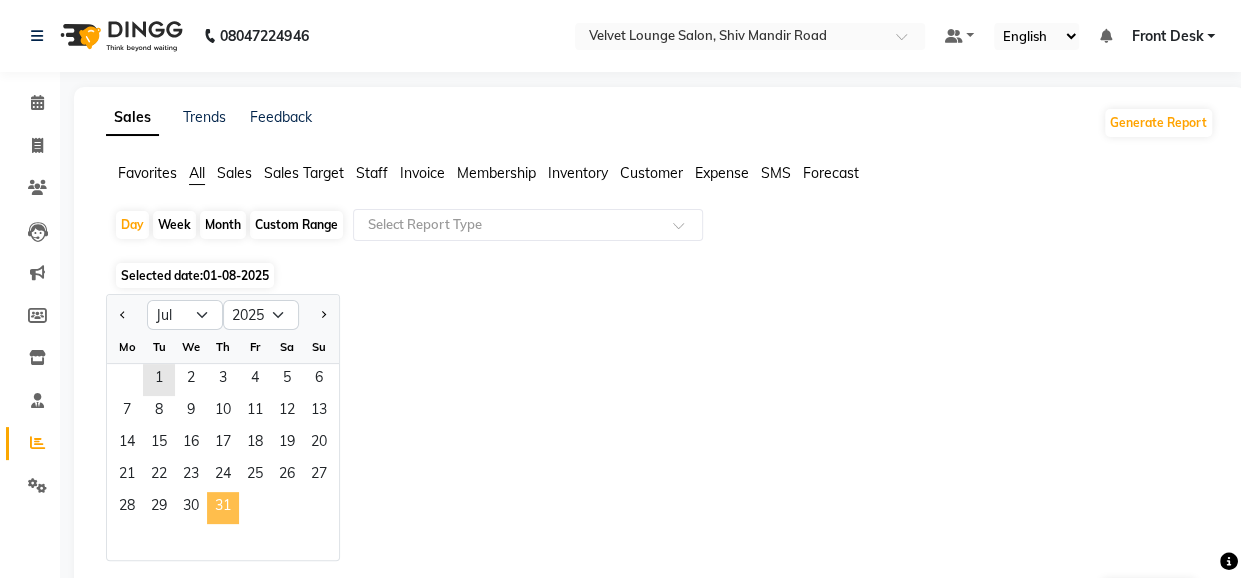 click on "31" 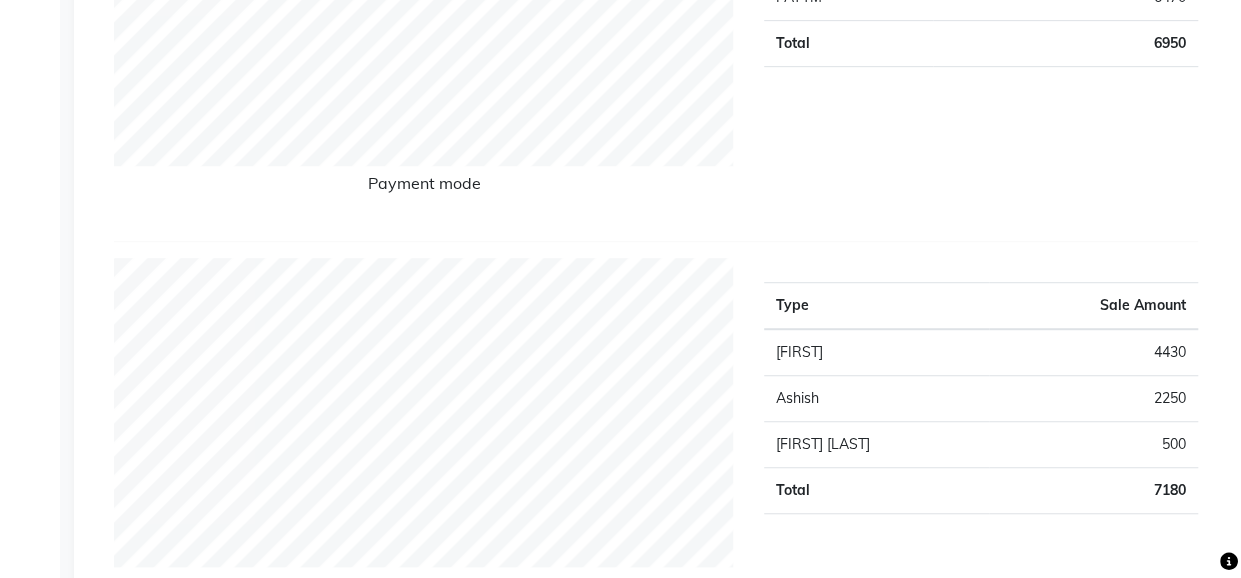 scroll, scrollTop: 533, scrollLeft: 0, axis: vertical 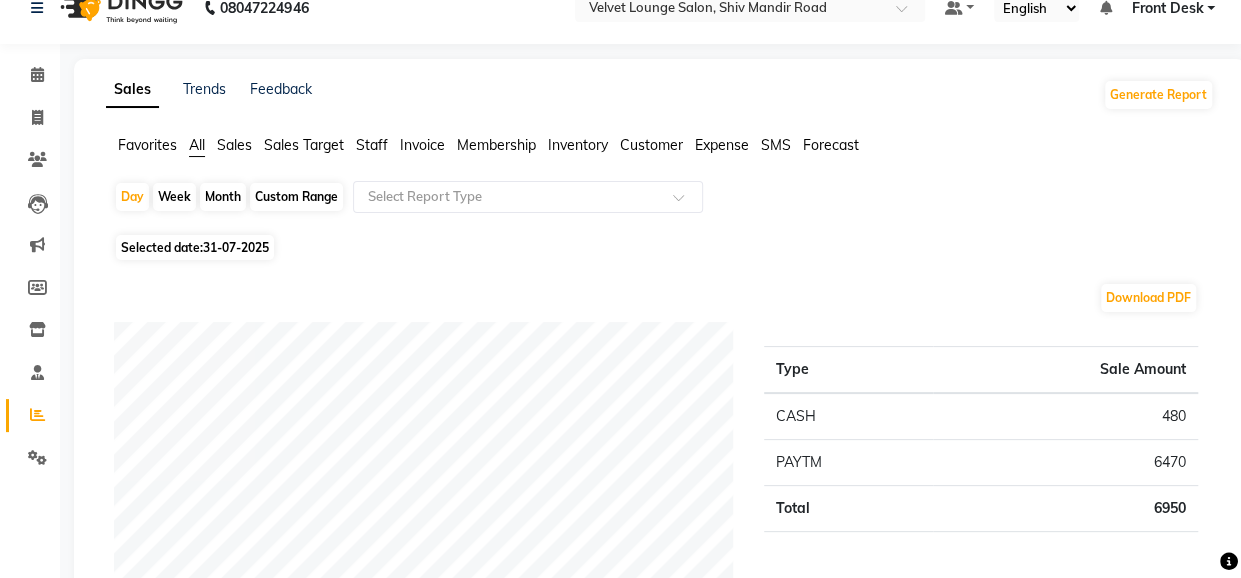 click on "Sales Trends Feedback Generate Report" 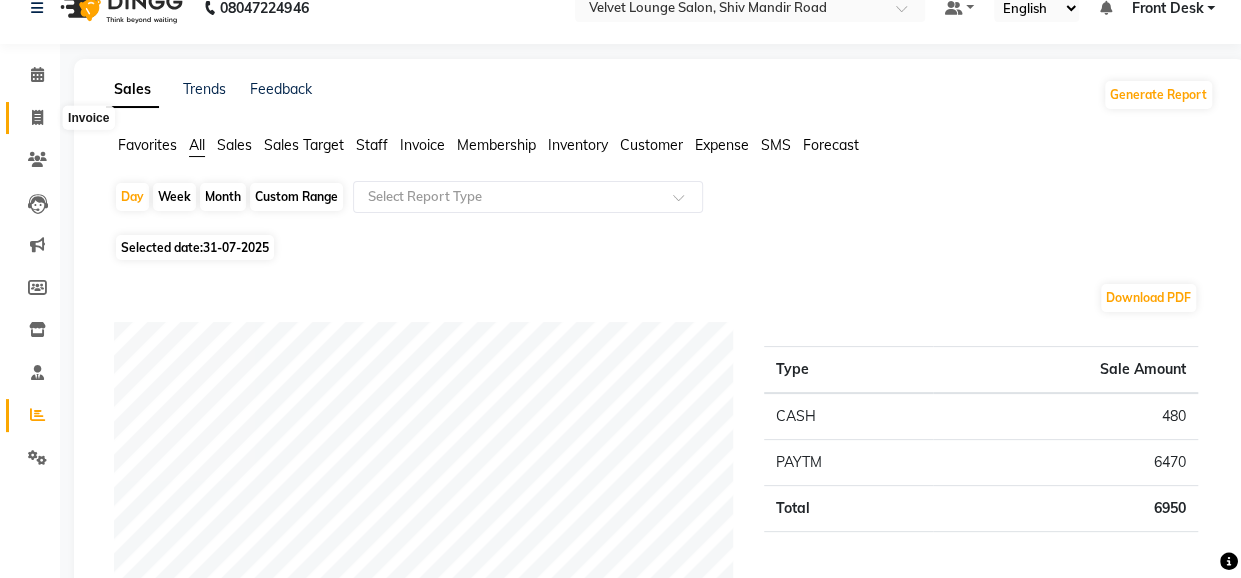 click 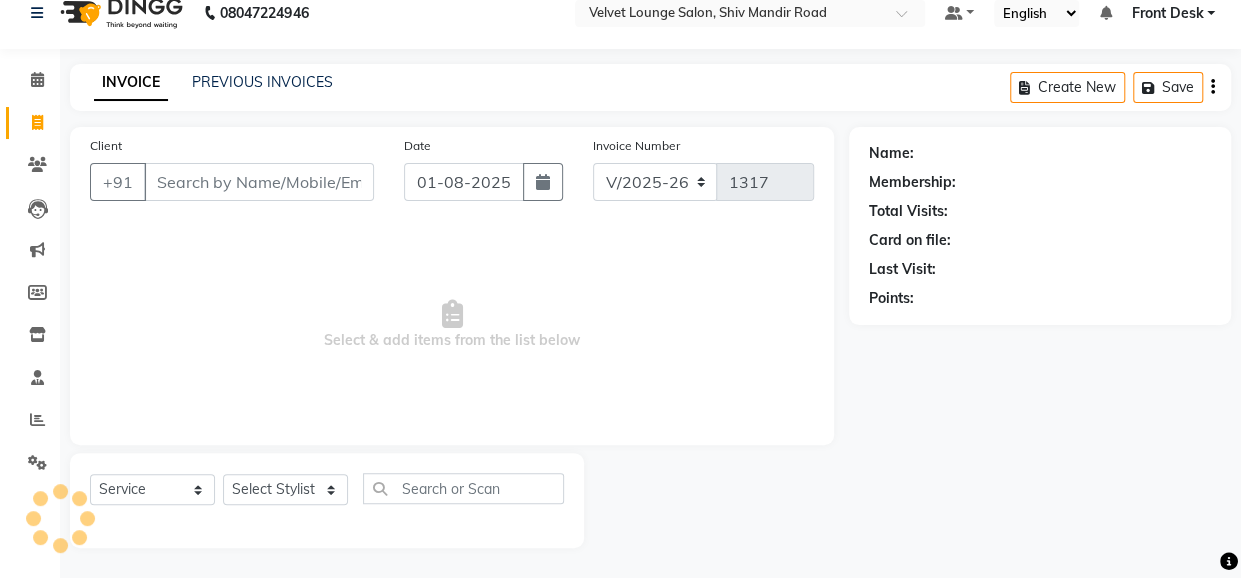 scroll, scrollTop: 22, scrollLeft: 0, axis: vertical 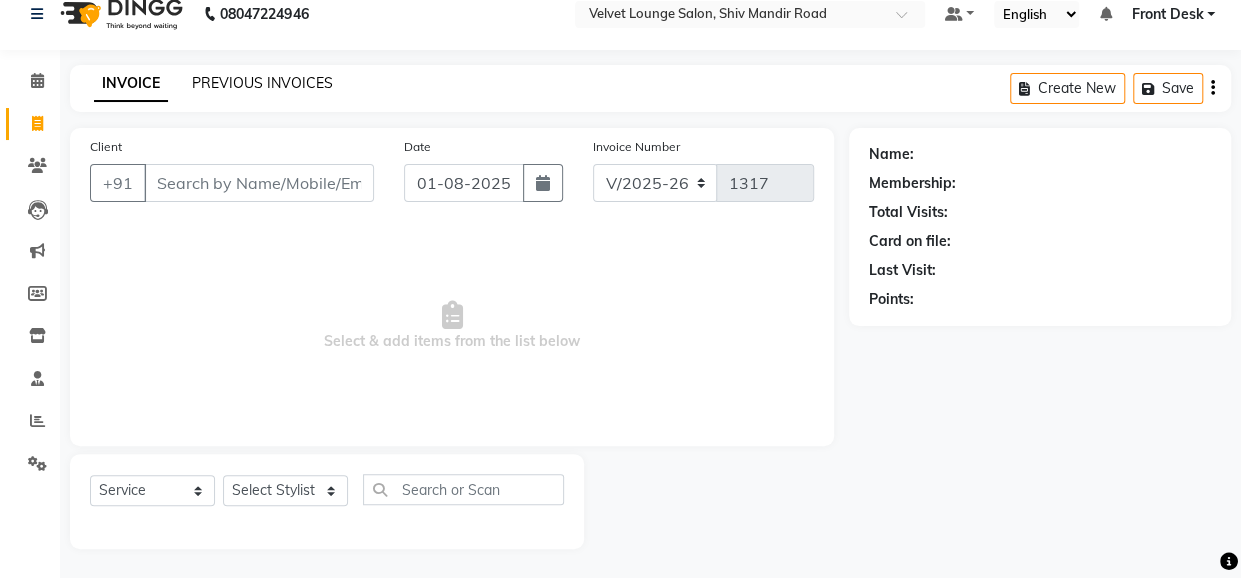 click on "PREVIOUS INVOICES" 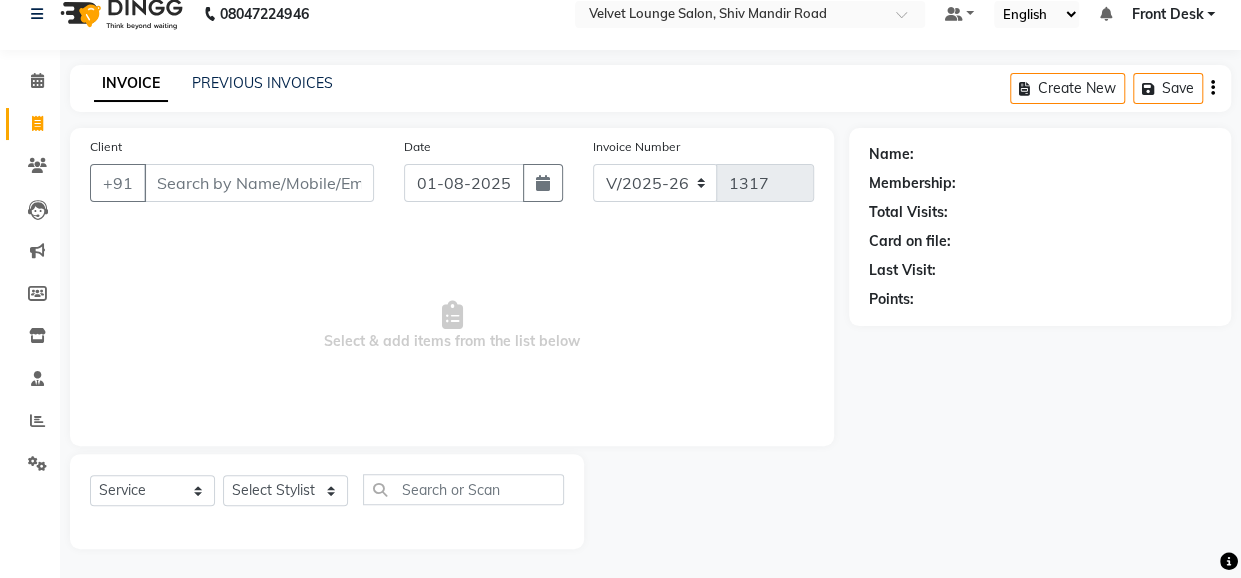 scroll, scrollTop: 0, scrollLeft: 0, axis: both 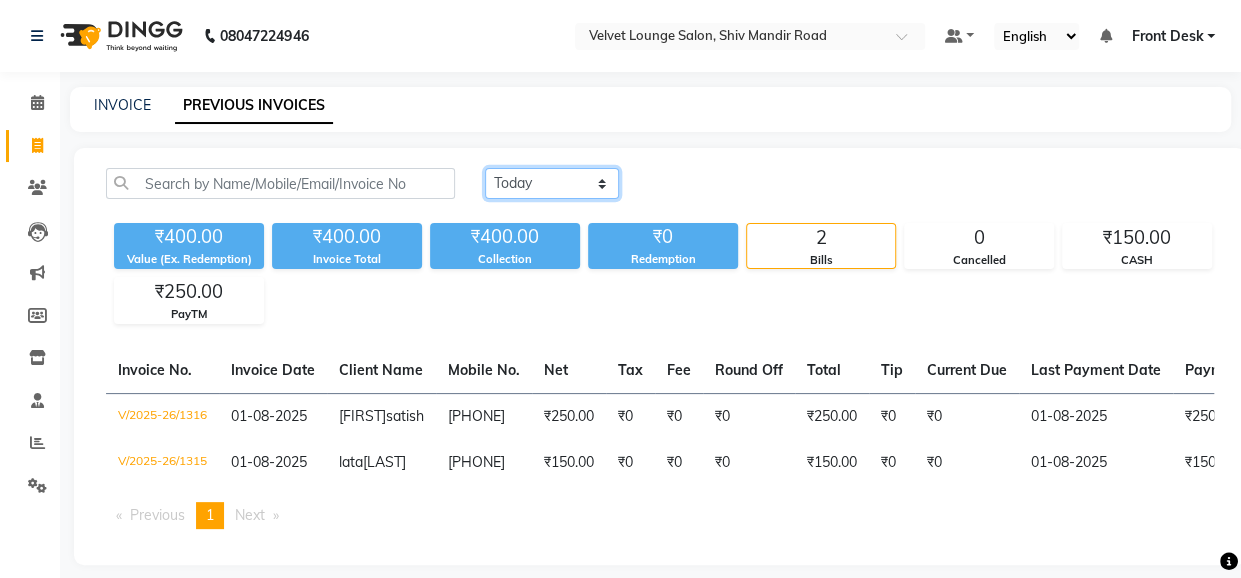 click on "Today Yesterday Custom Range" 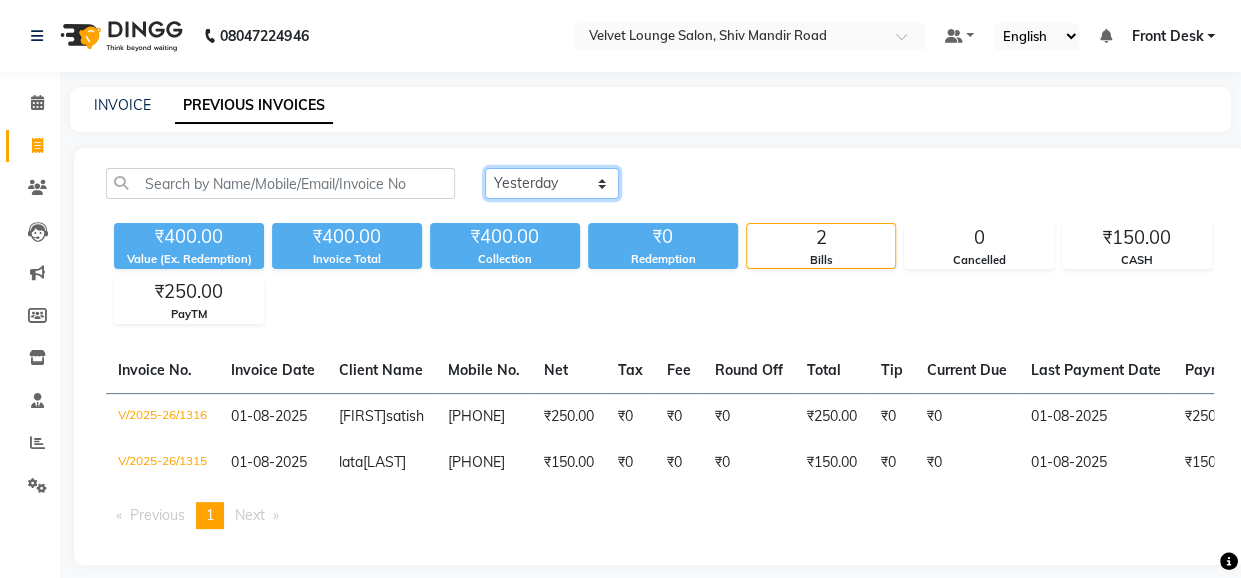 click on "Today Yesterday Custom Range" 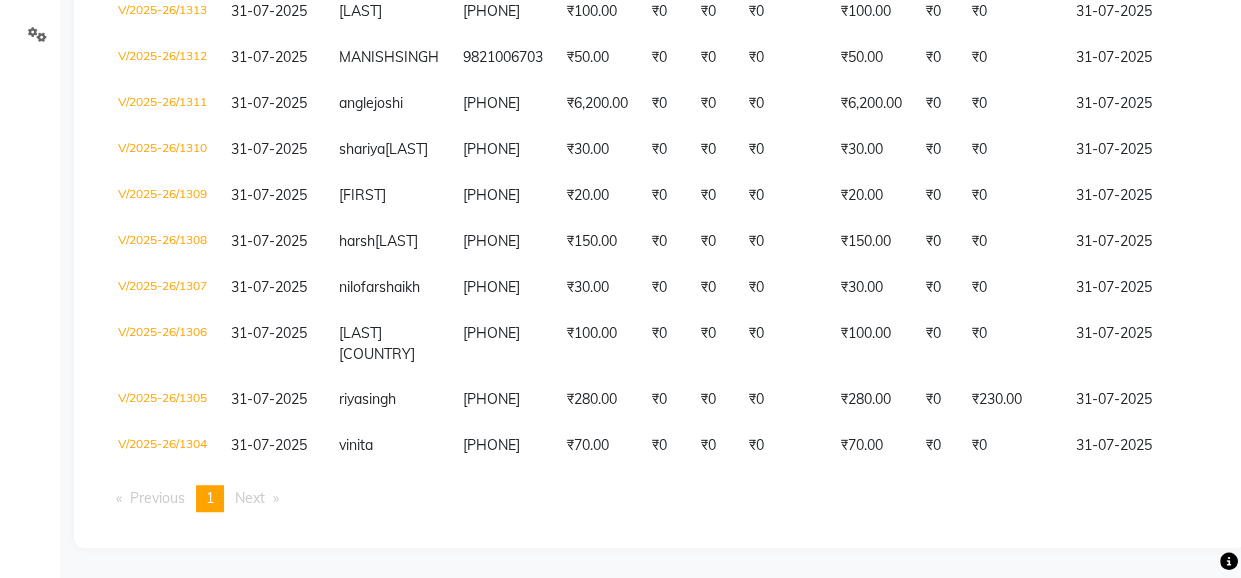 scroll, scrollTop: 562, scrollLeft: 0, axis: vertical 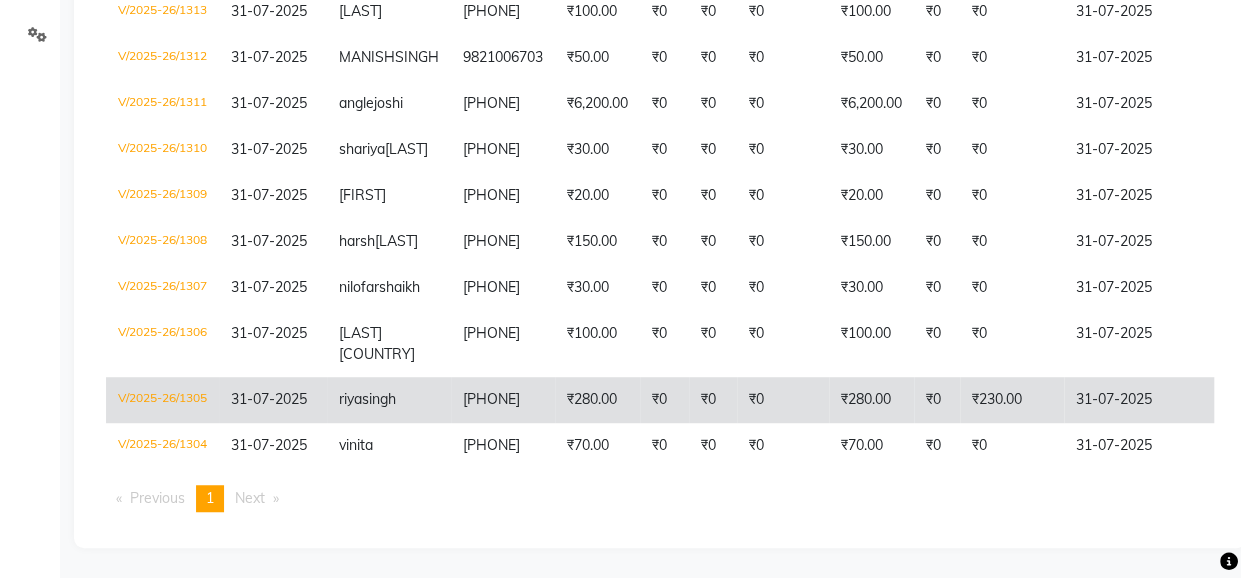 click on "31-07-2025" 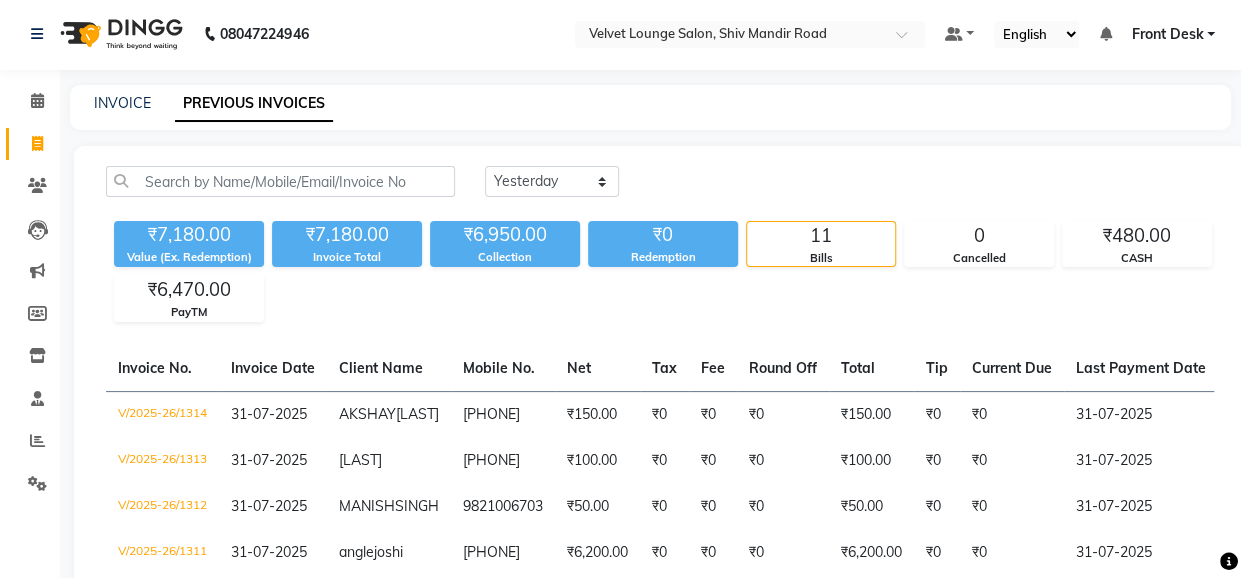 scroll, scrollTop: 0, scrollLeft: 0, axis: both 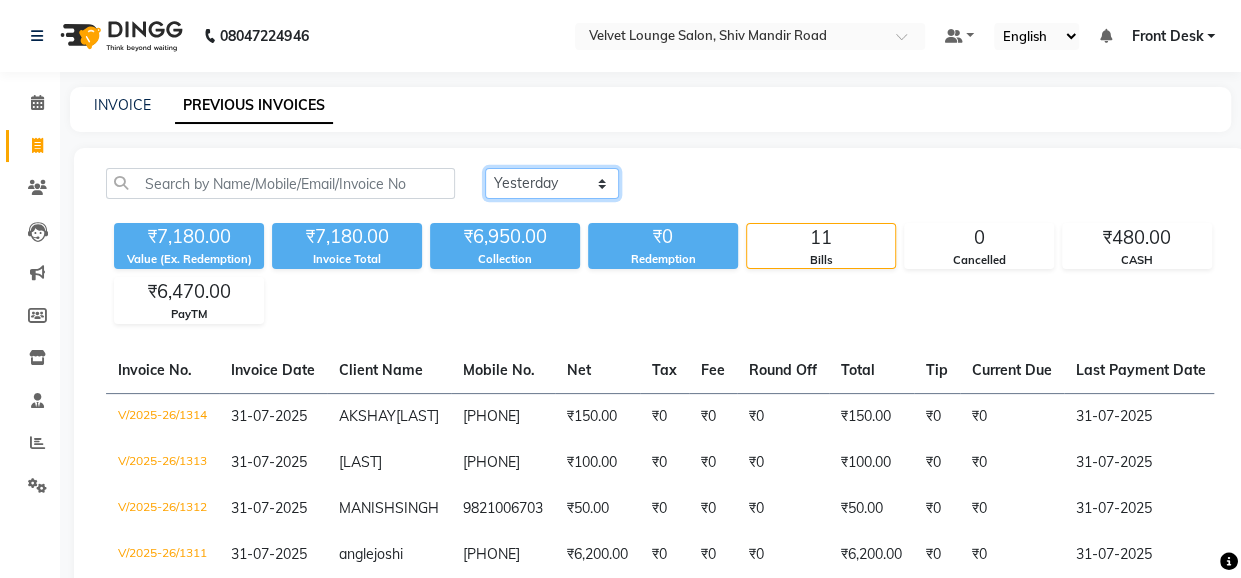 click on "Today Yesterday Custom Range" 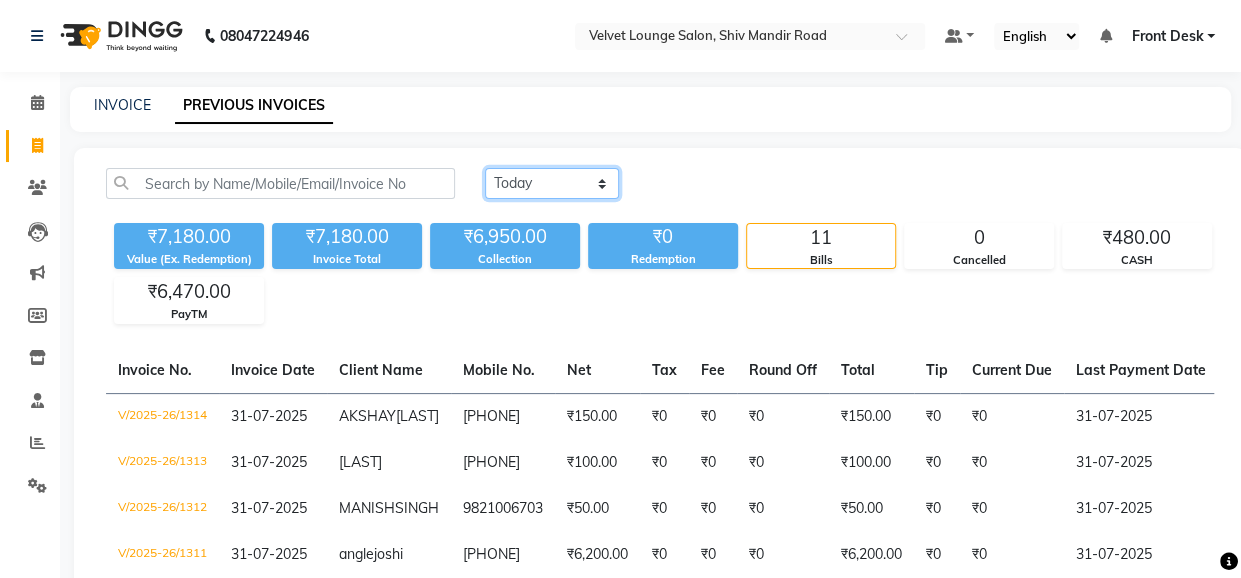 click on "Today Yesterday Custom Range" 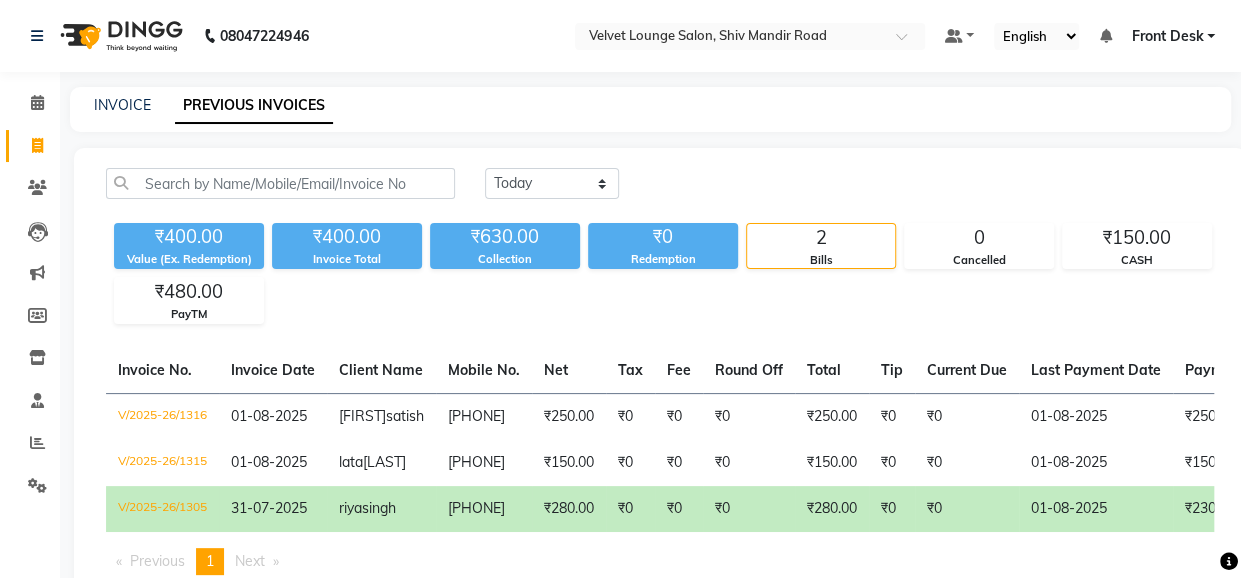 click on "Today Yesterday Custom Range" 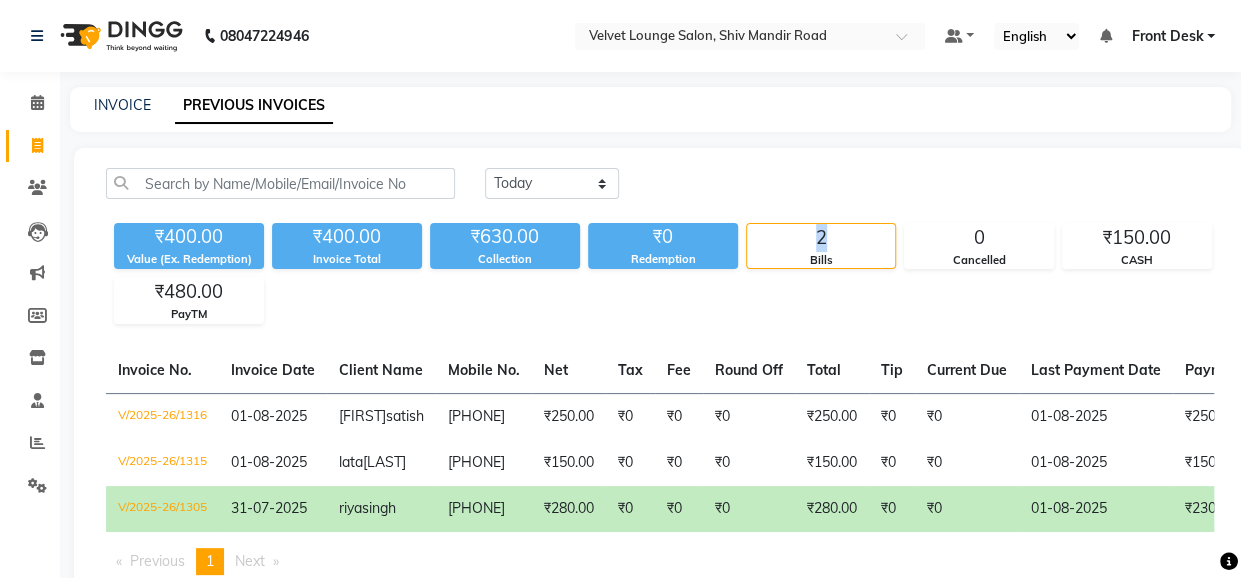 click on "2 Bills" 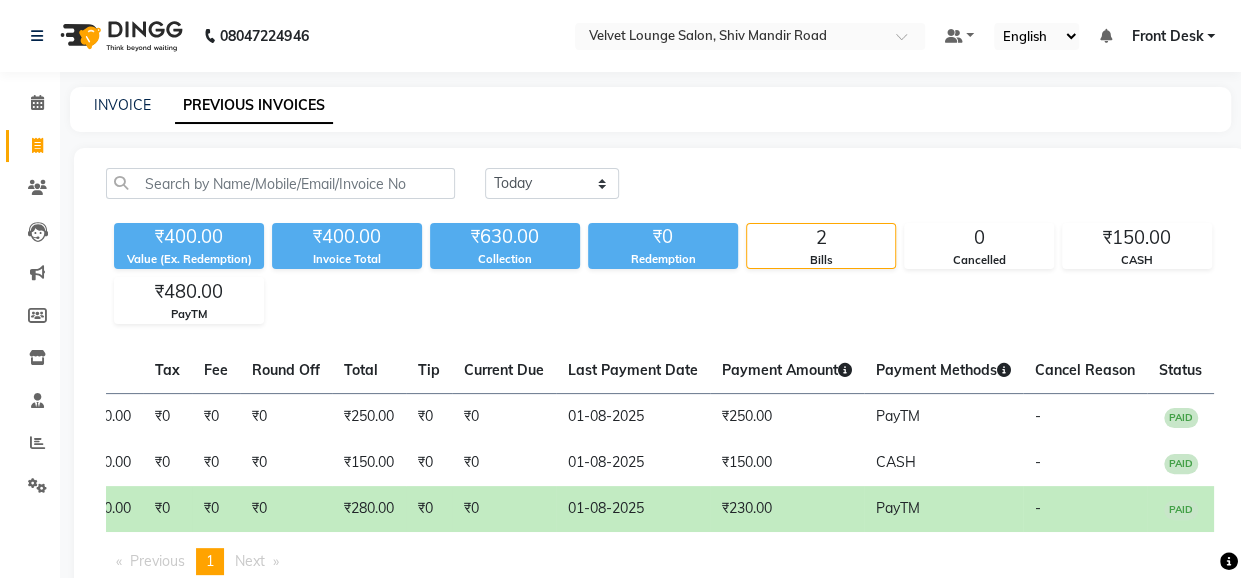 click on "PayTM" 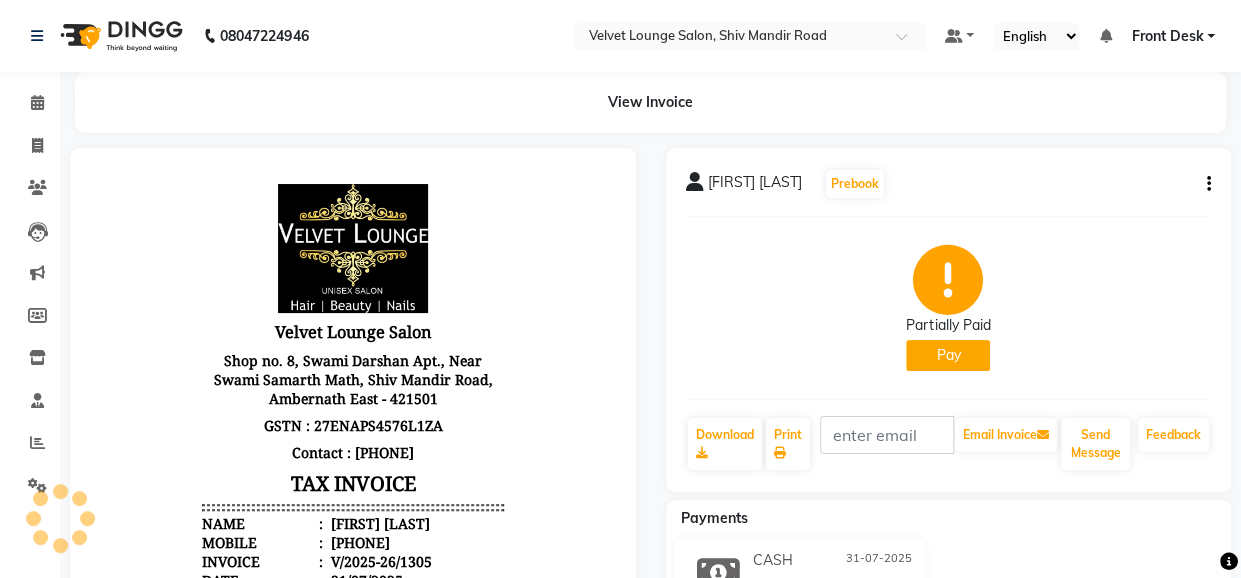 scroll, scrollTop: 0, scrollLeft: 0, axis: both 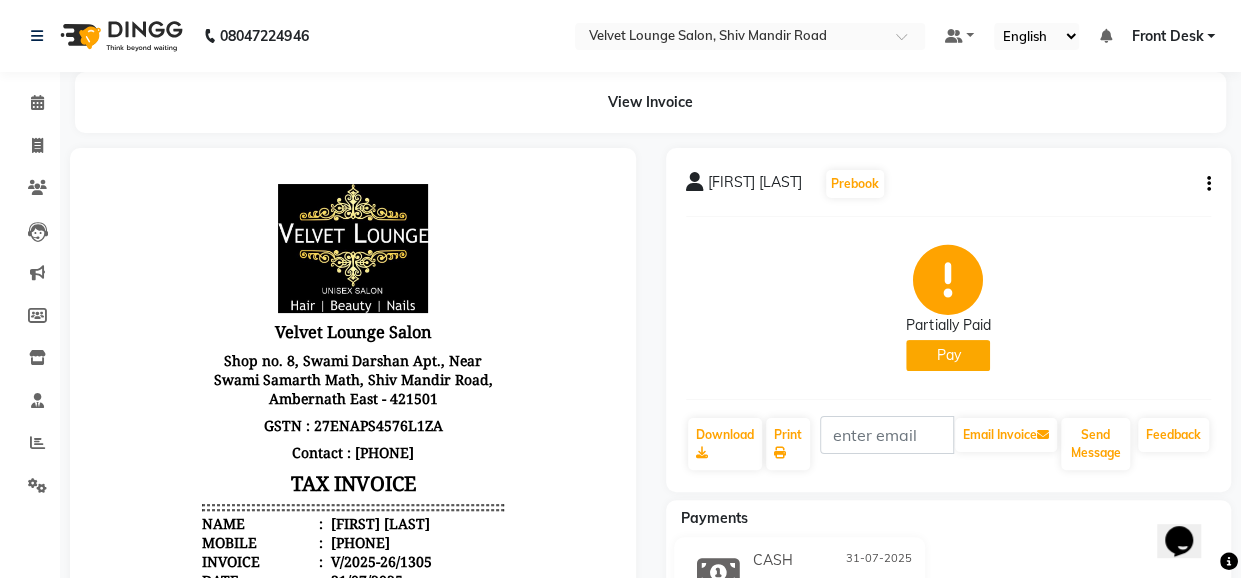 click on "Pay" 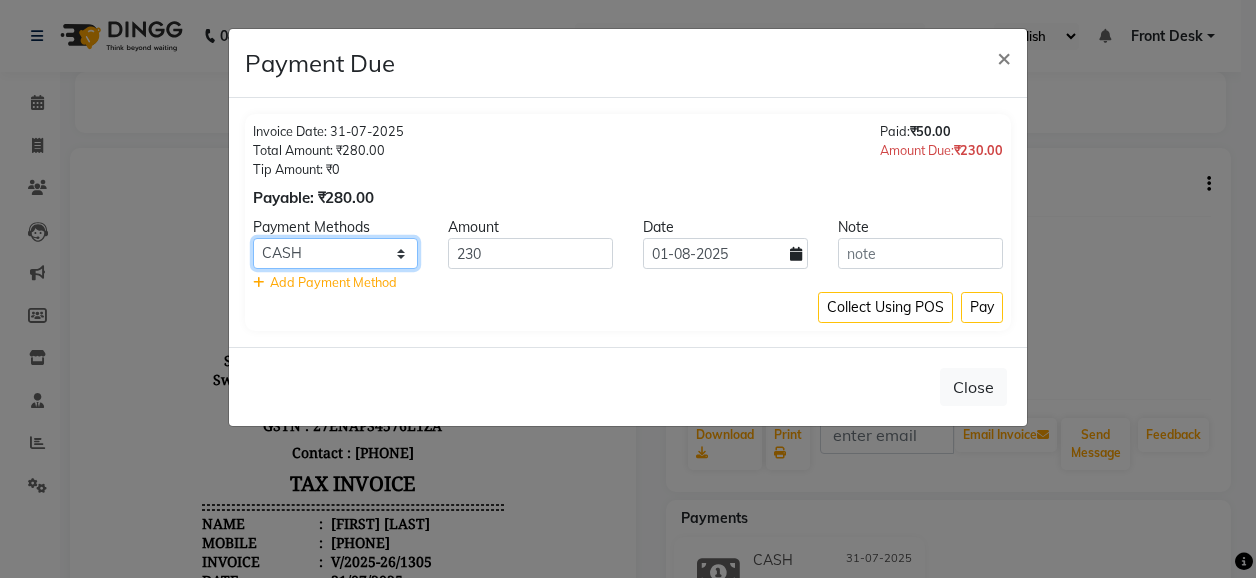 click on "PhonePe CASH PayTM ONLINE CARD GPay" 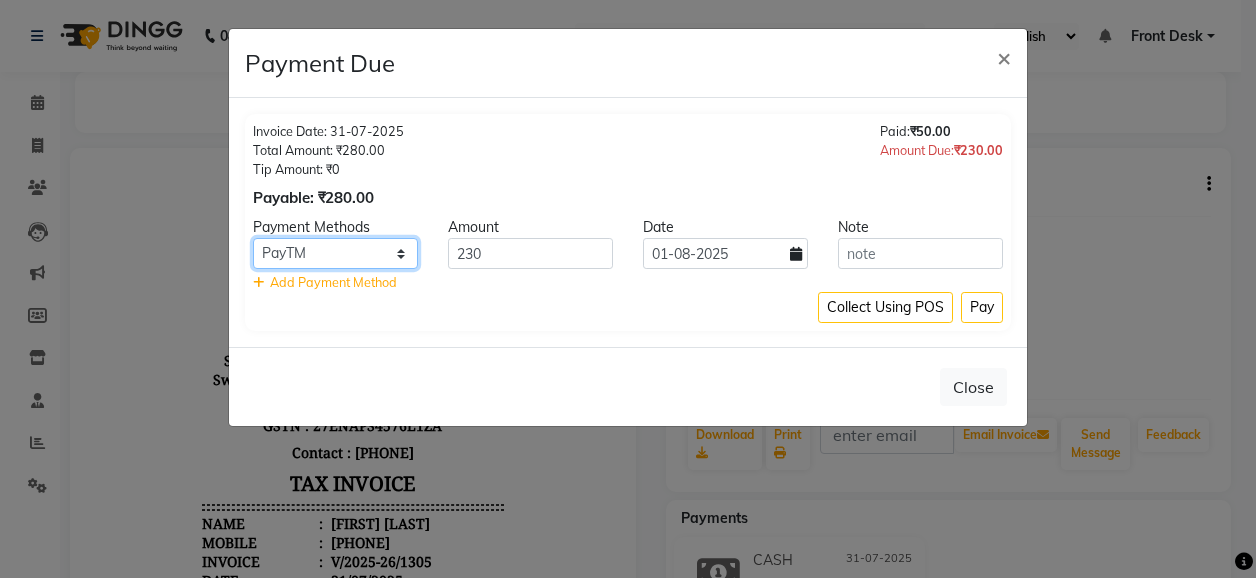 click on "PhonePe CASH PayTM ONLINE CARD GPay" 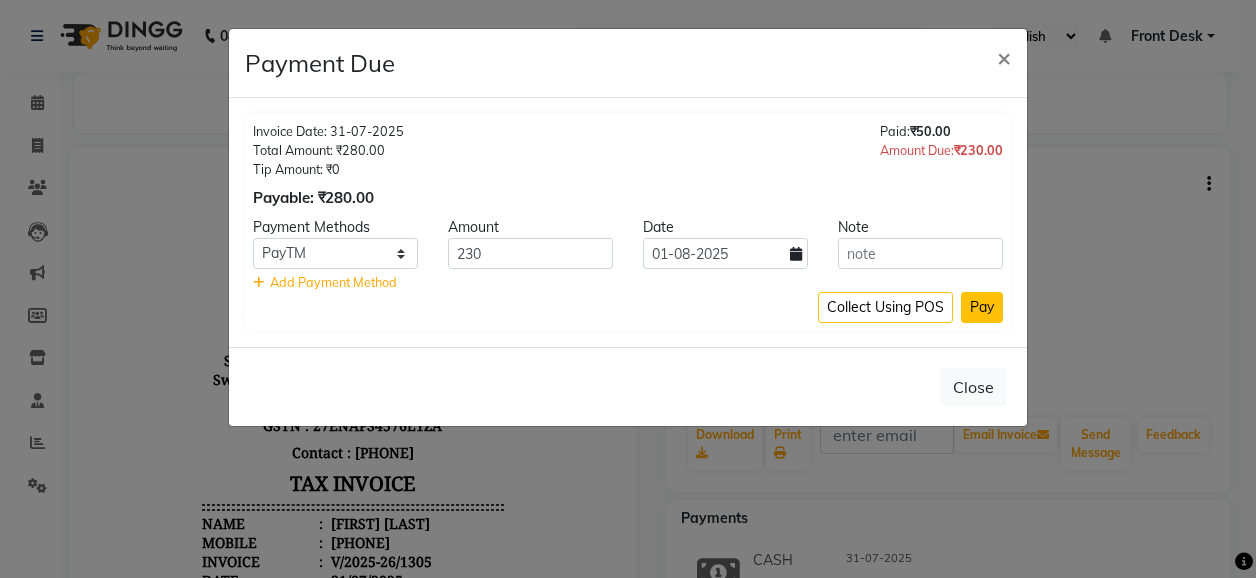 click on "Pay" 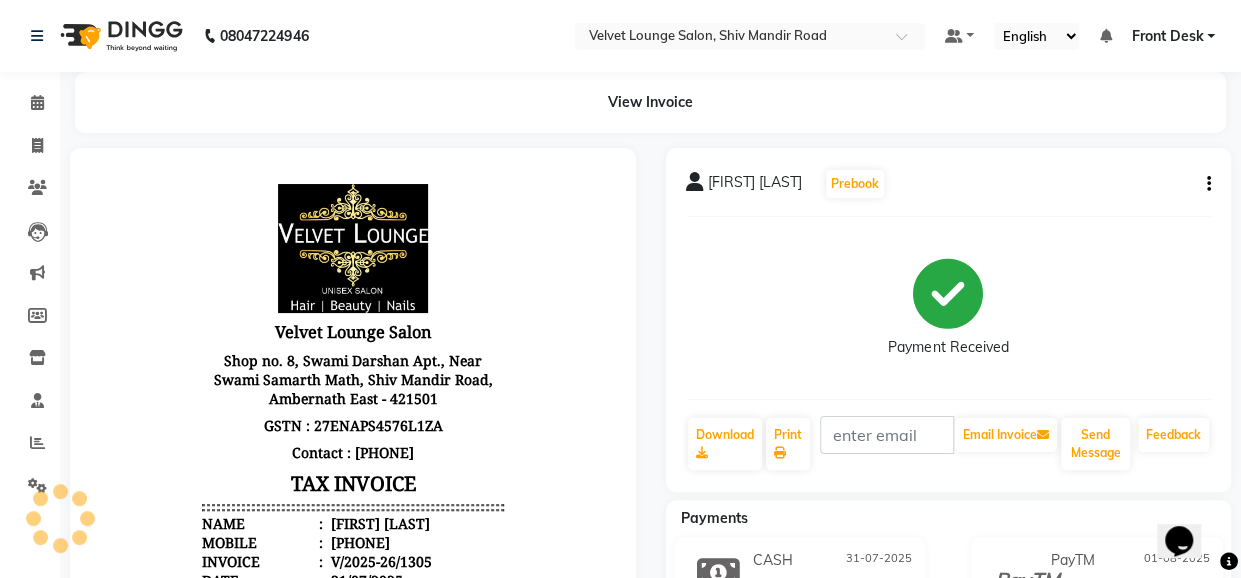 scroll, scrollTop: 0, scrollLeft: 0, axis: both 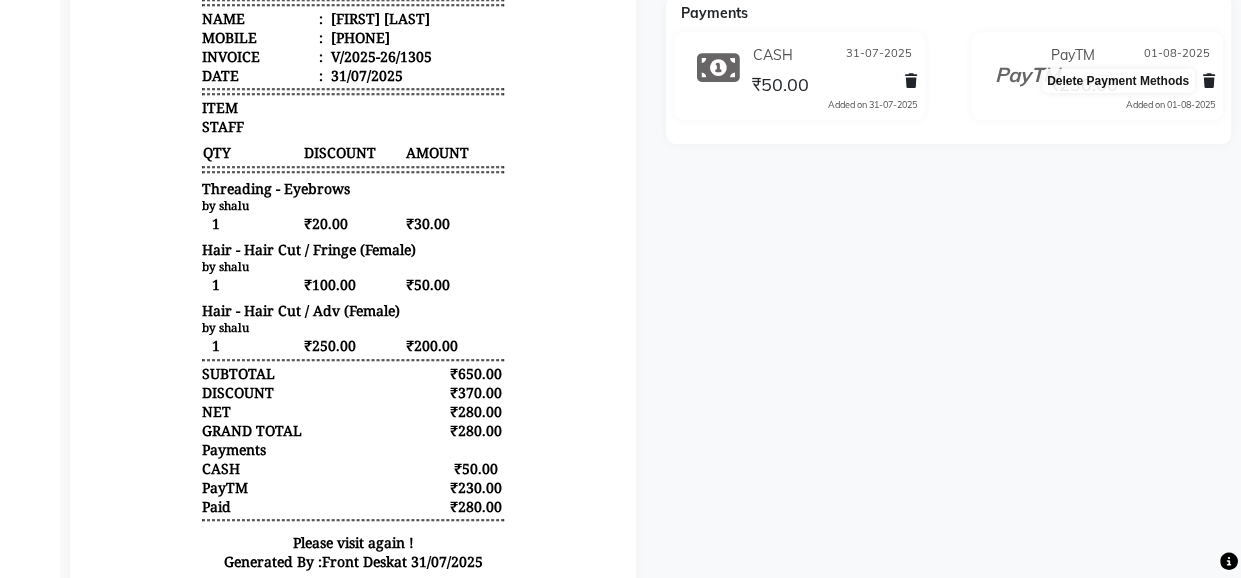 click 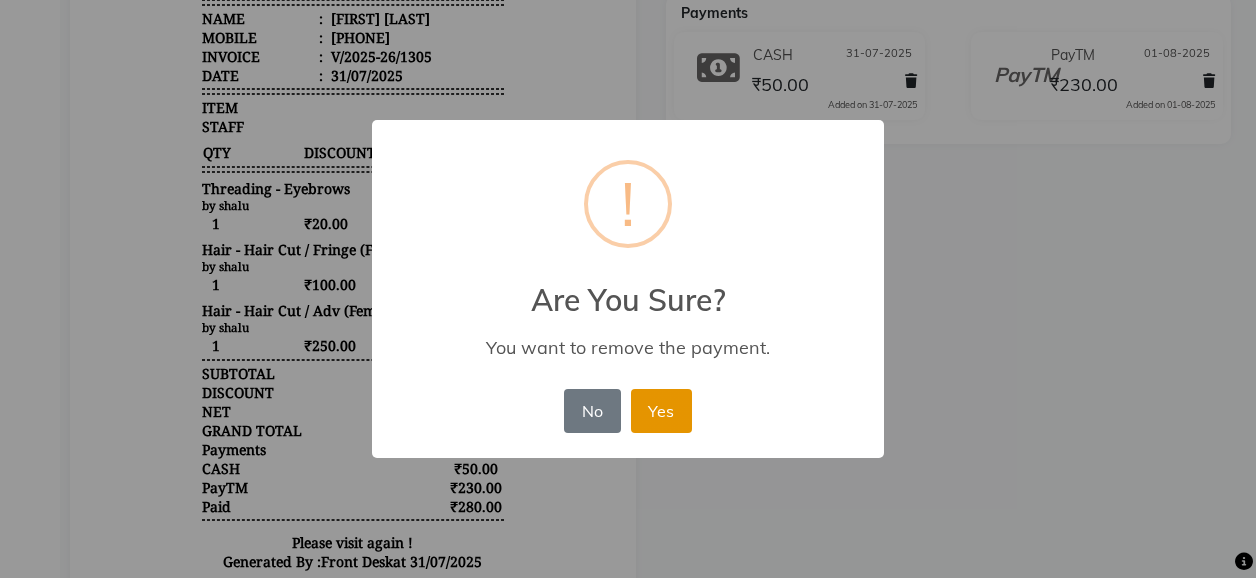 click on "Yes" at bounding box center (661, 411) 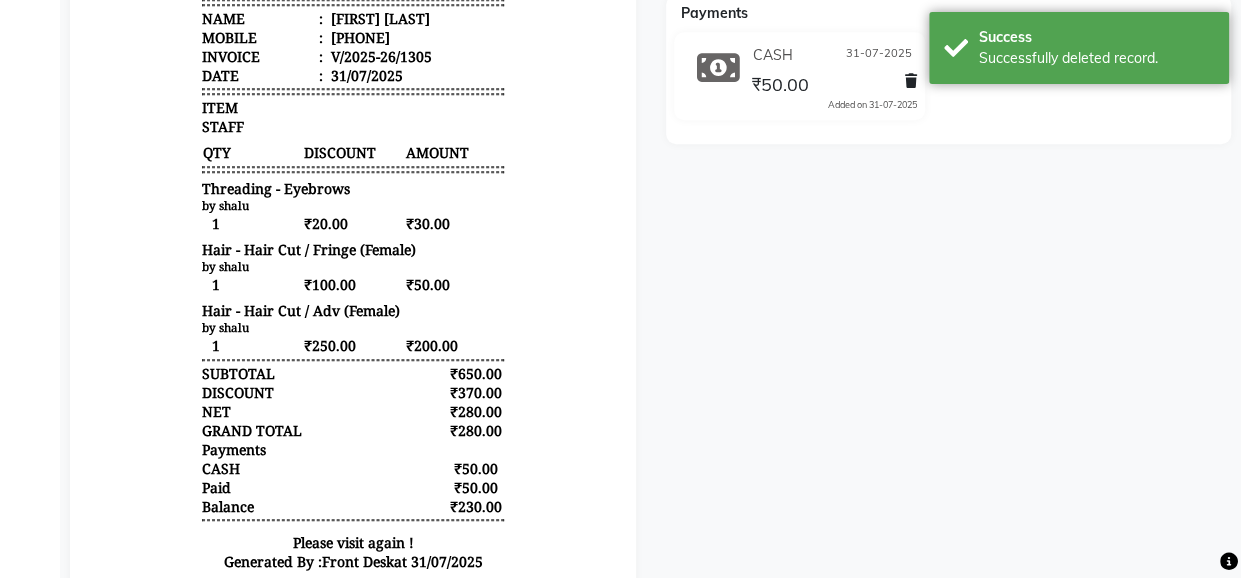scroll, scrollTop: 0, scrollLeft: 0, axis: both 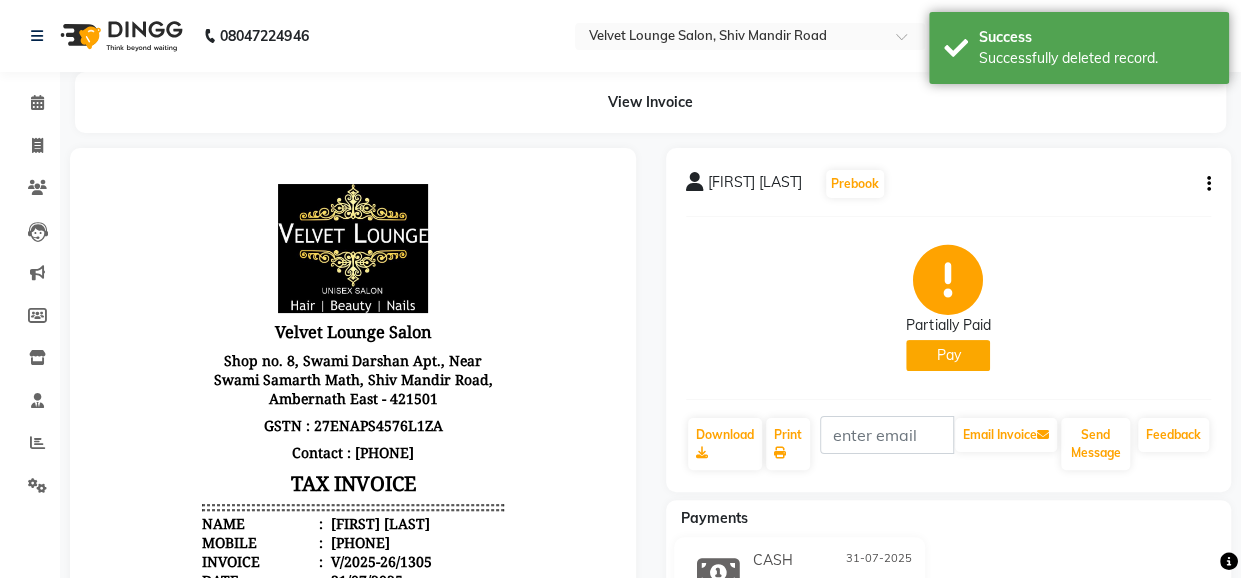 click on "Pay" 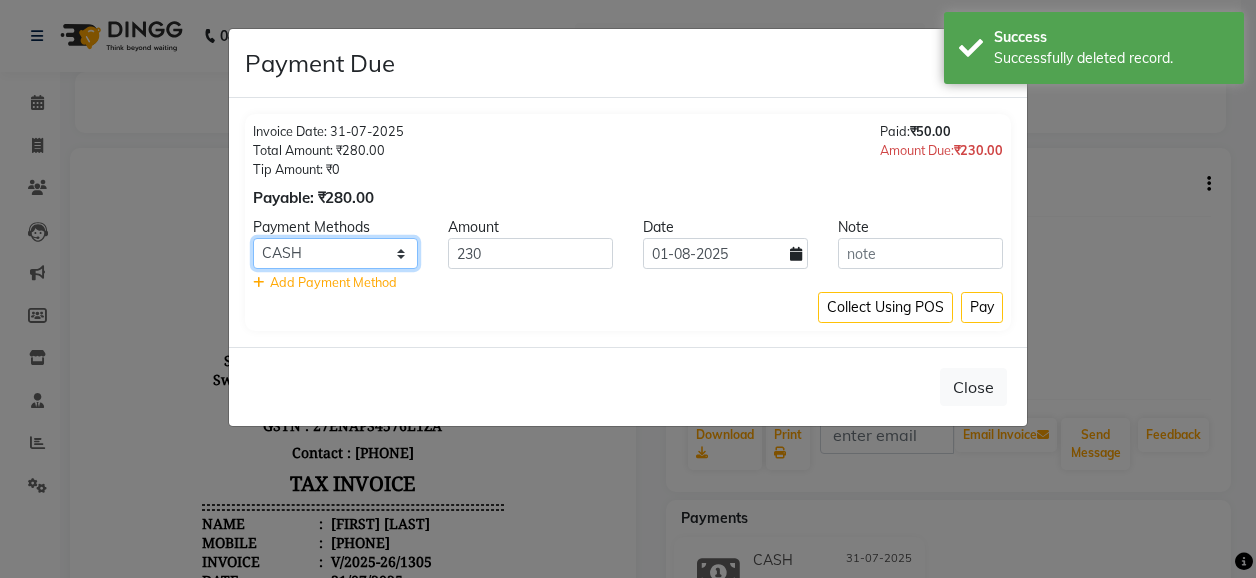 click on "PhonePe CASH PayTM ONLINE CARD GPay" 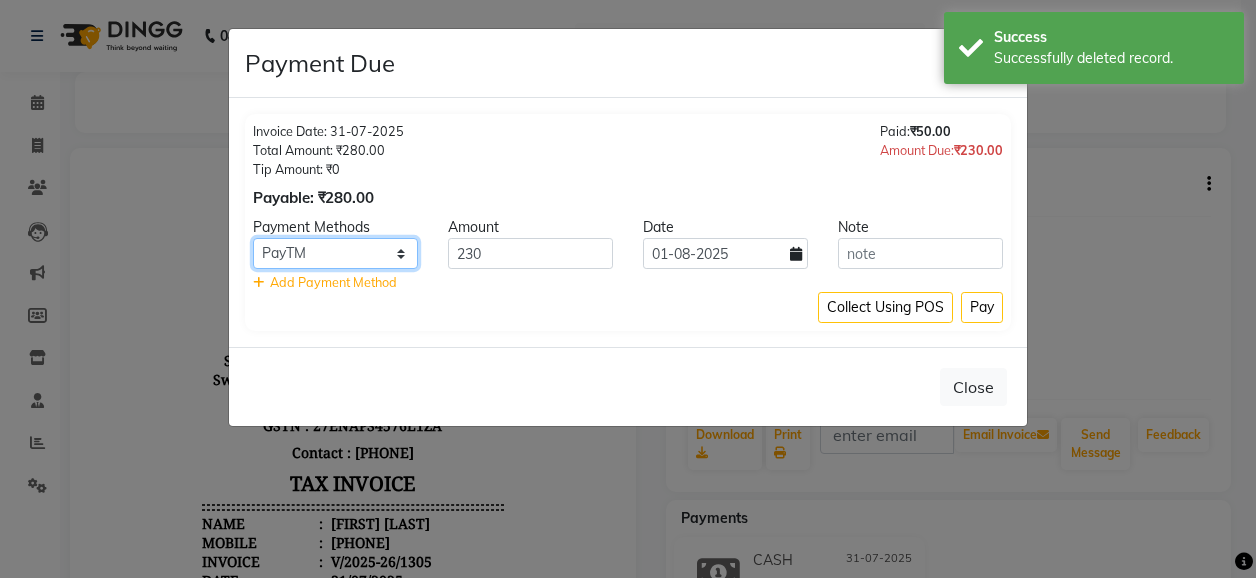 click on "PhonePe CASH PayTM ONLINE CARD GPay" 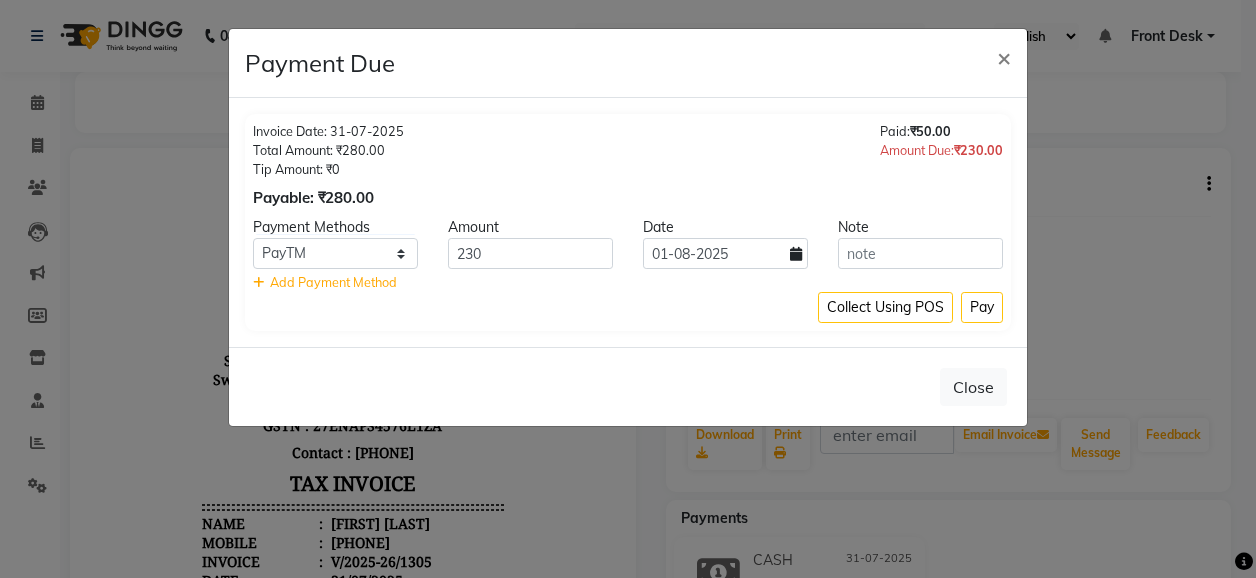 click 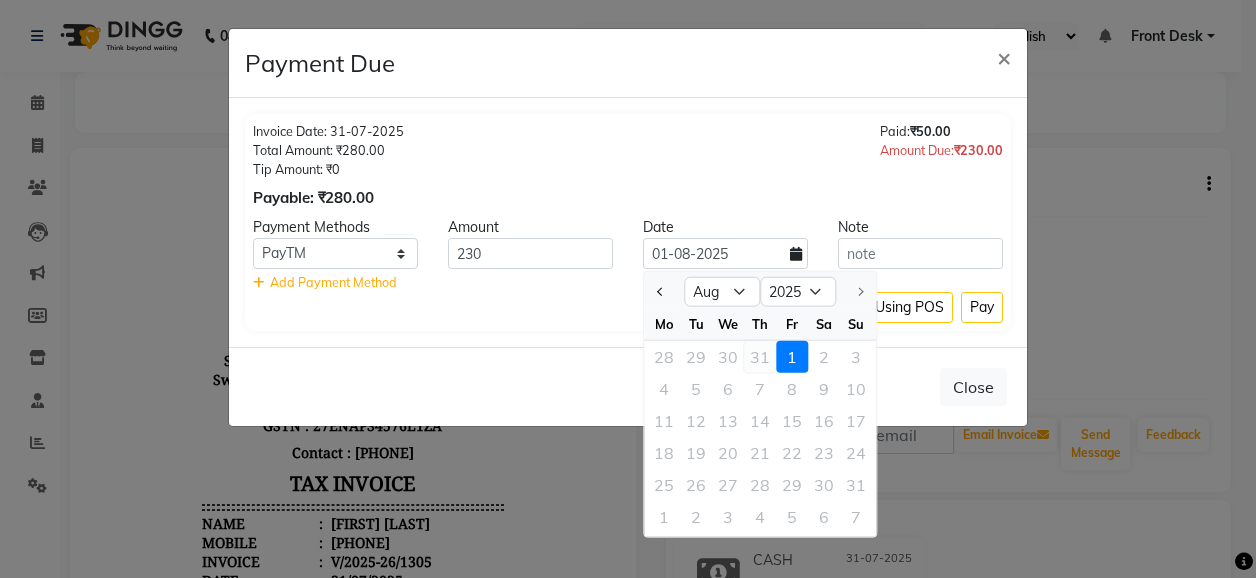 click on "31" 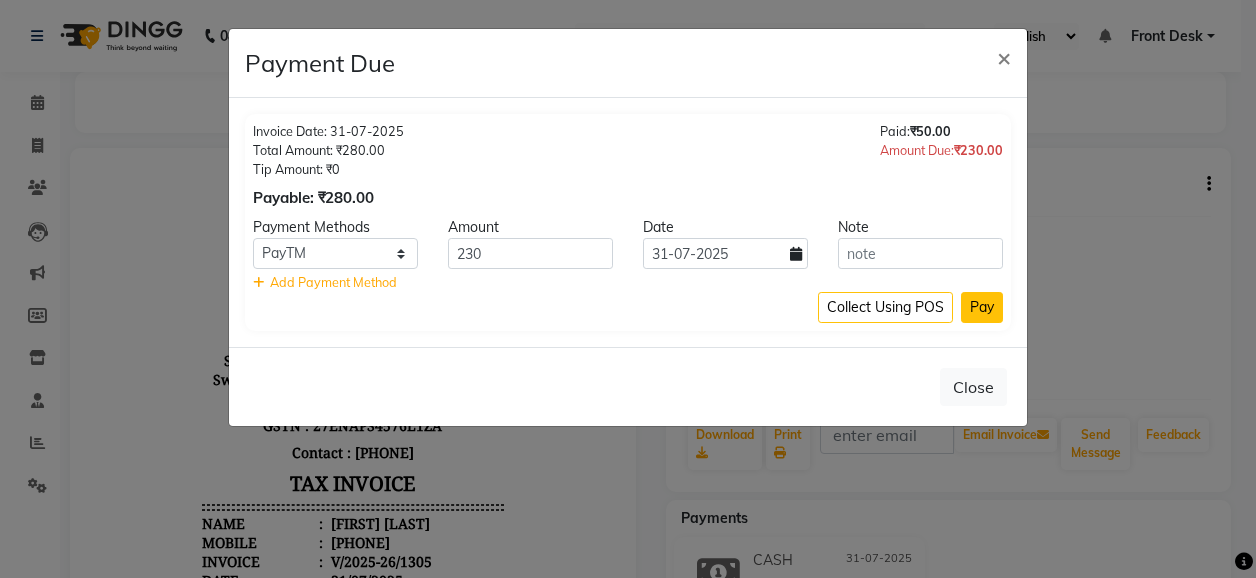 click on "Pay" 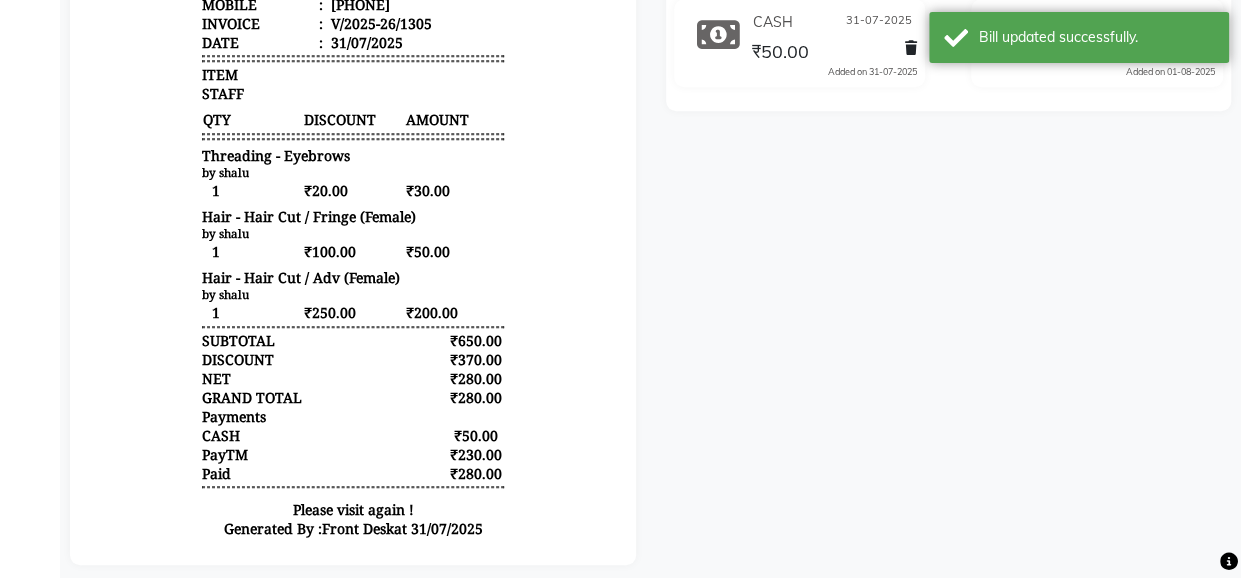 scroll, scrollTop: 570, scrollLeft: 0, axis: vertical 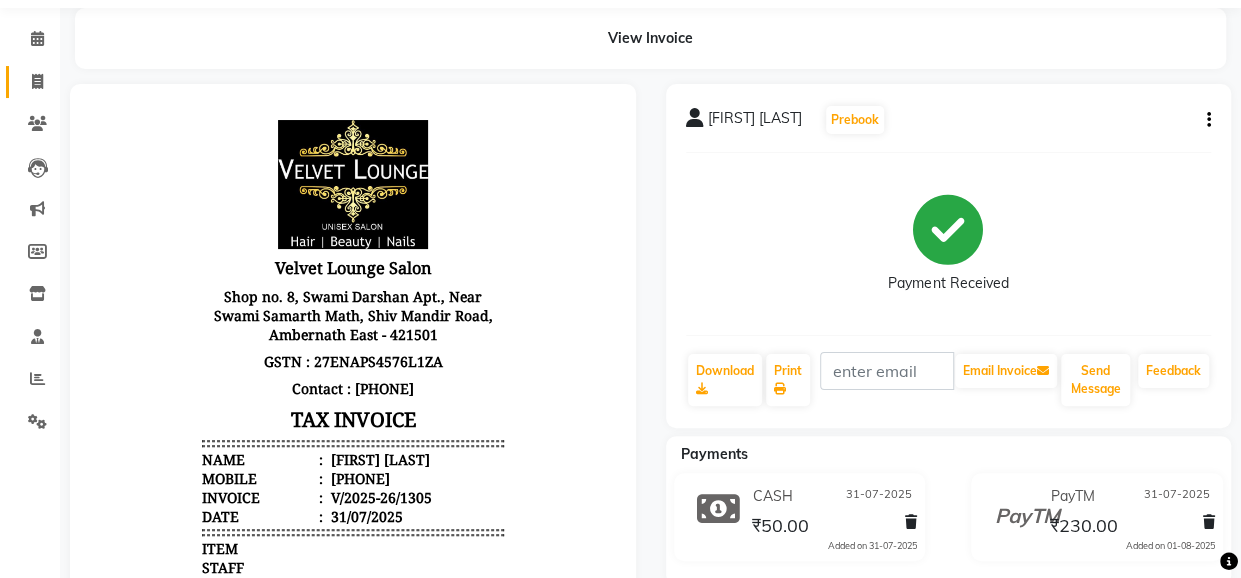 click on "Invoice" 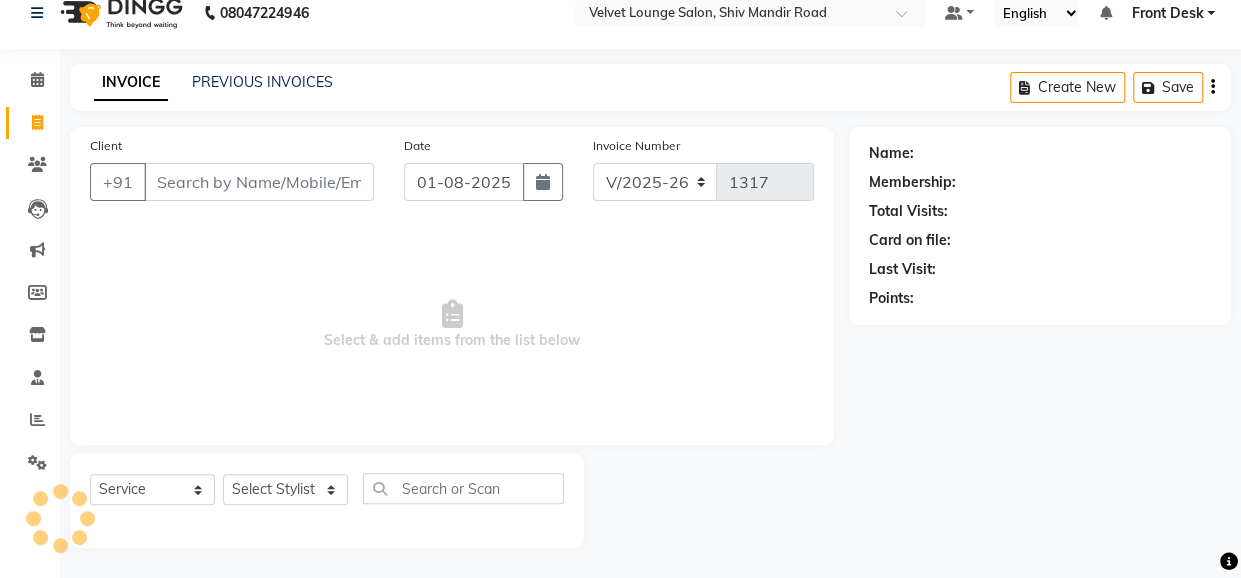 scroll, scrollTop: 22, scrollLeft: 0, axis: vertical 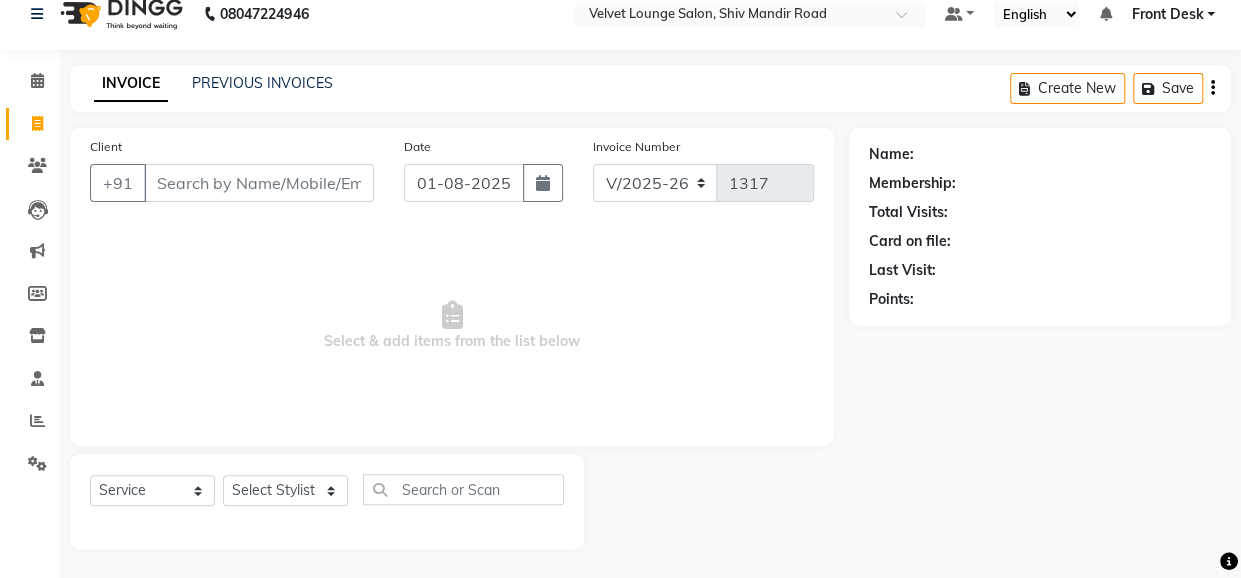 click on "INVOICE PREVIOUS INVOICES" 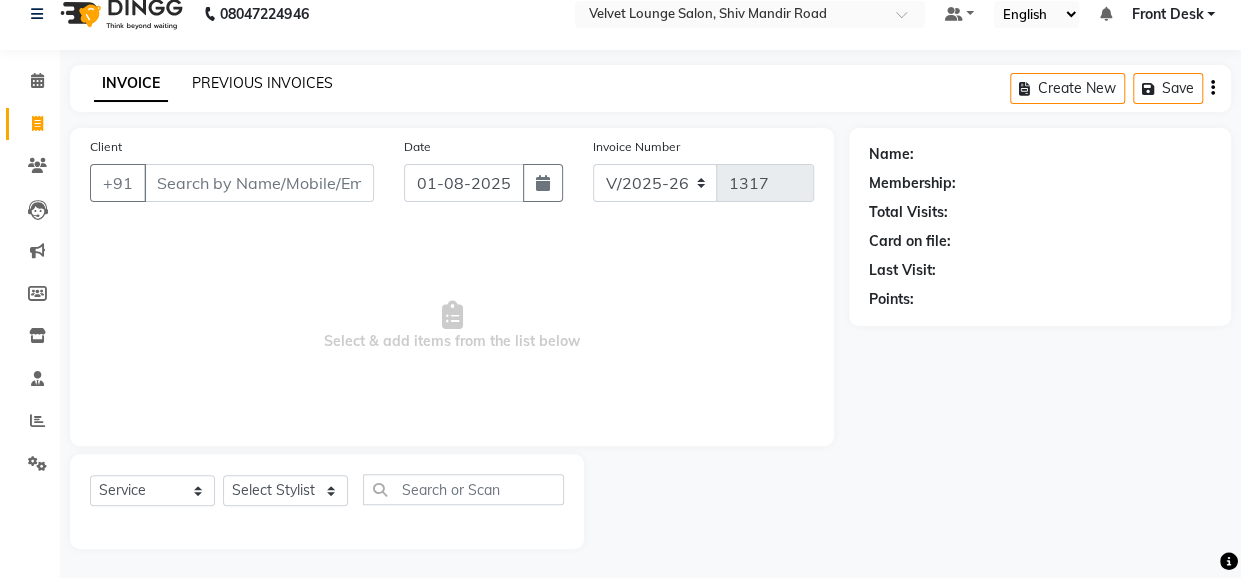 click on "PREVIOUS INVOICES" 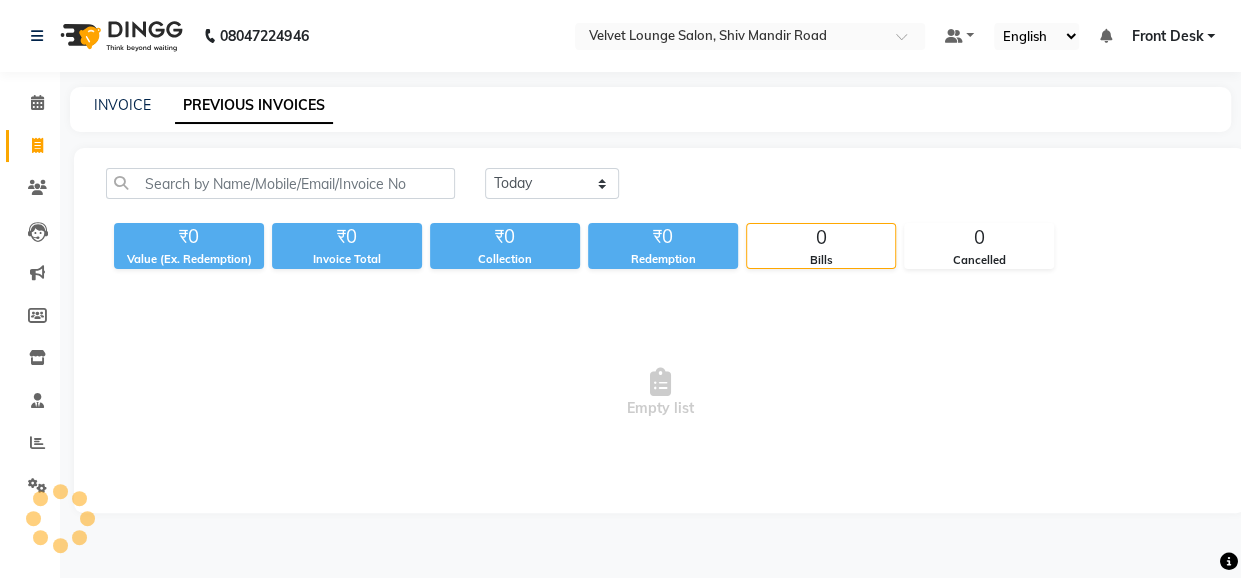 scroll, scrollTop: 0, scrollLeft: 0, axis: both 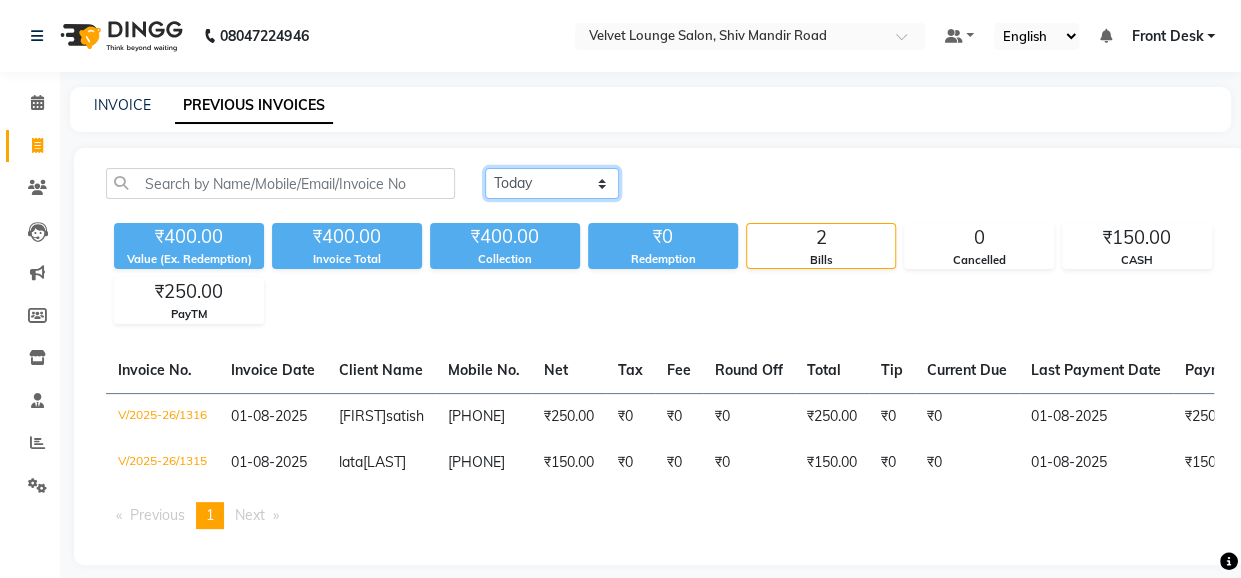 click on "Today Yesterday Custom Range" 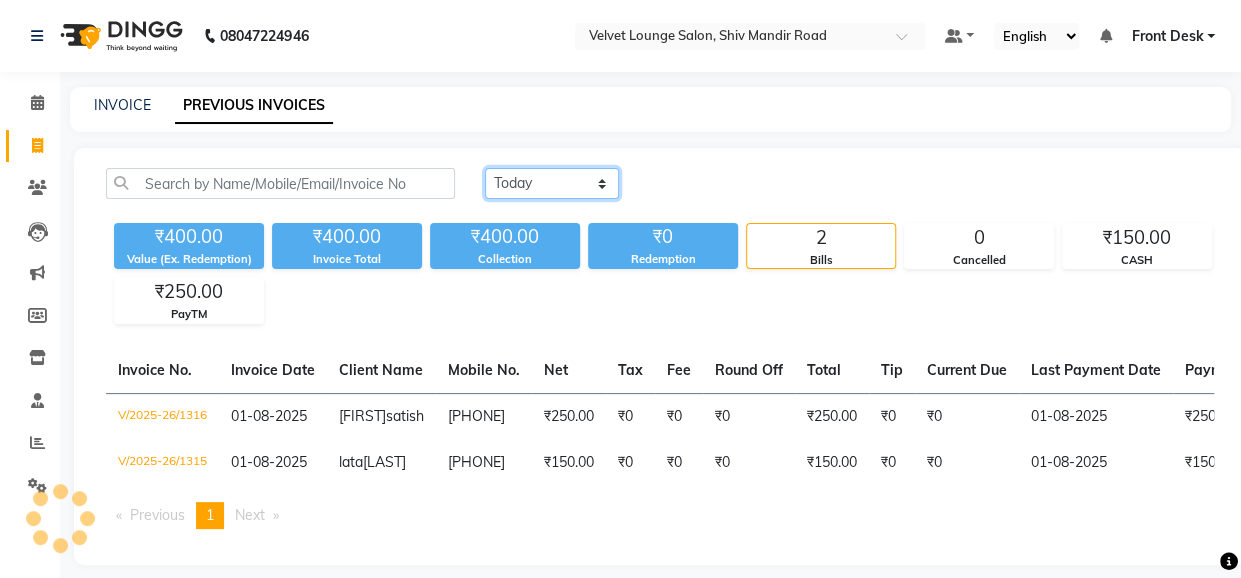 select on "yesterday" 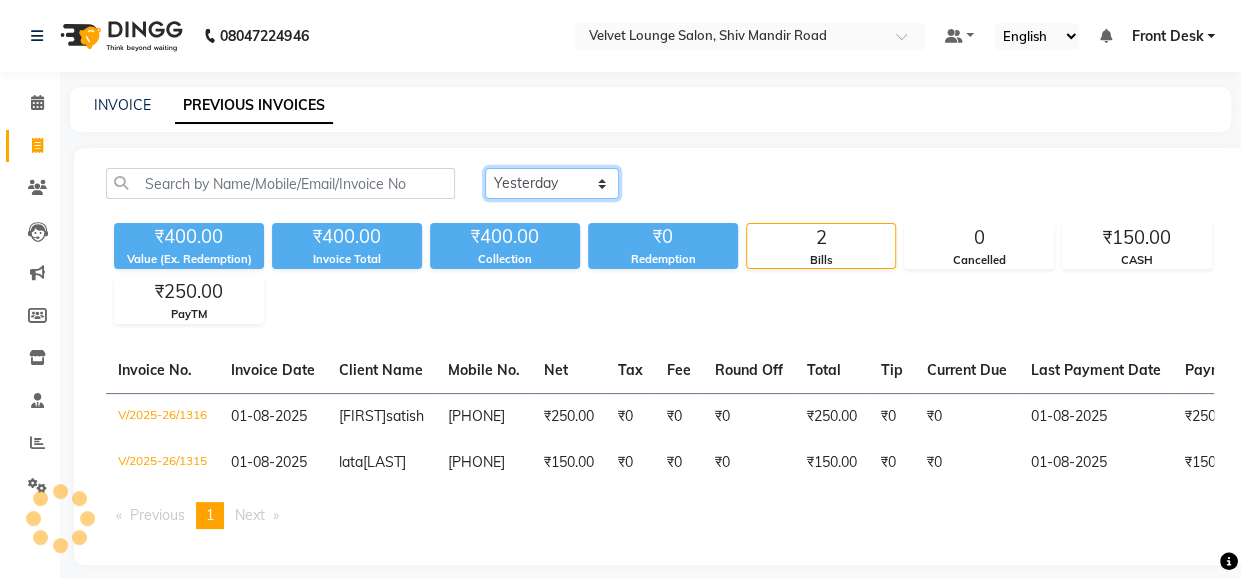 click on "Today Yesterday Custom Range" 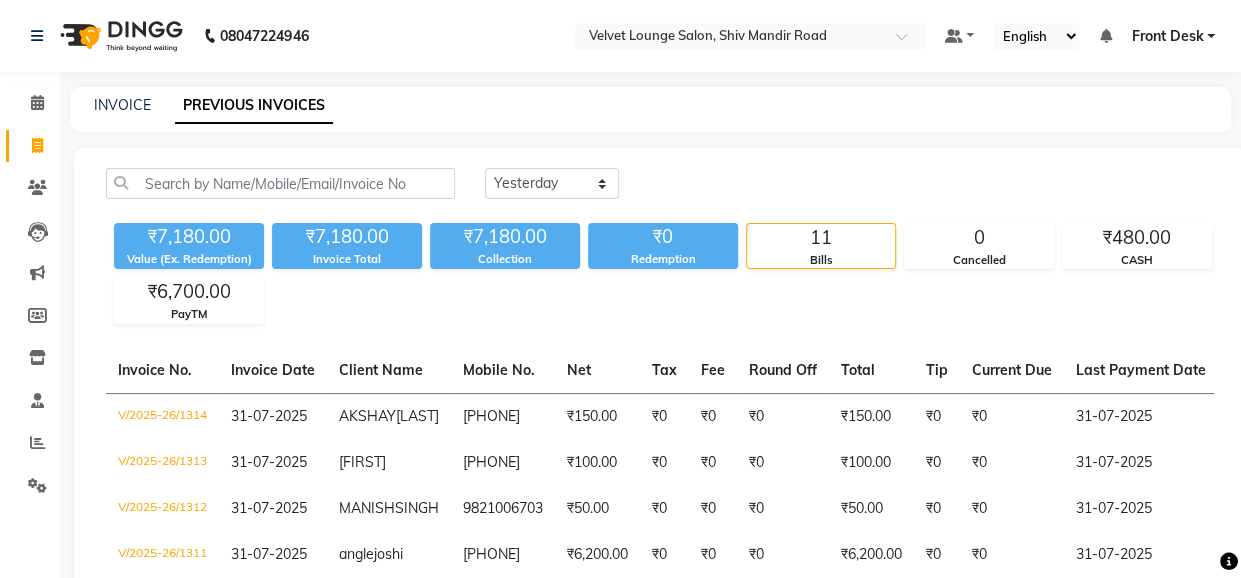 click on "INVOICE PREVIOUS INVOICES" 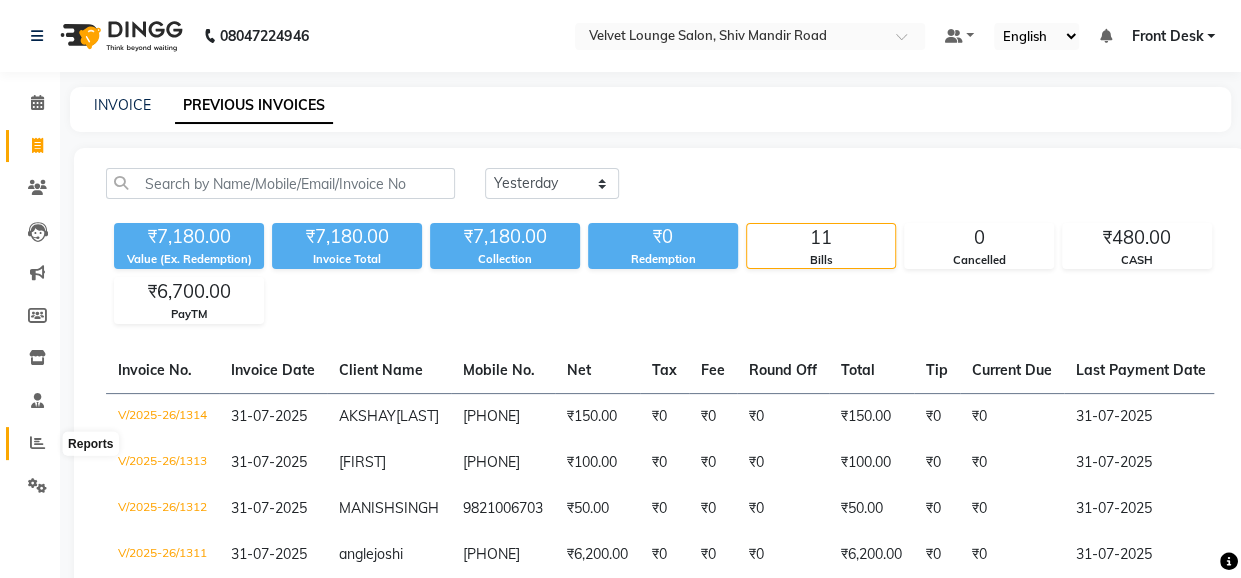 click 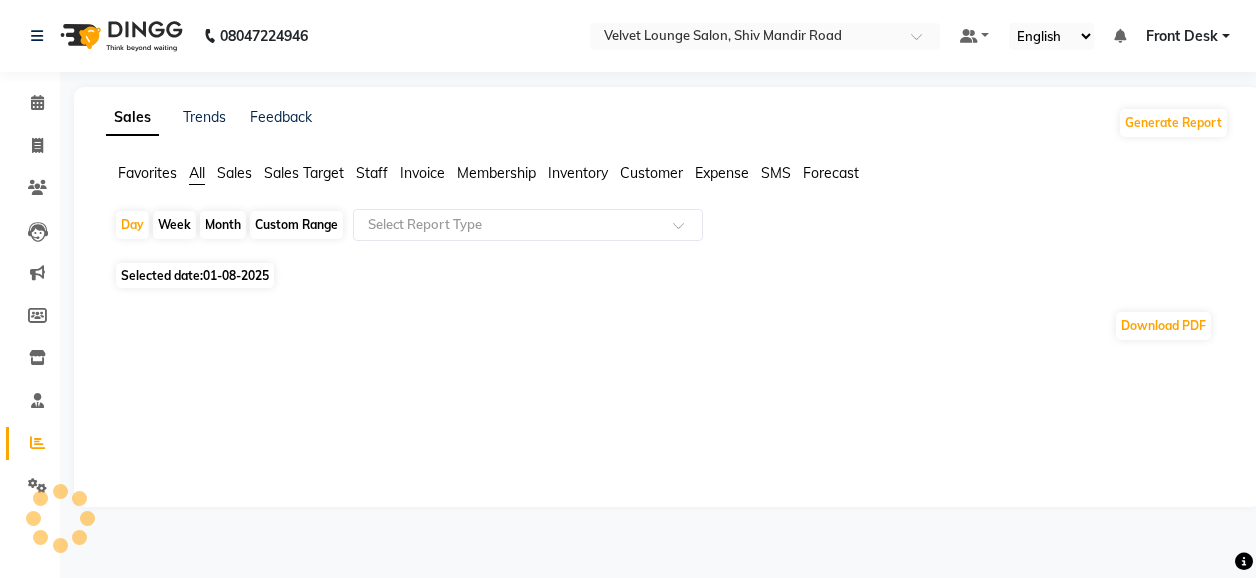 click on "Month" 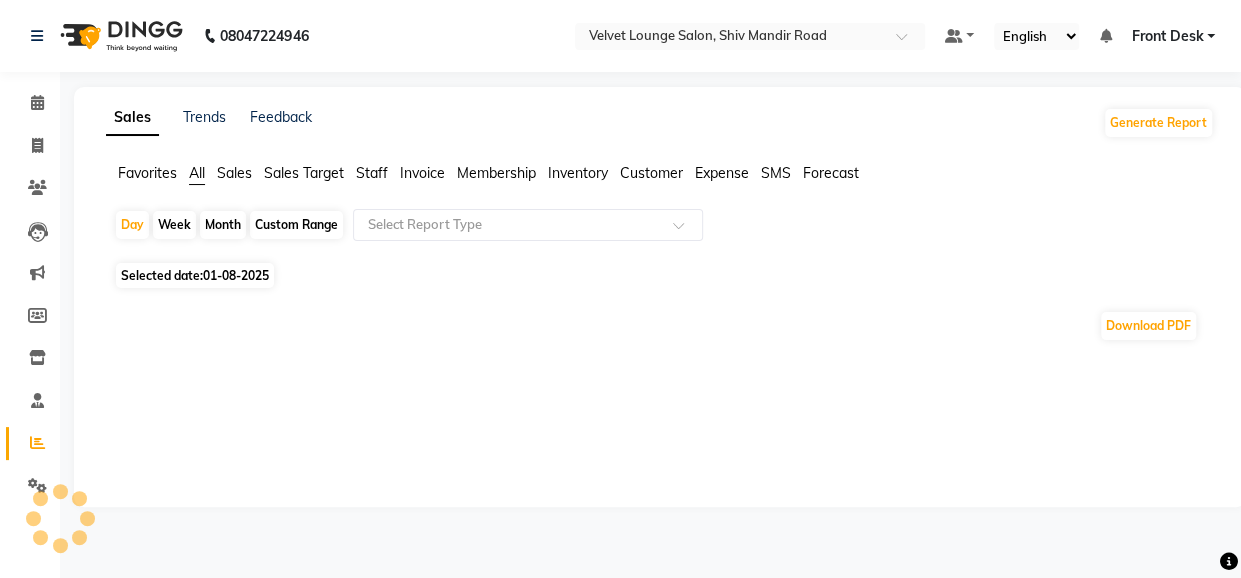 select on "8" 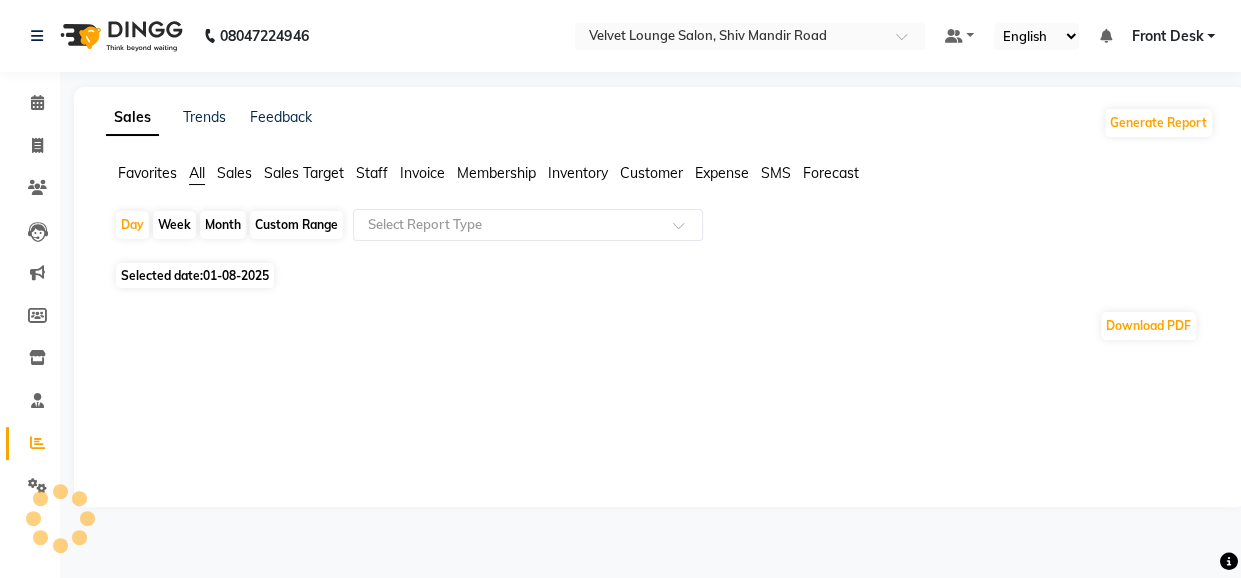 select on "2025" 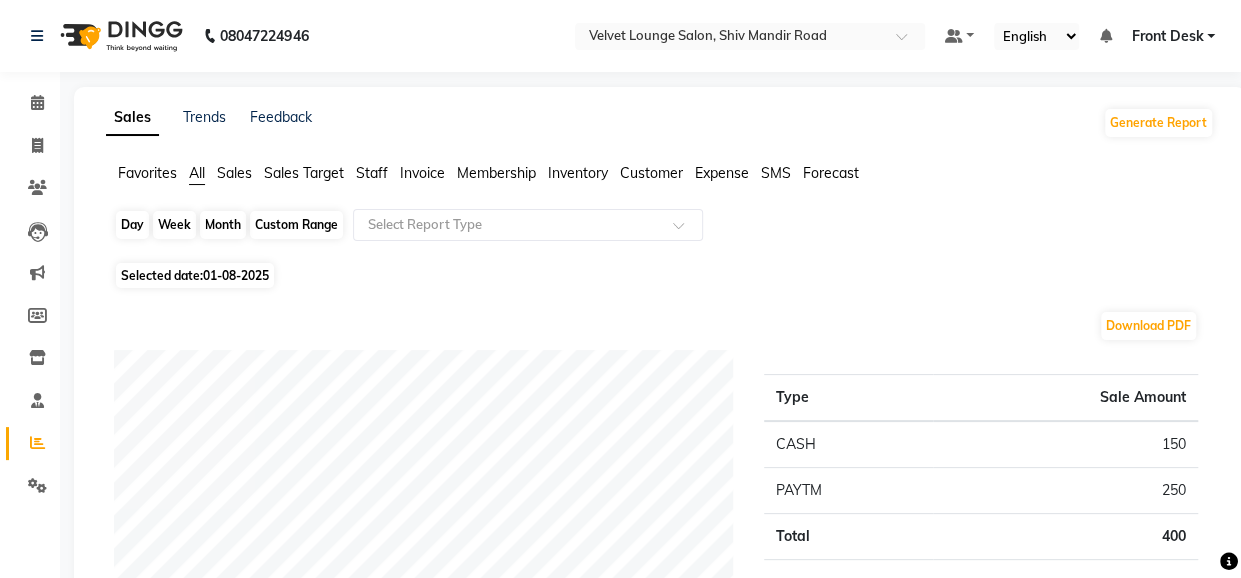 click on "Month" 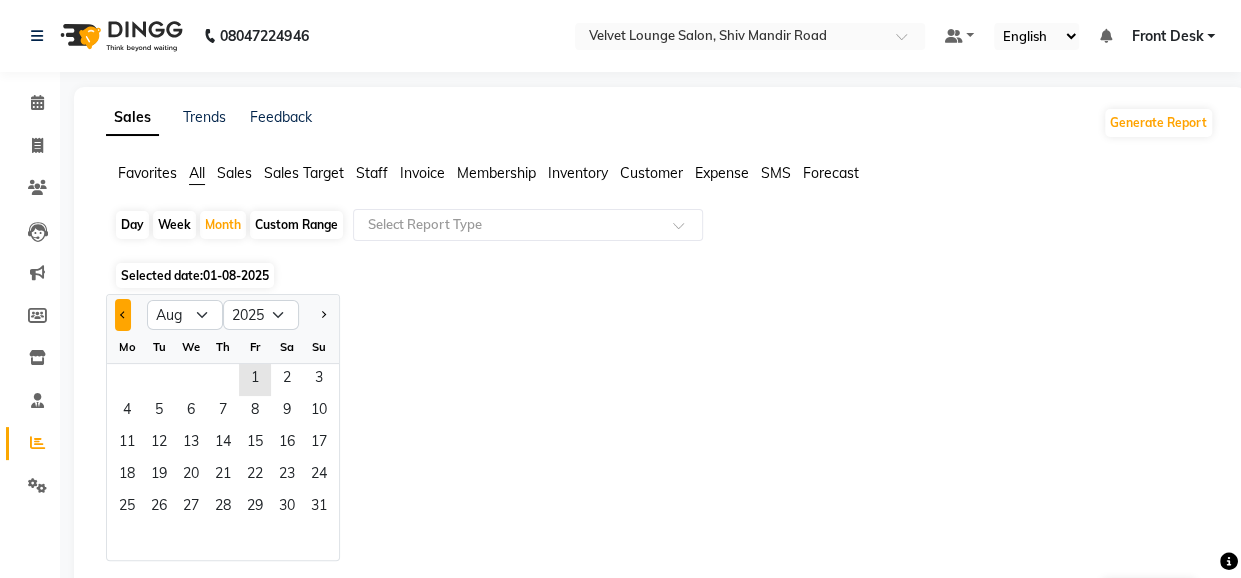 click 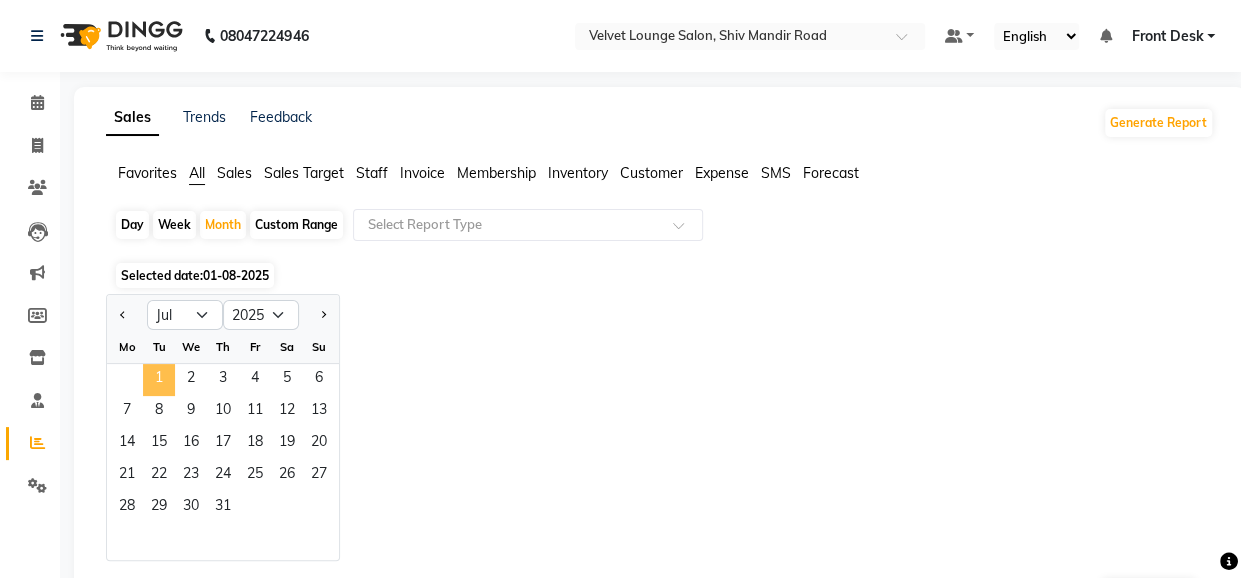 click on "1" 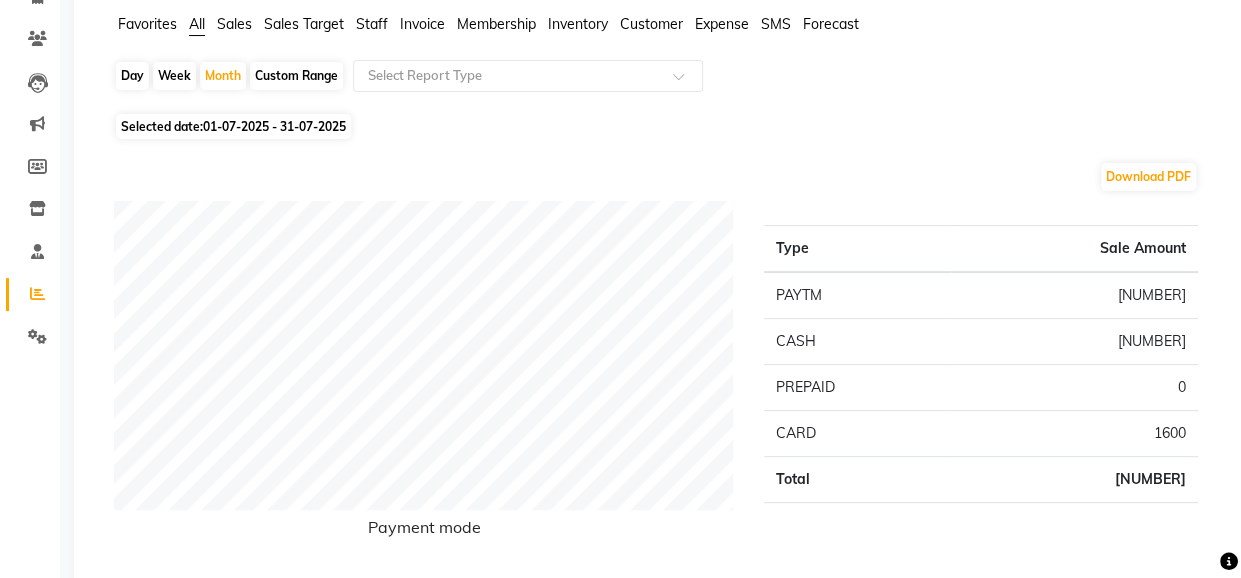scroll, scrollTop: 160, scrollLeft: 0, axis: vertical 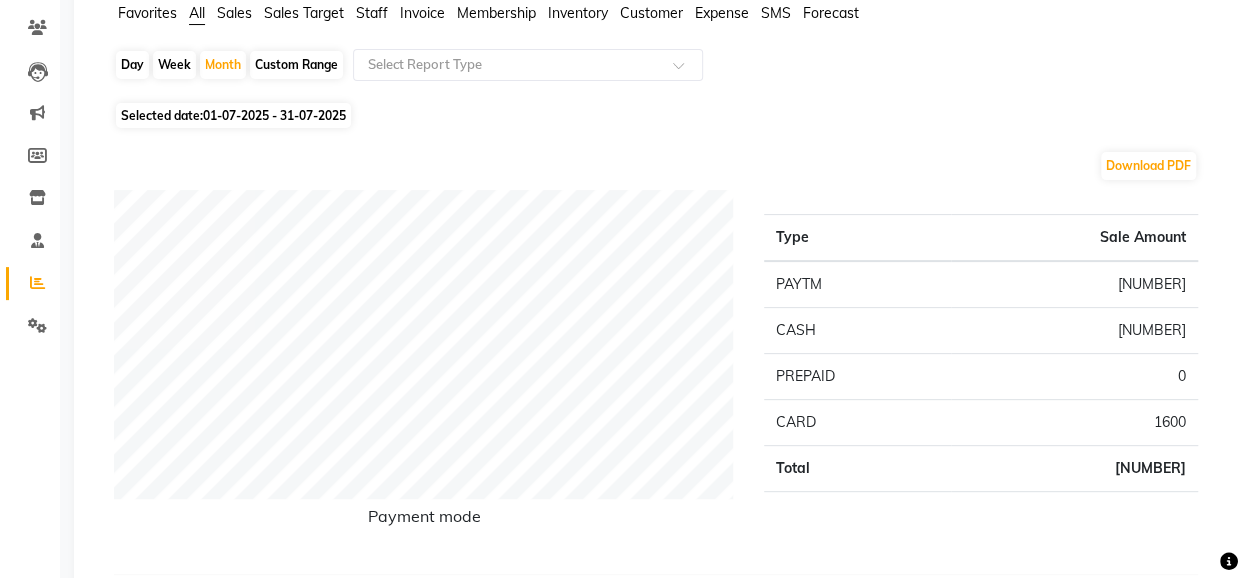 click on "Favorites All Sales Sales Target Staff Invoice Membership Inventory Customer Expense SMS Forecast  Day   Week   Month   Custom Range  Select Report Type Selected date:  01-07-2025 - 31-07-2025  Download PDF Payment mode Type Sale Amount PAYTM 157682 CASH 64150 PREPAID 0 CARD 1600 Total 223432 Staff summary Type Sale Amount Shalu 141148 Ashish 32593 Rohit 18588 Mustakim 17335 Aman Shah 12933 Shweta 6350 Jaya 2500 Total 231447 Sales summary Type Sale Amount Packages 0 Gift card 0 Memberships 0 Vouchers 0 Services 196347 Prepaid 20000 Products 15100 Tips 440 Fee 0 Total 231887 Service by category Type Sale Amount Hair 119268 Color 22700 Hair Ritual 16450 Premium Facial 6600 Kera Spa & Morocco Spa 5700 Advanced Facial 5000 D-Tan 4199 Luxurious Facial 3500 Makeup 3100 Threading 2770 Others 7060 Total 196347 Service sales Type Sale Amount Hair - Hair Cut (Male) 20708 Nano plastiya coco cabana (B.S) 13500 Hair - Hair Cut / Adv (Female) 10898 9391 TANNINO HAIR TREATMENT (B.S) 9000 KERABOND BS 7800 7500 7240 6600 5600" 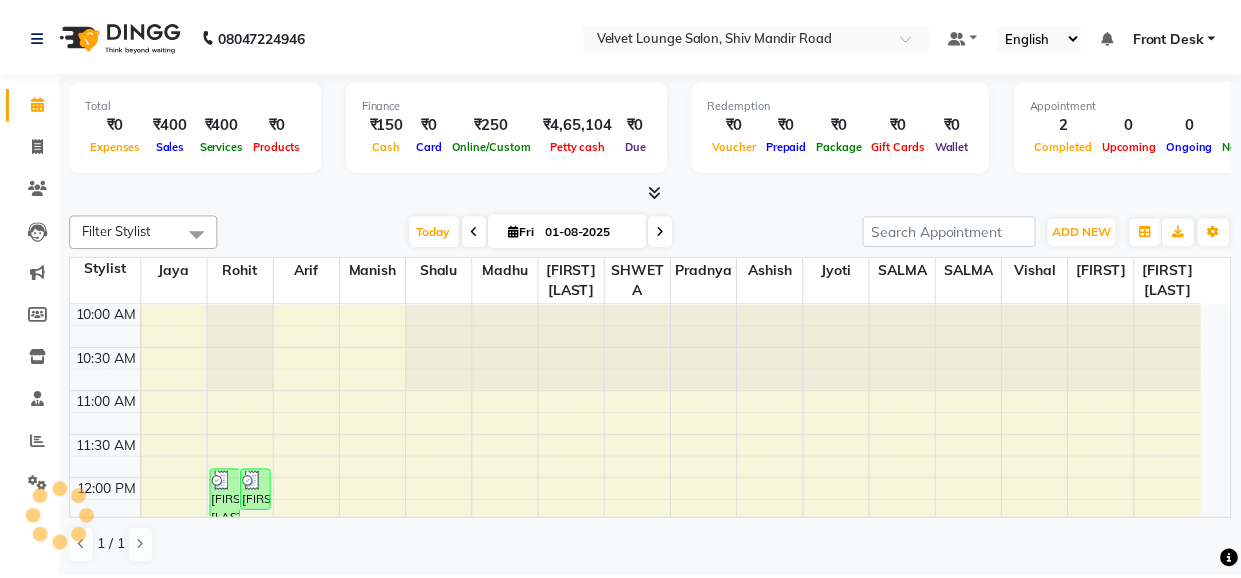 scroll, scrollTop: 0, scrollLeft: 0, axis: both 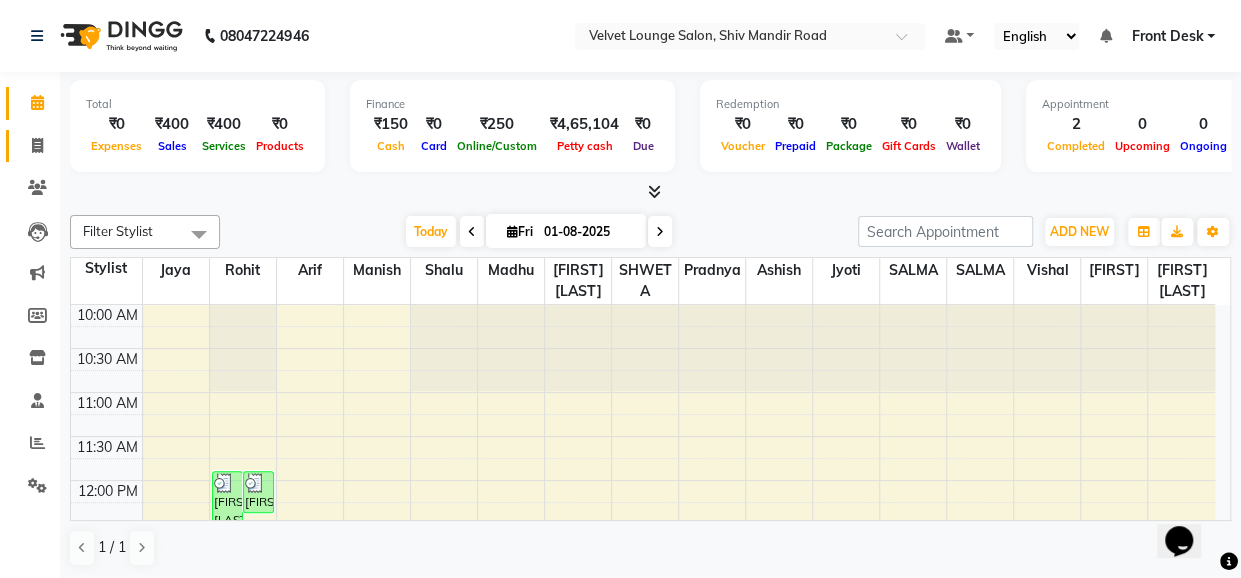 click on "Invoice" 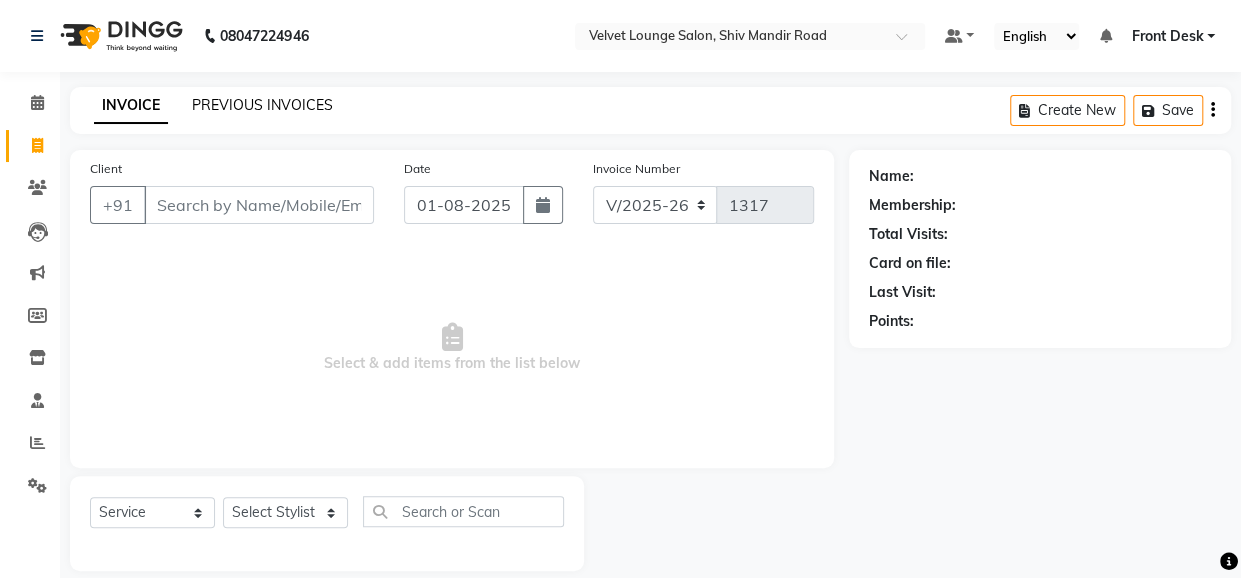 click on "PREVIOUS INVOICES" 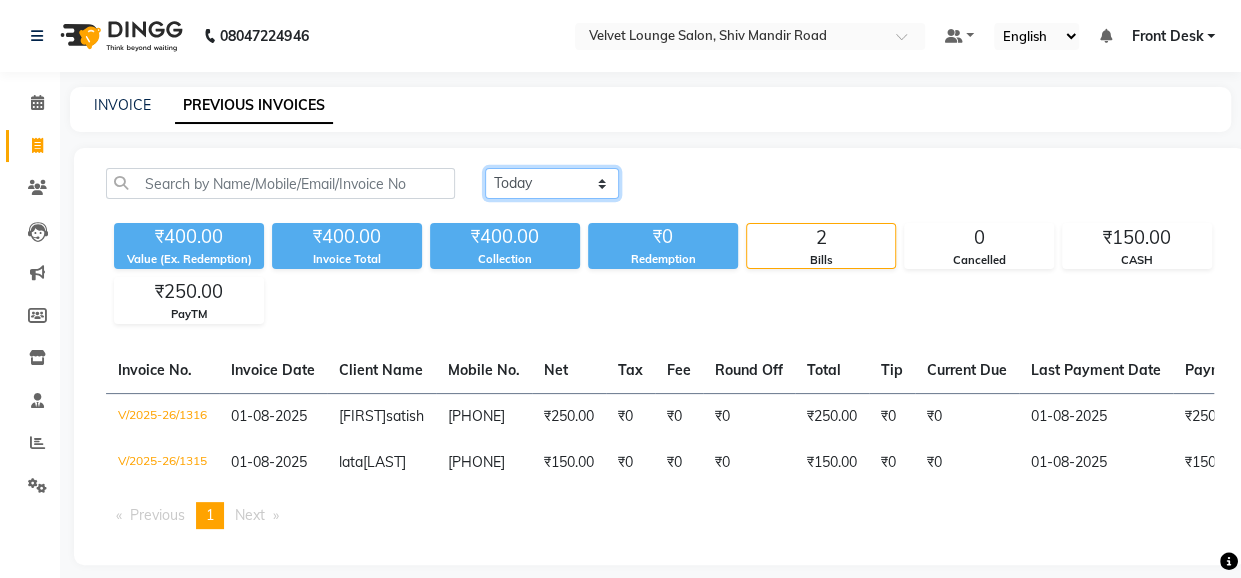 click on "Today Yesterday Custom Range" 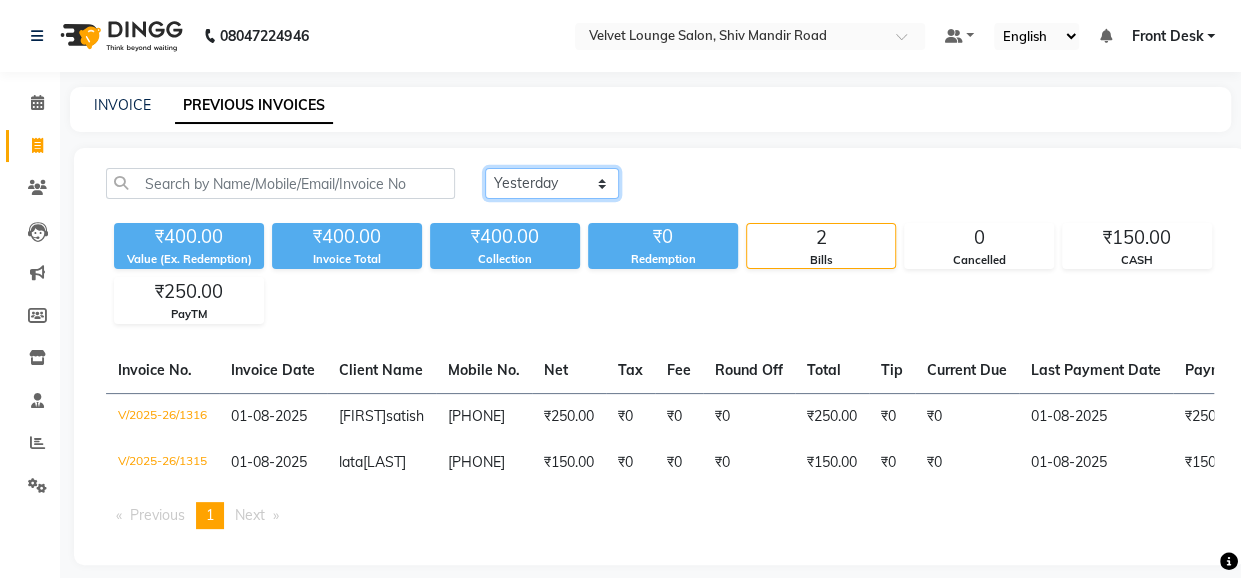 click on "Today Yesterday Custom Range" 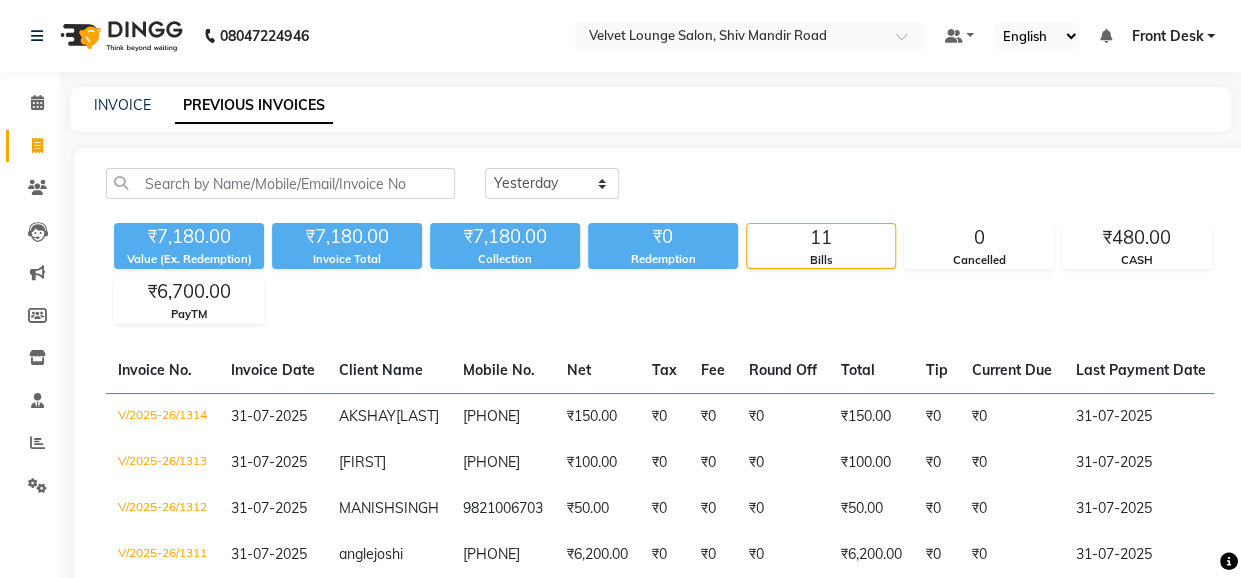 click on "INVOICE PREVIOUS INVOICES" 